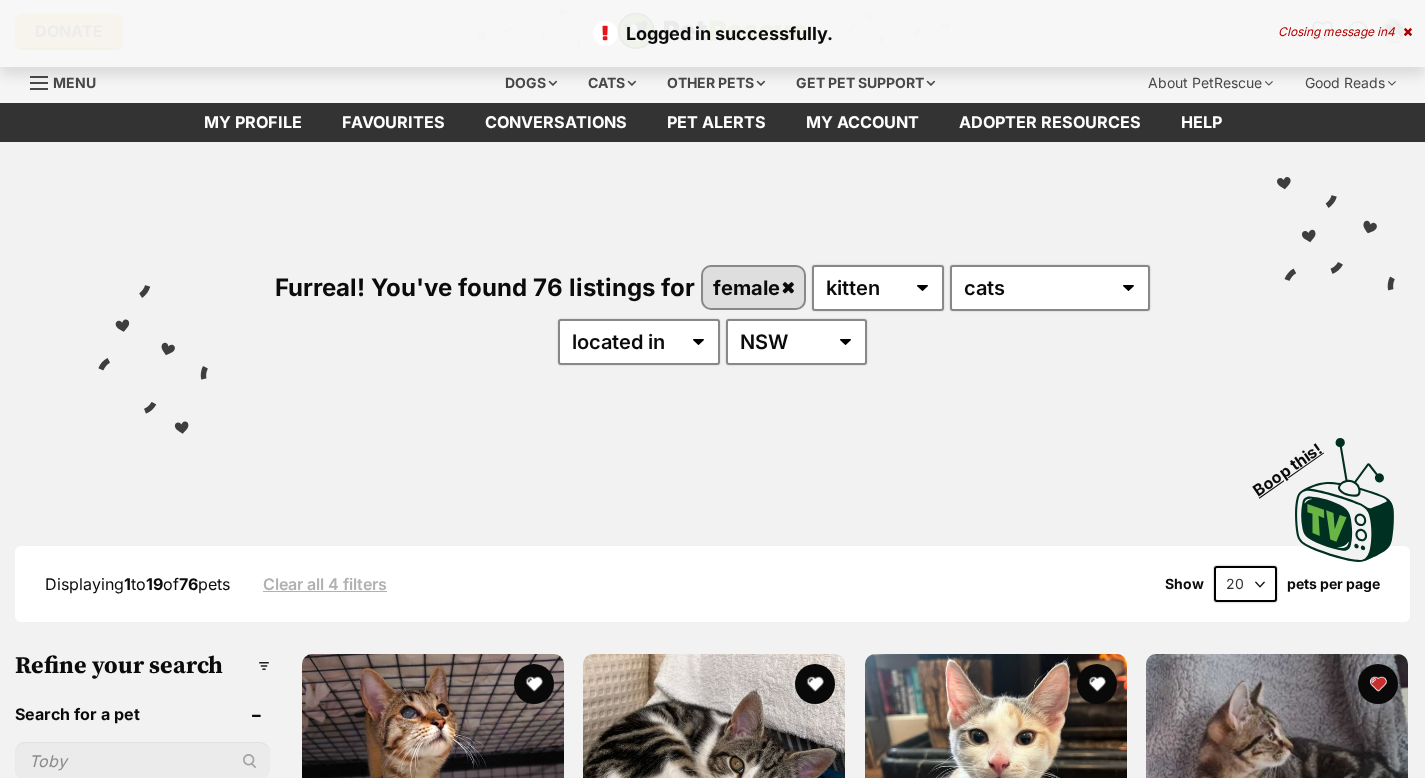 scroll, scrollTop: 0, scrollLeft: 0, axis: both 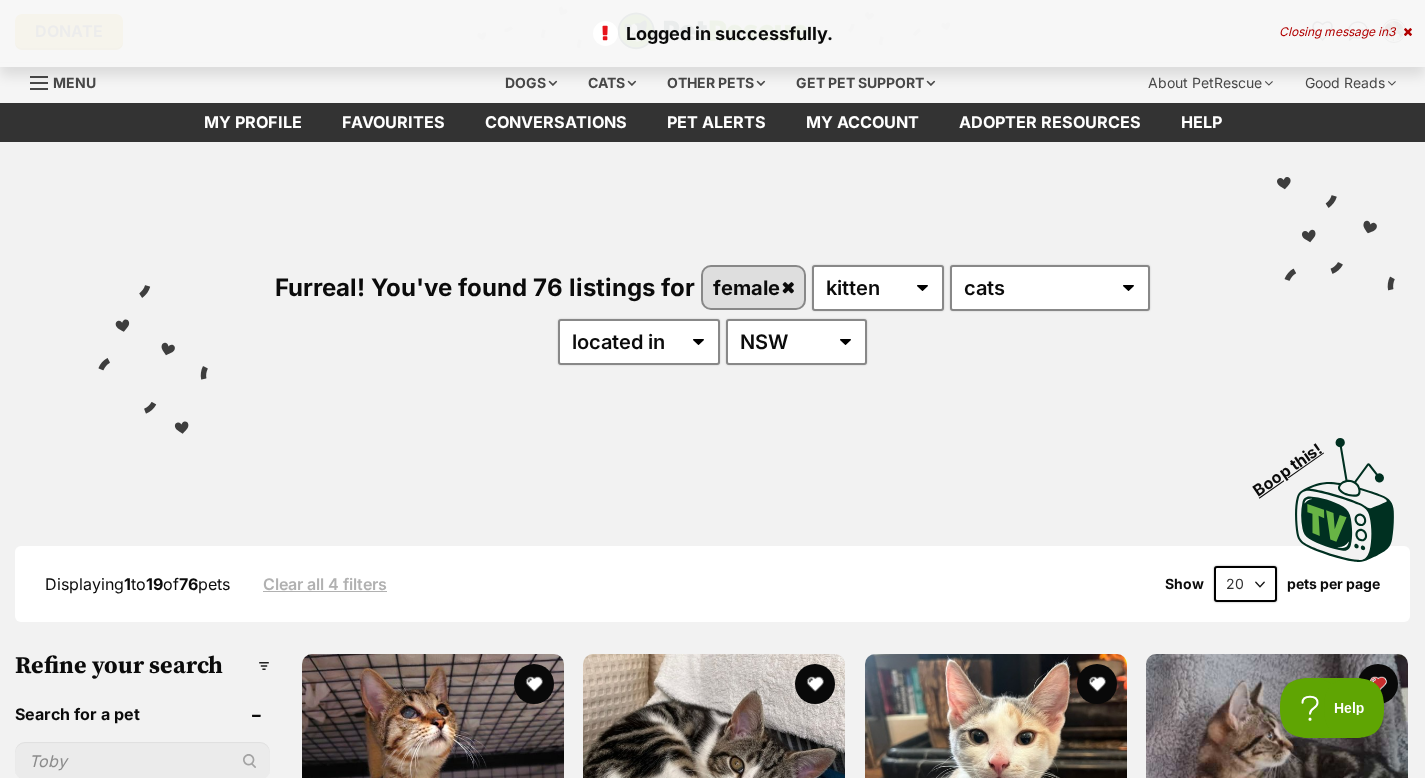 click at bounding box center [1407, 32] 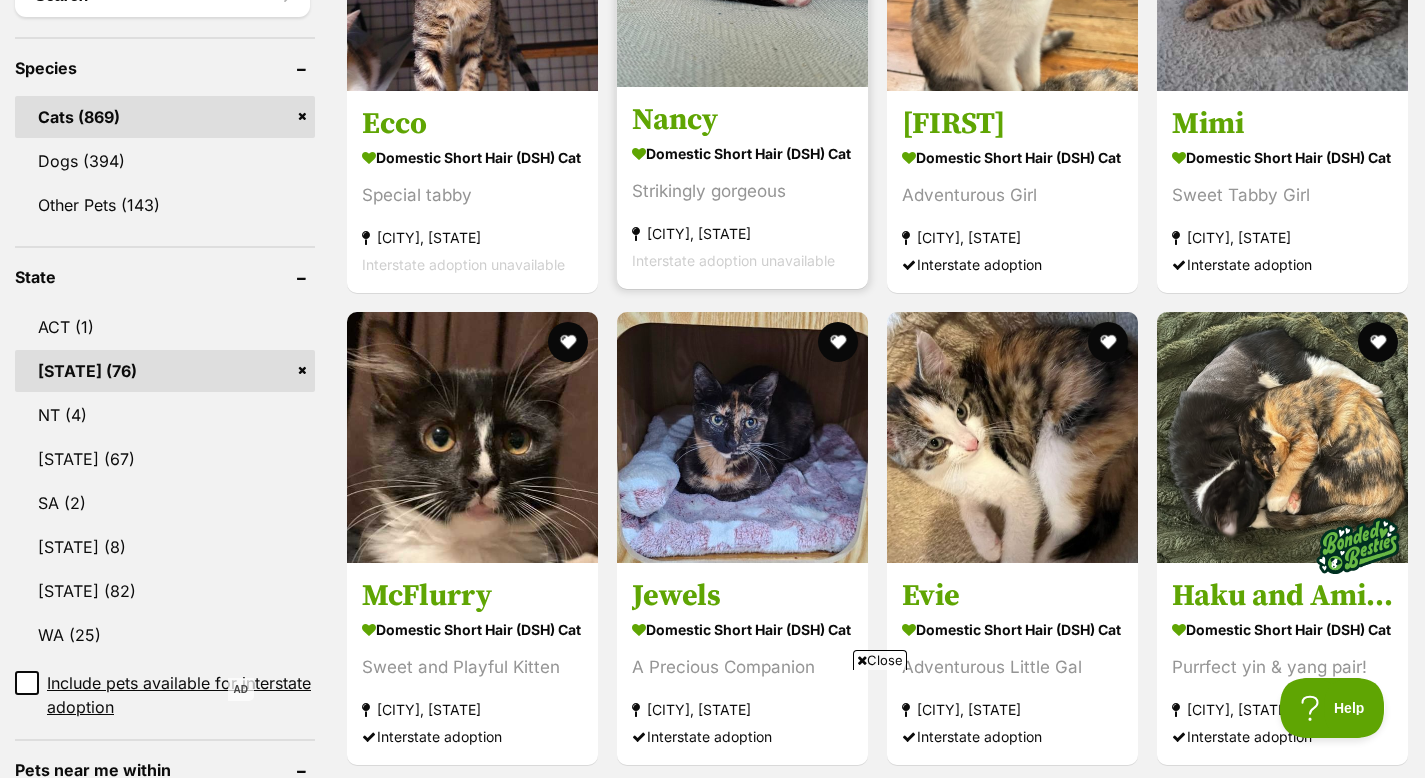 scroll, scrollTop: 881, scrollLeft: 0, axis: vertical 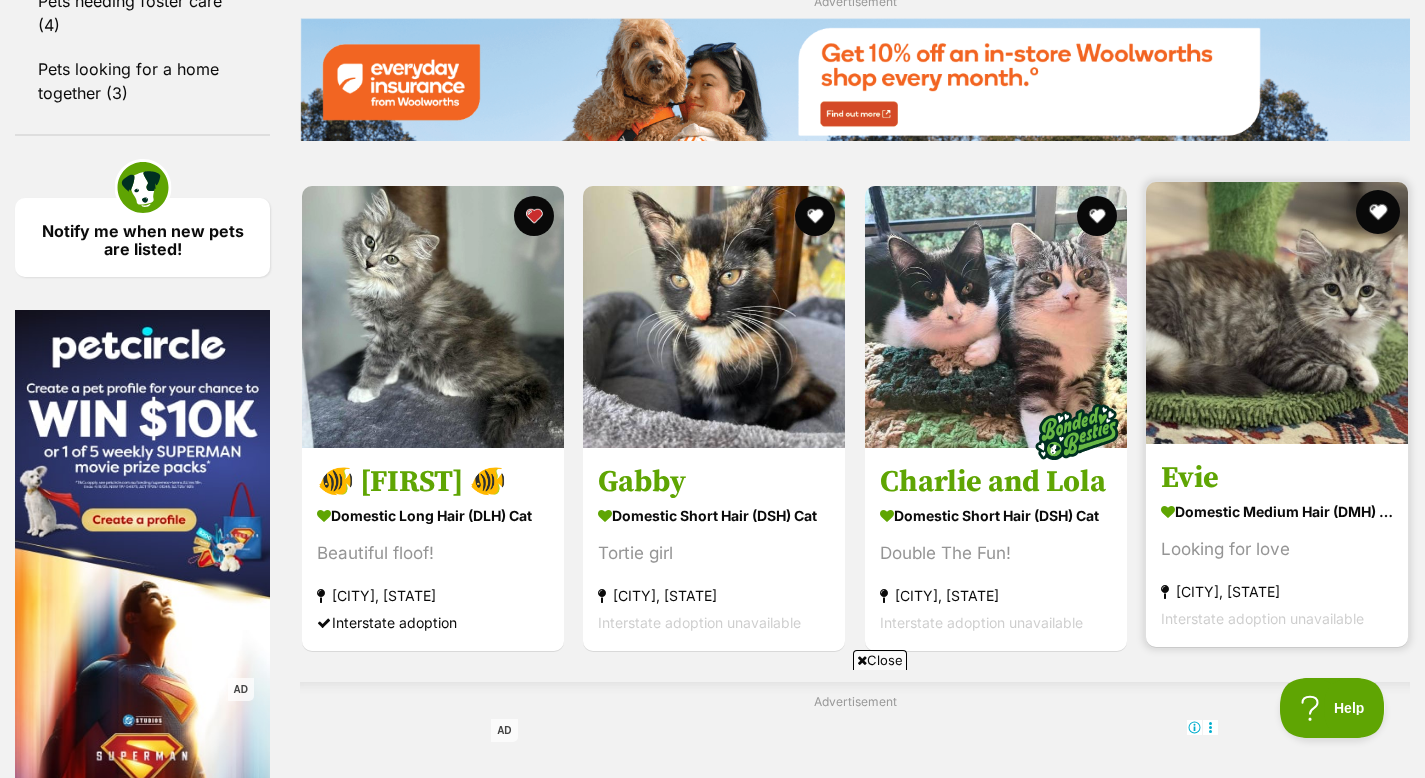 click at bounding box center [1378, 212] 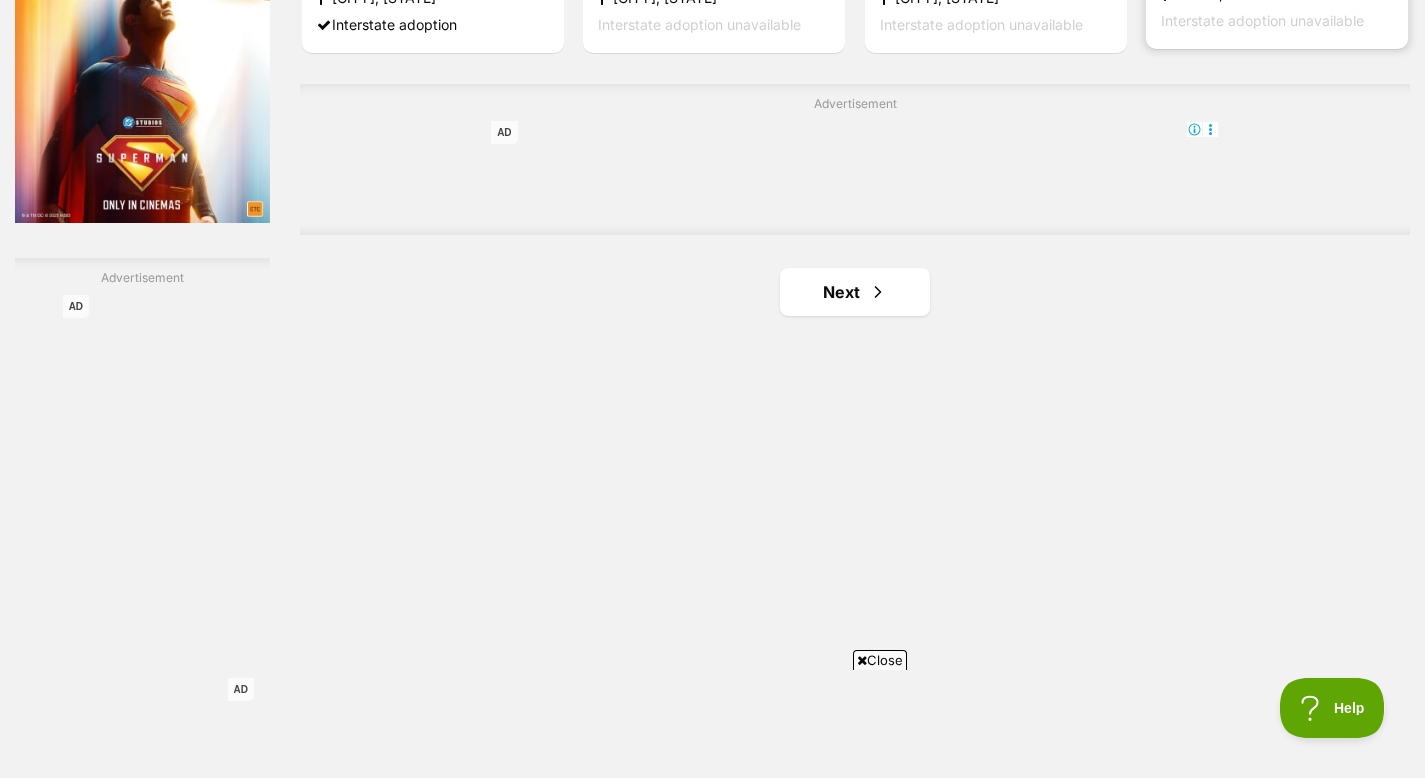 scroll, scrollTop: 3521, scrollLeft: 0, axis: vertical 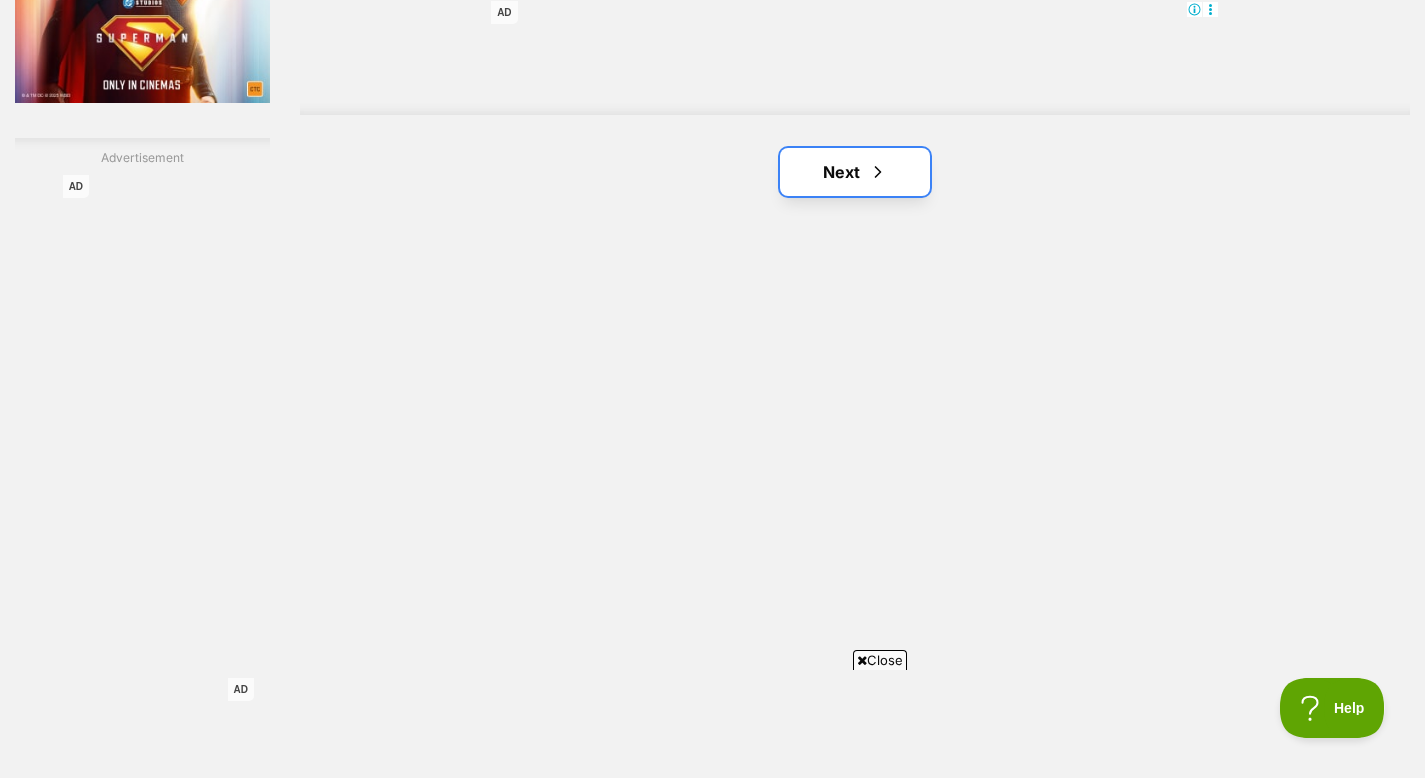click on "Next" at bounding box center [855, 172] 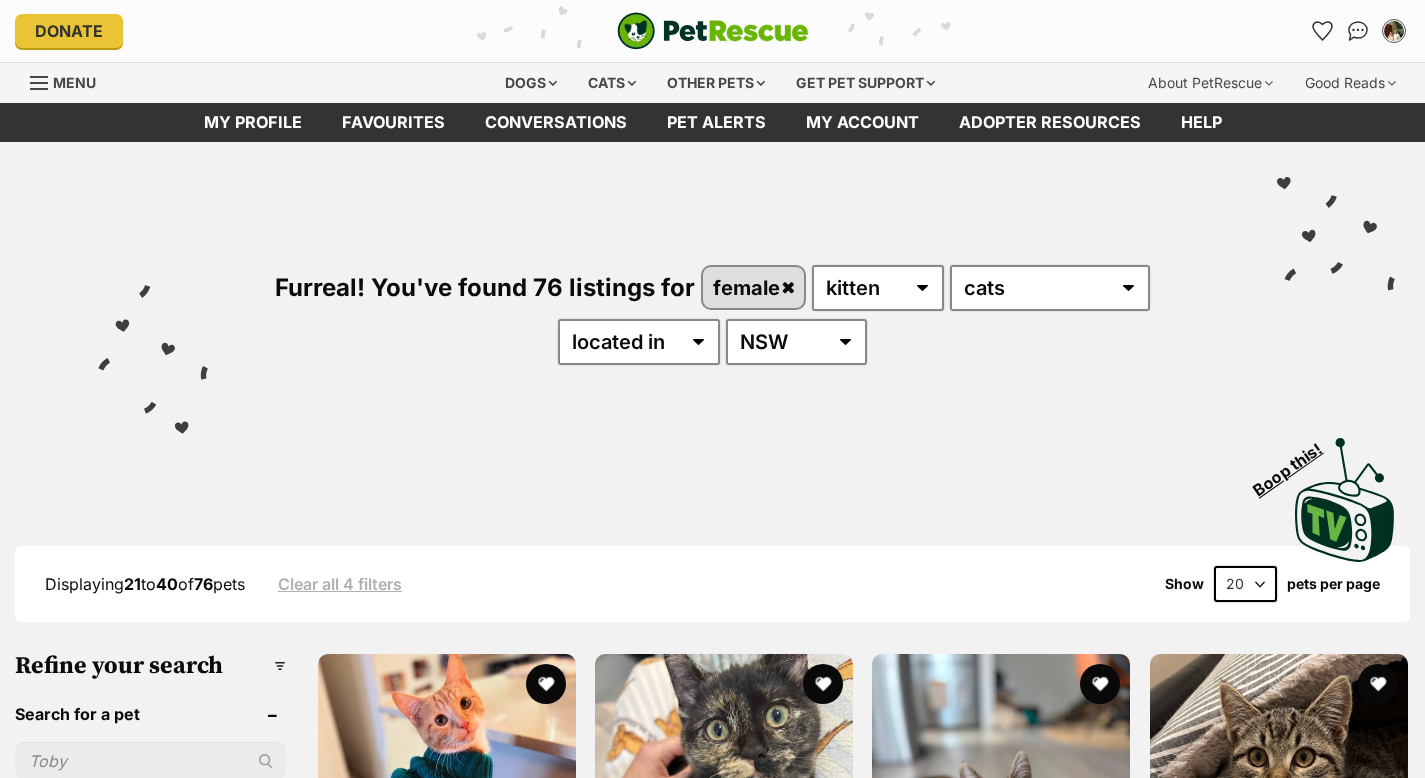 scroll, scrollTop: 0, scrollLeft: 0, axis: both 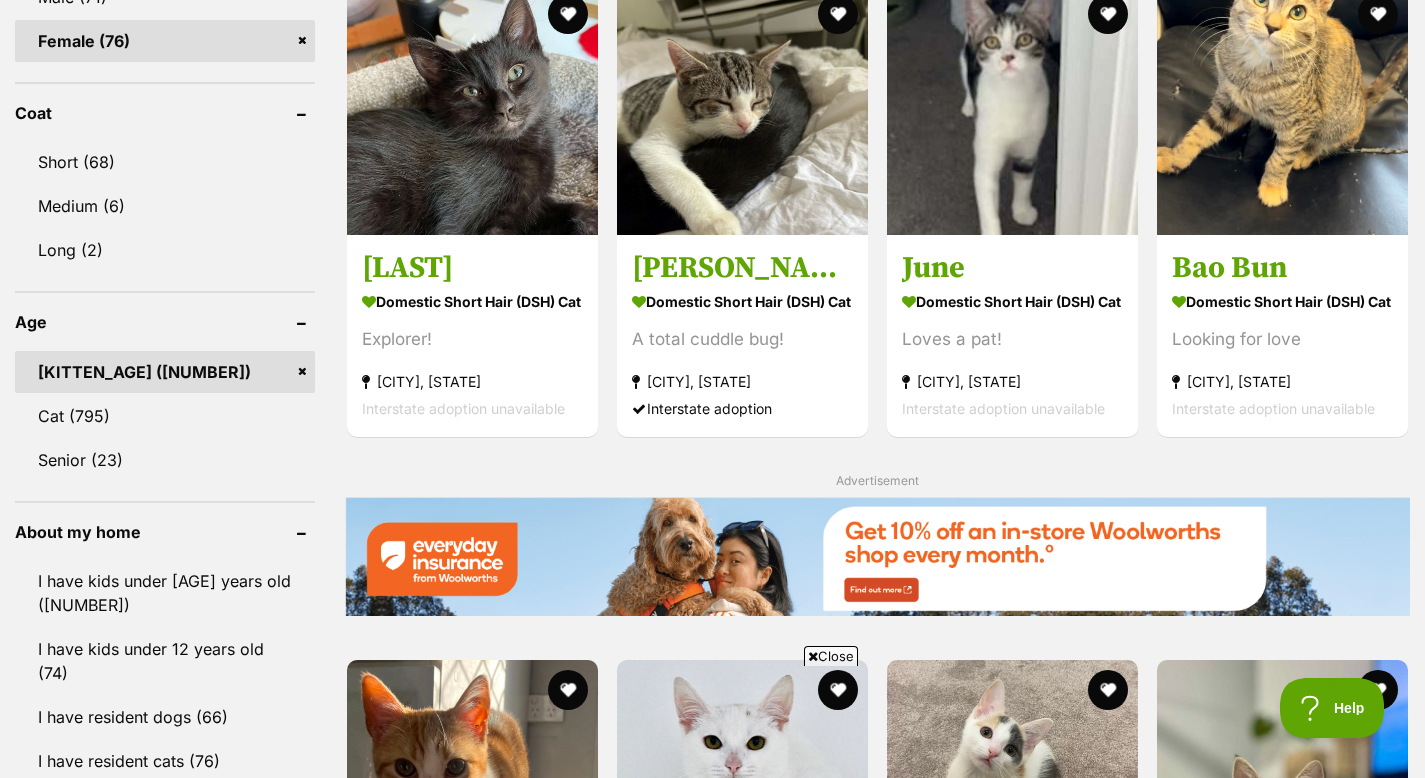 click on "Kitten (76)" at bounding box center (165, 372) 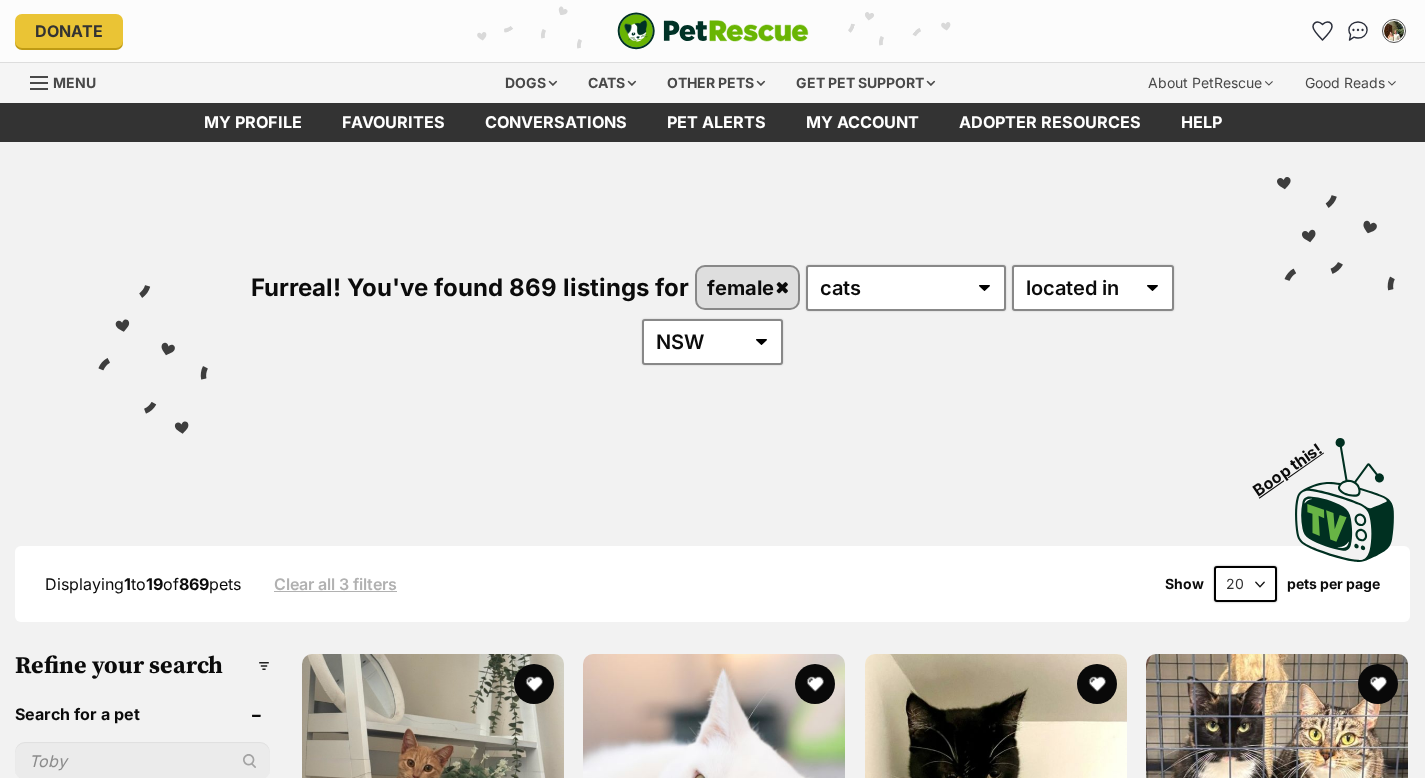 scroll, scrollTop: 0, scrollLeft: 0, axis: both 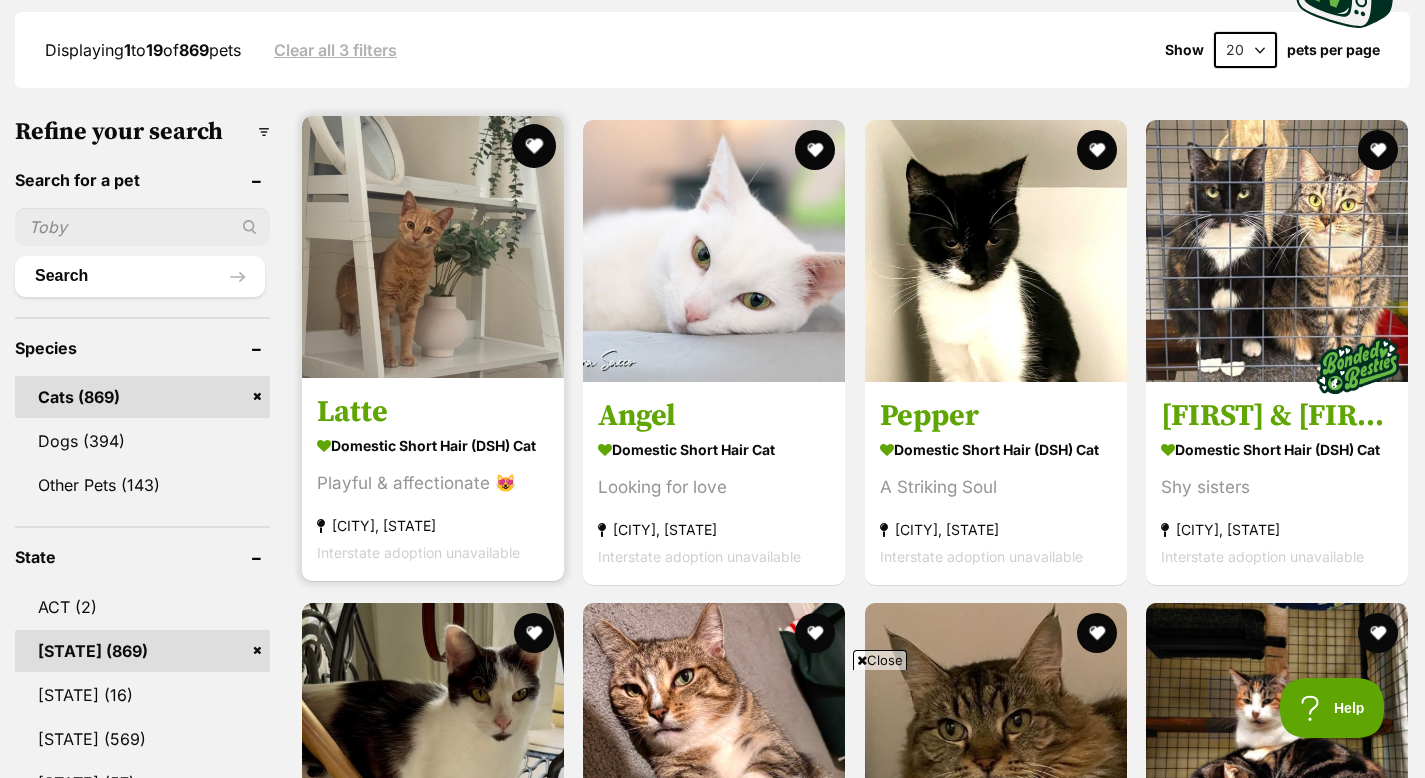click at bounding box center [534, 146] 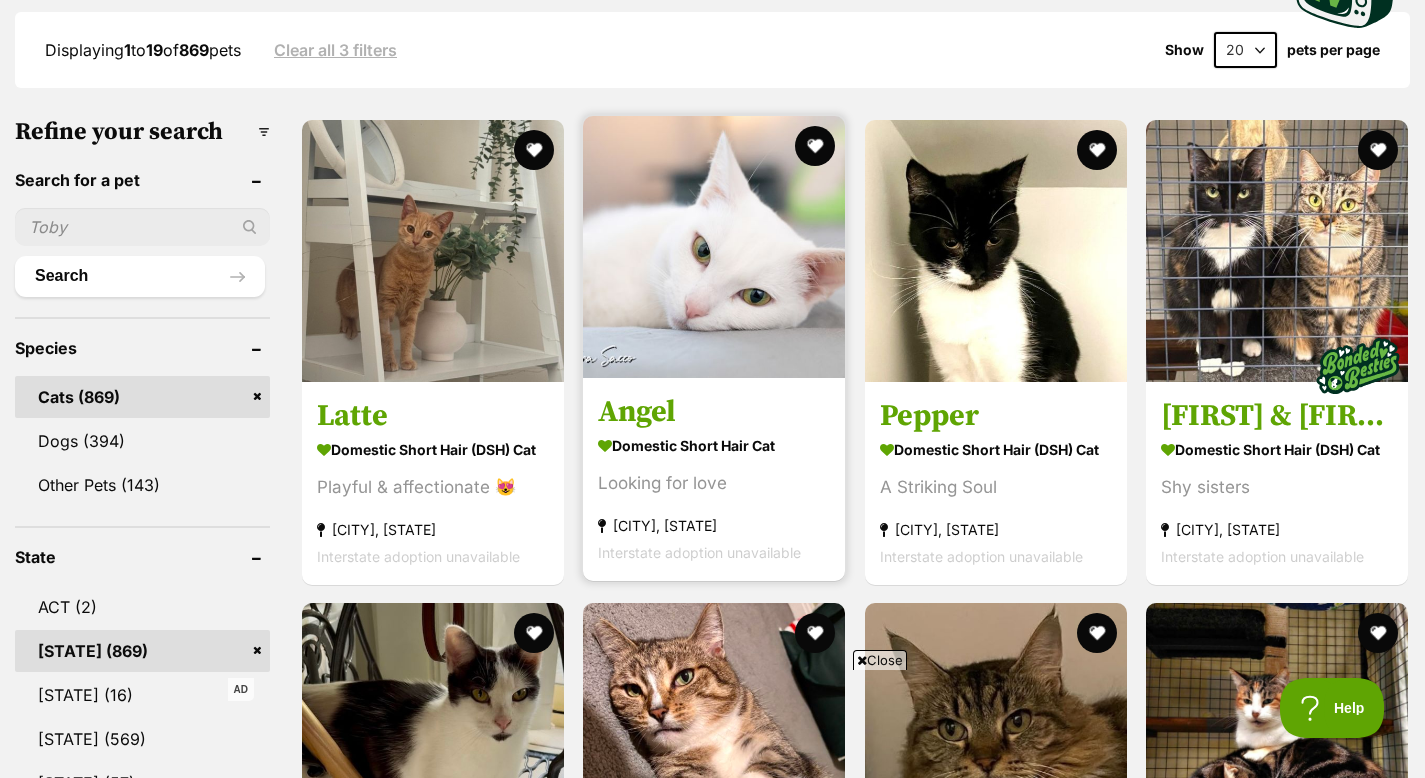 scroll, scrollTop: 583, scrollLeft: 0, axis: vertical 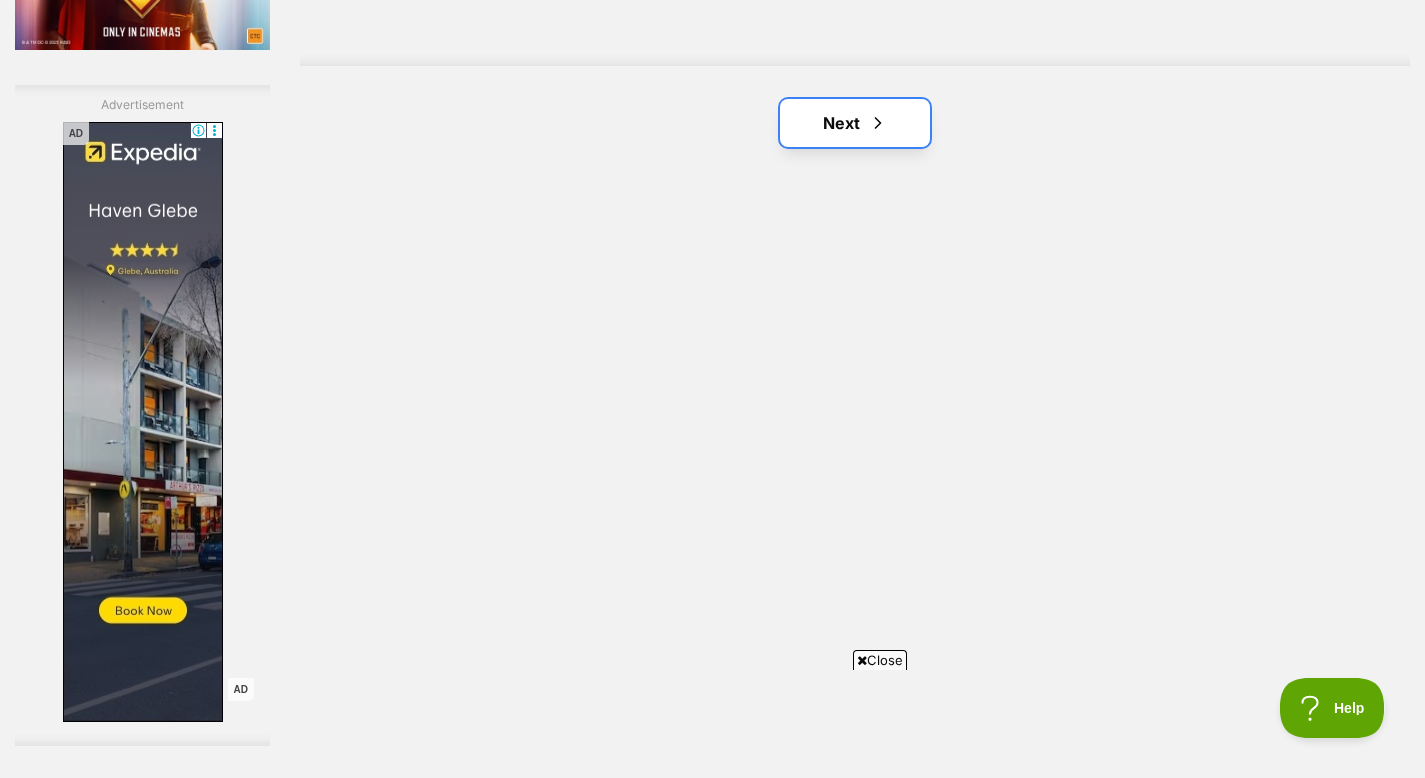 click on "Next" at bounding box center (855, 123) 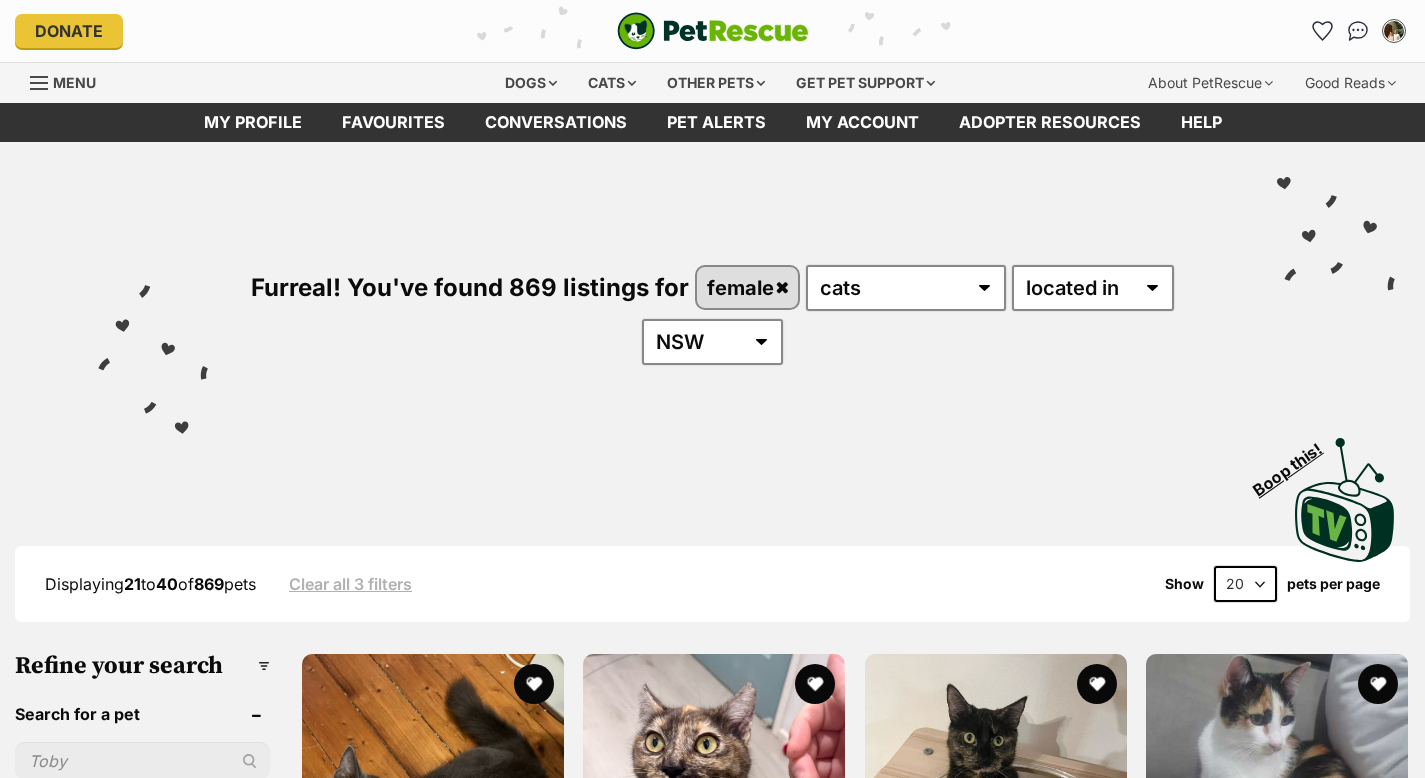 scroll, scrollTop: 0, scrollLeft: 0, axis: both 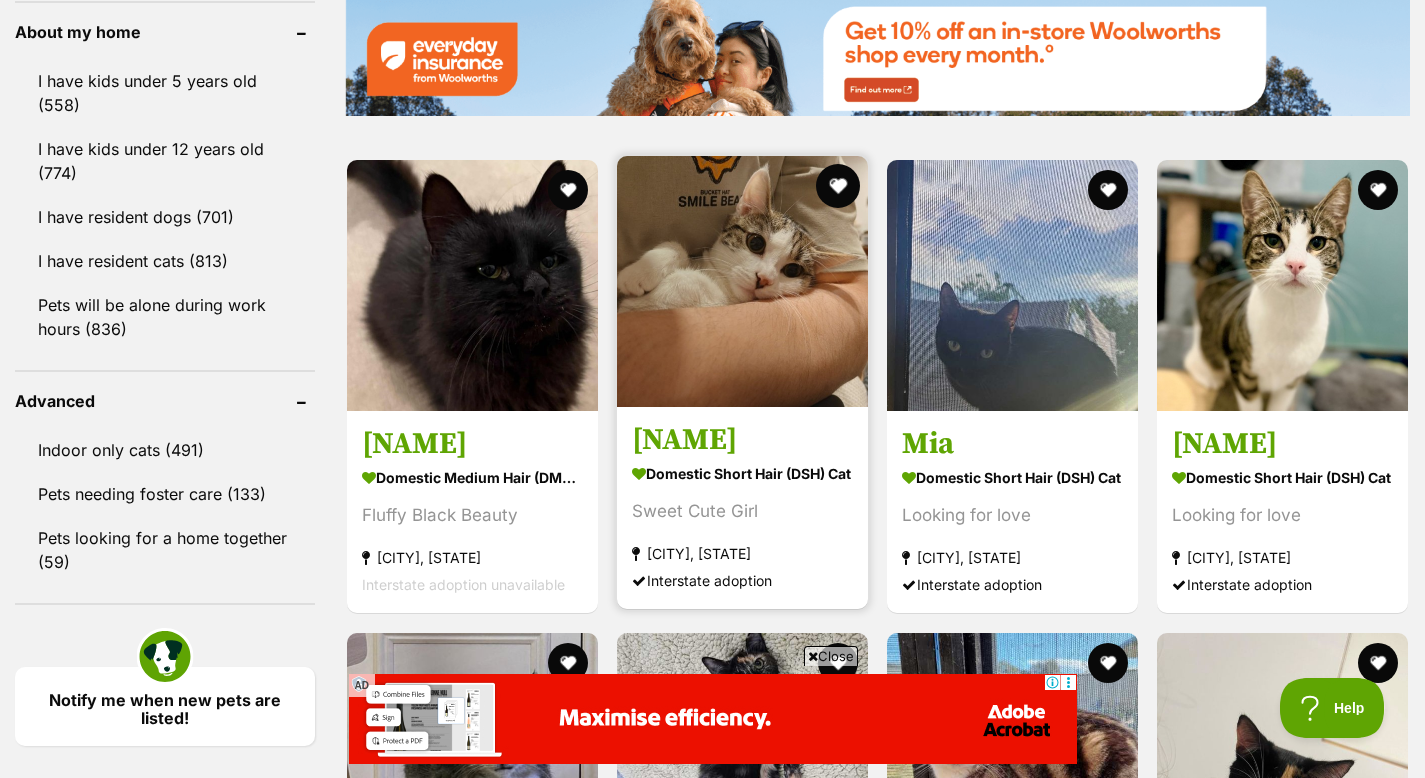 click at bounding box center [838, 186] 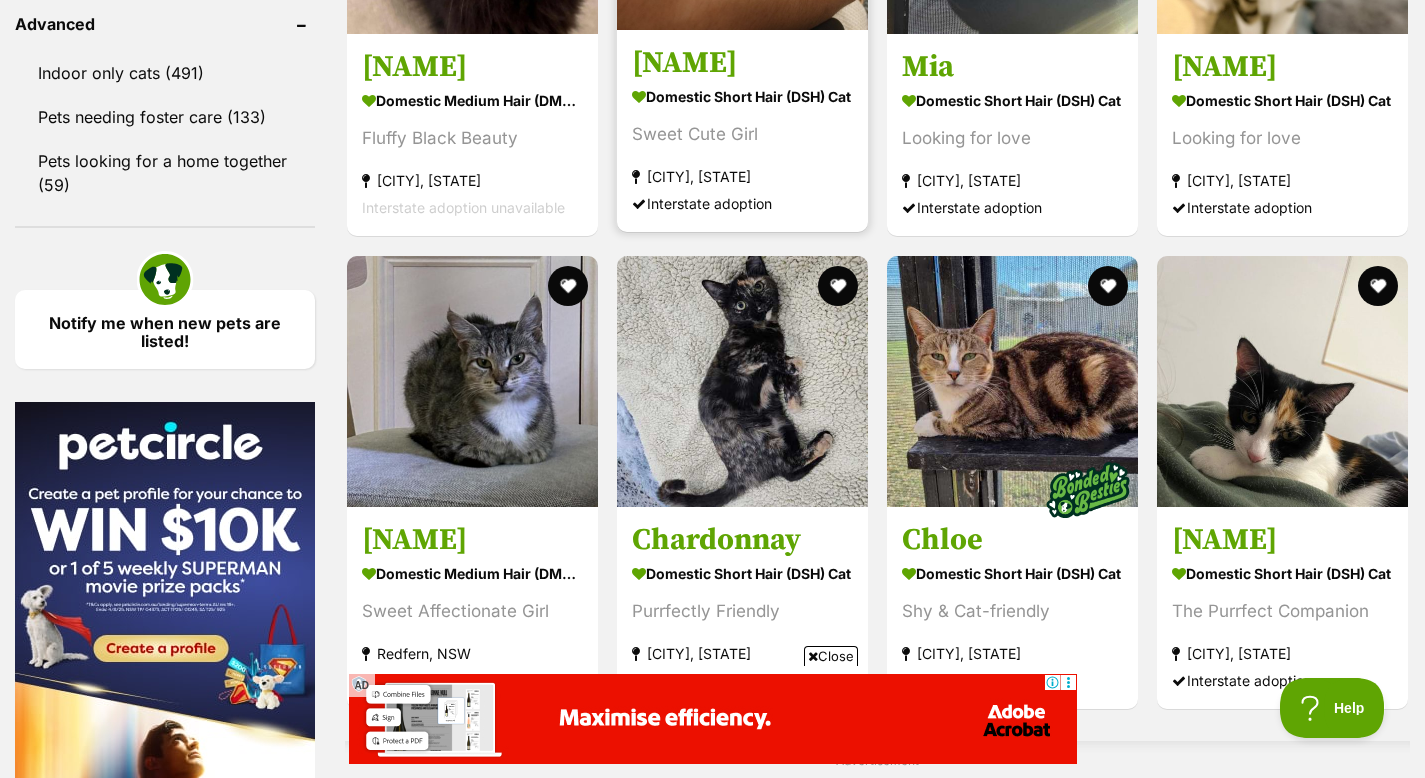 scroll, scrollTop: 2859, scrollLeft: 0, axis: vertical 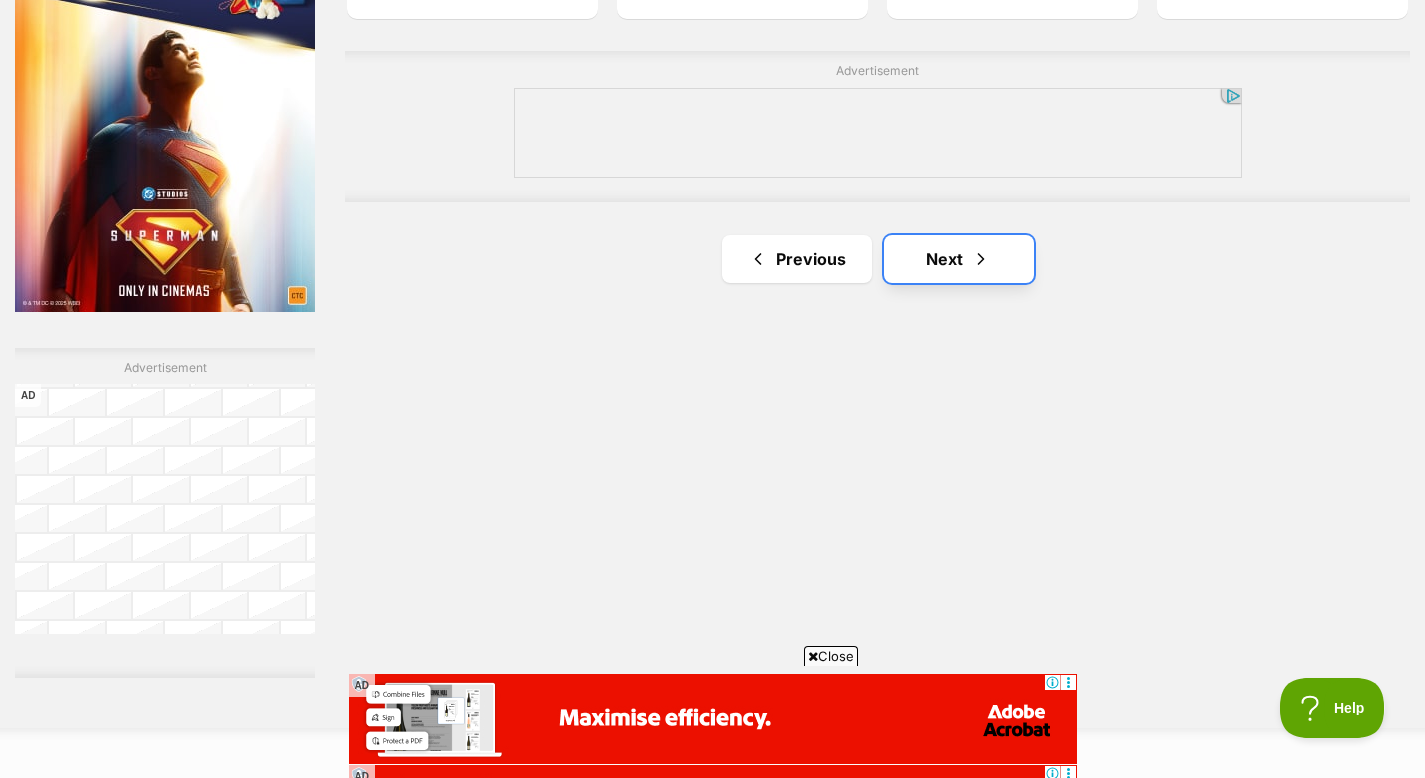 click on "Next" at bounding box center (959, 259) 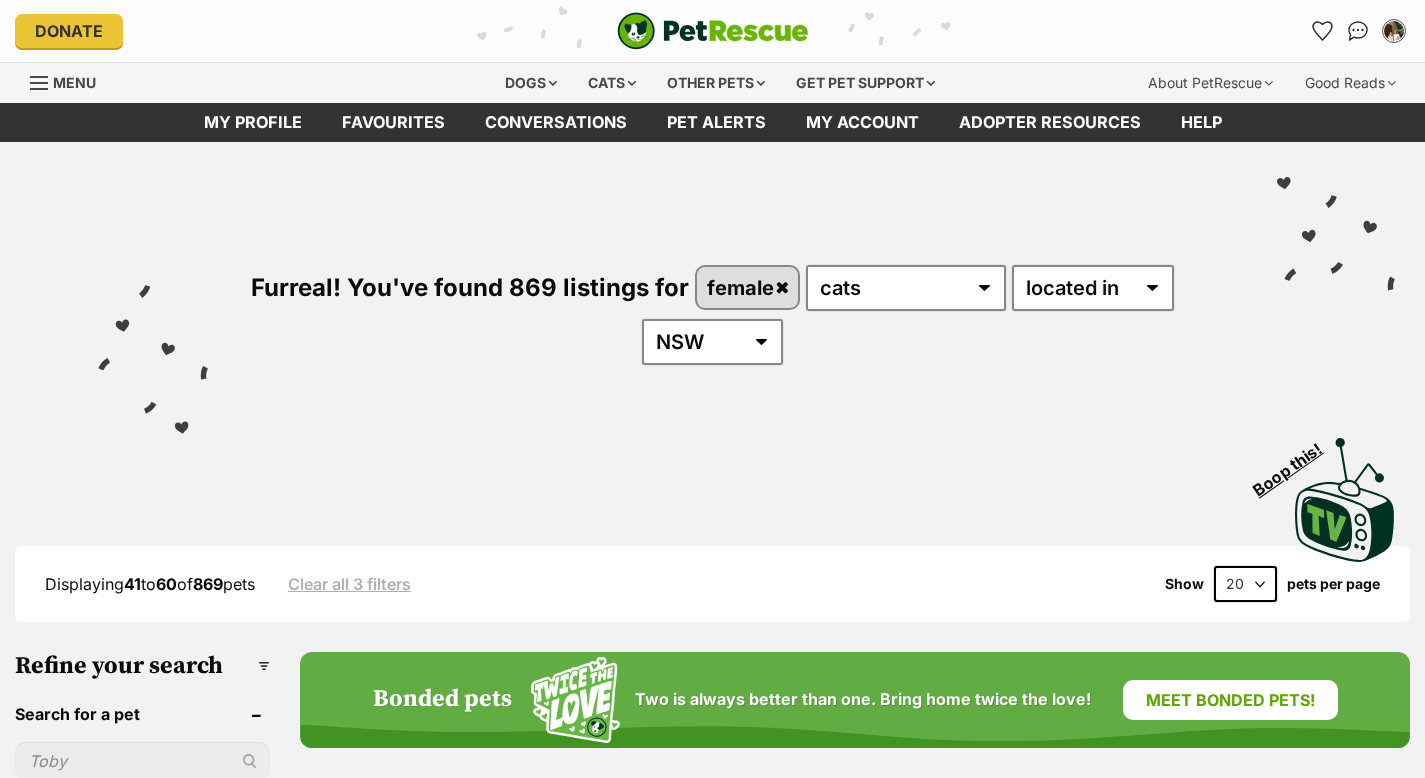 scroll, scrollTop: 478, scrollLeft: 0, axis: vertical 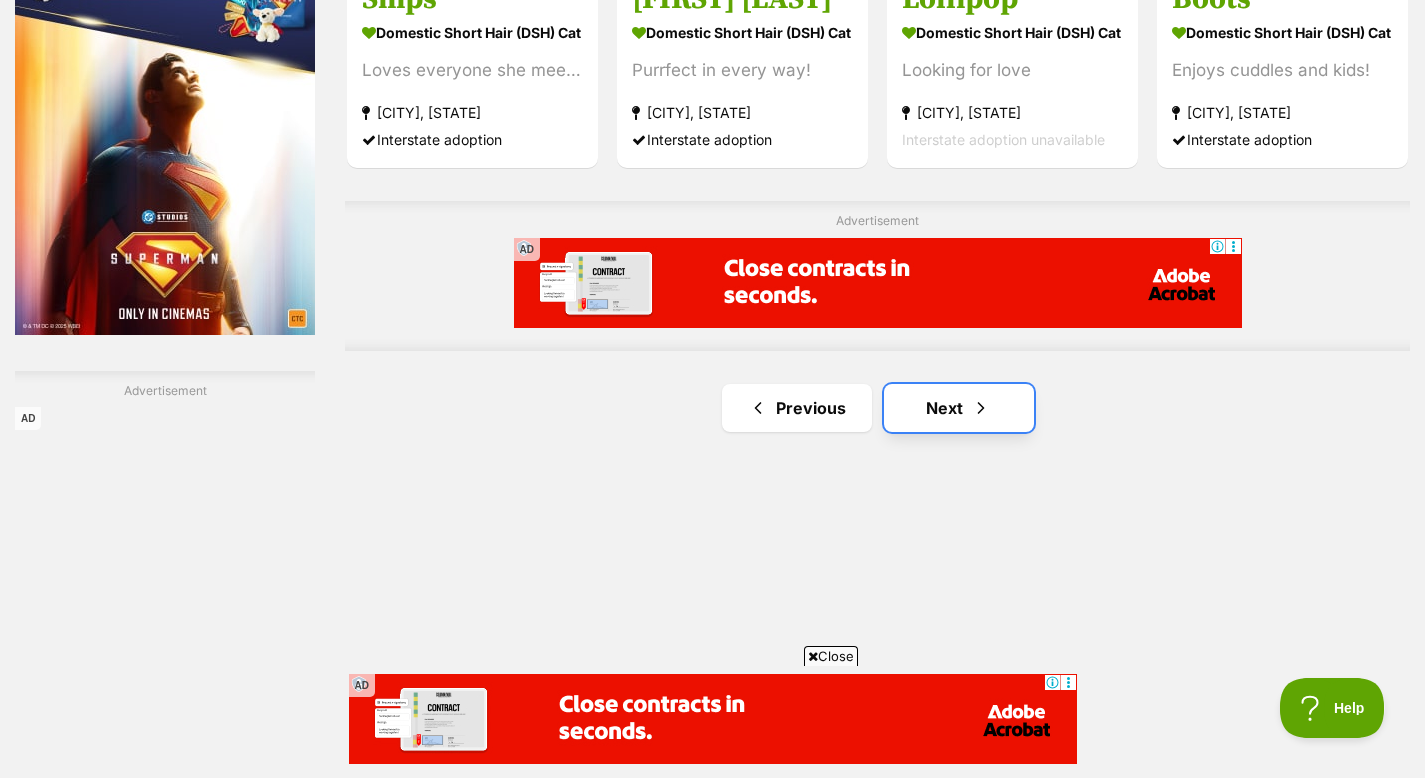 click on "Next" at bounding box center [959, 408] 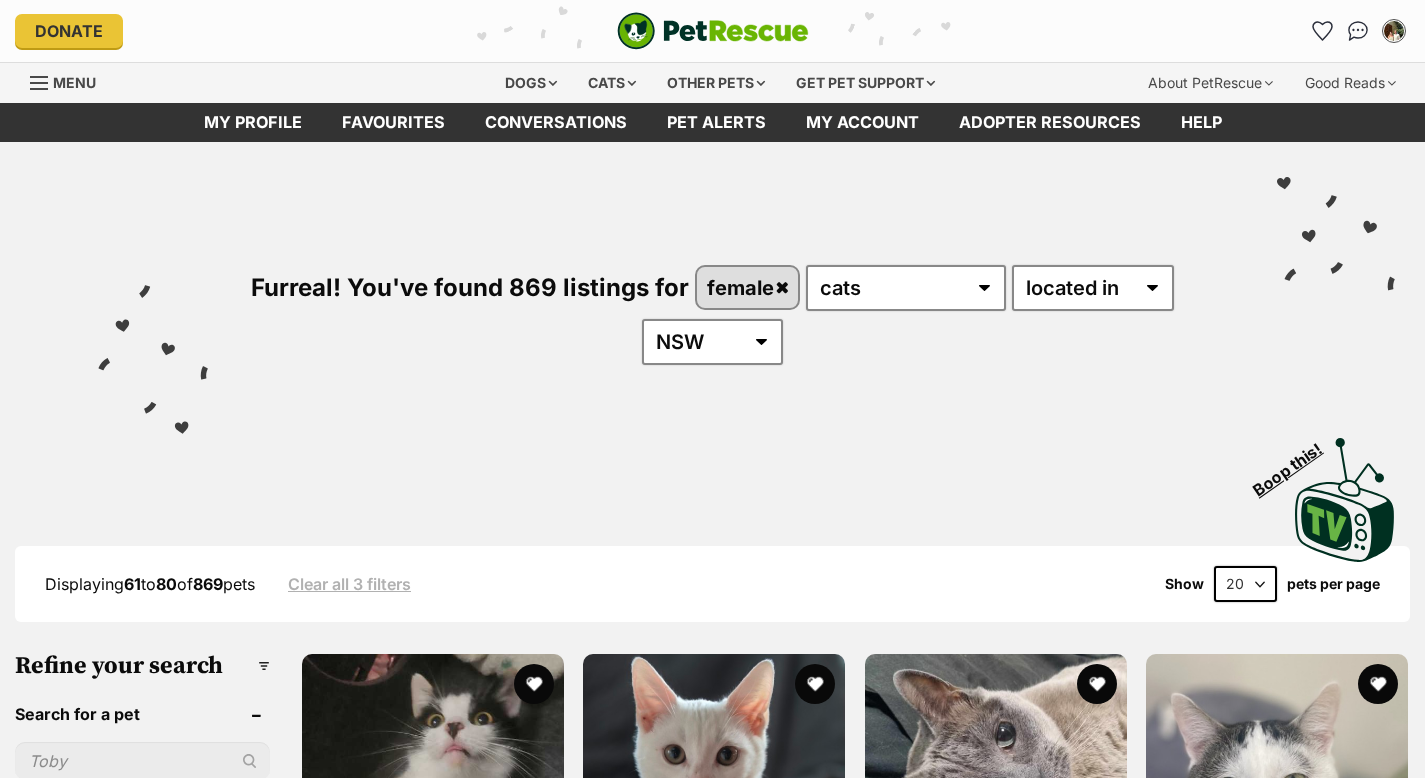 scroll, scrollTop: 0, scrollLeft: 0, axis: both 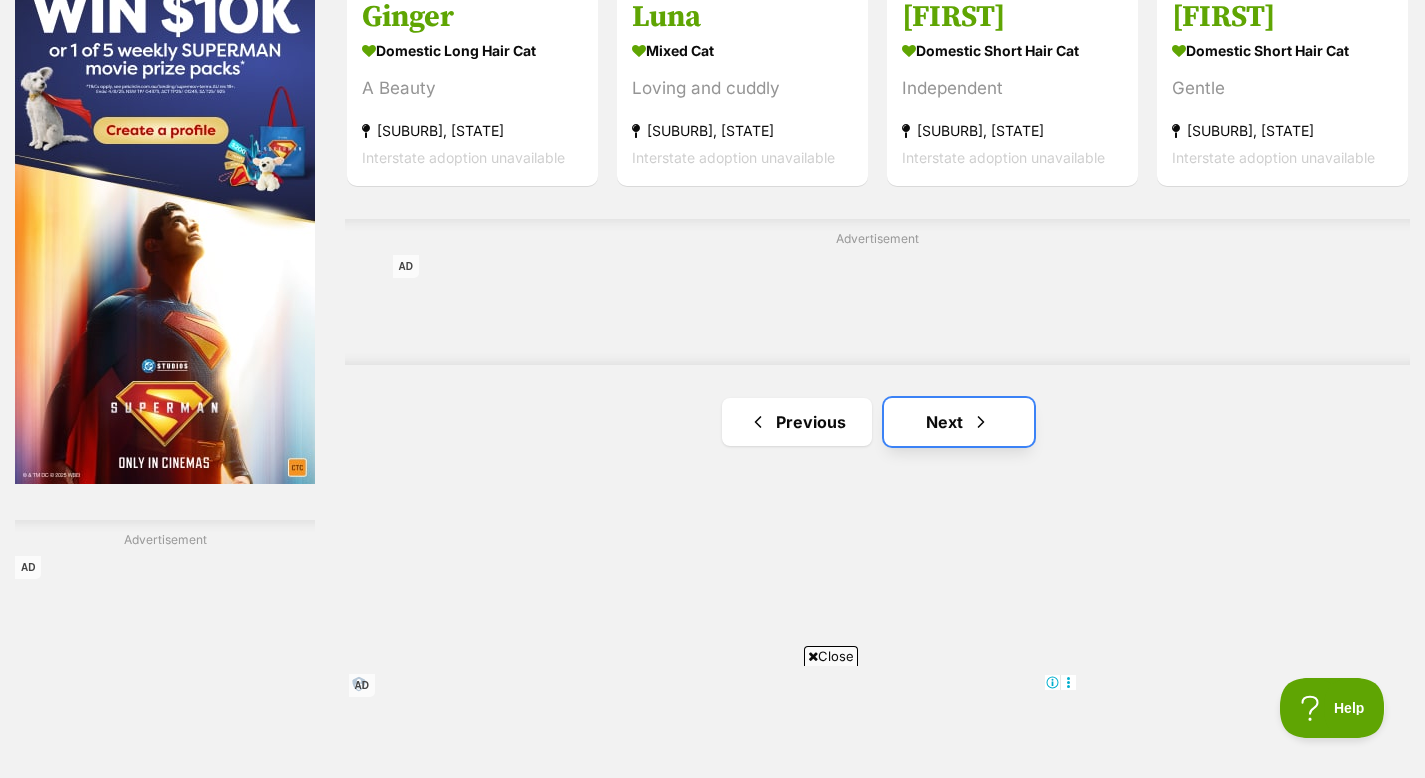click on "Next" at bounding box center [959, 422] 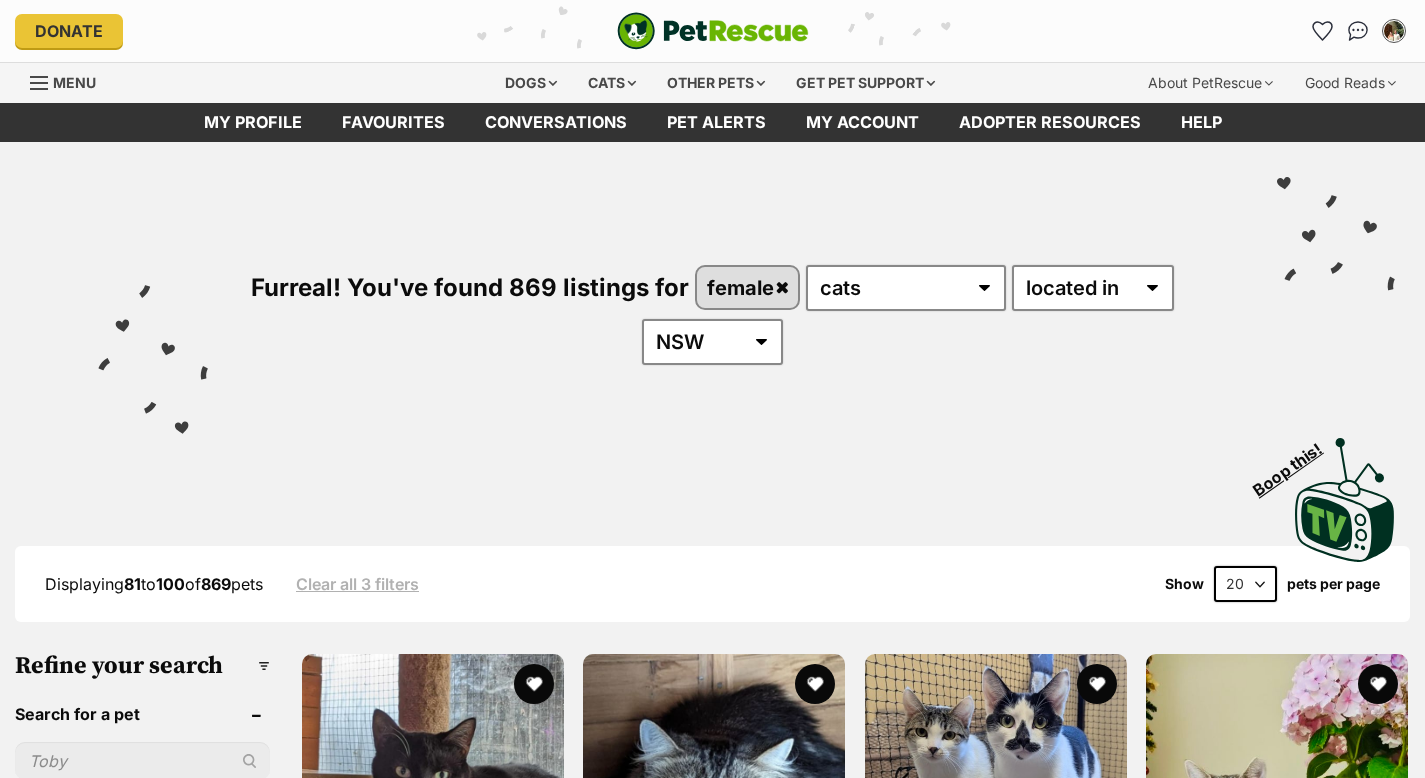 scroll, scrollTop: 24, scrollLeft: 0, axis: vertical 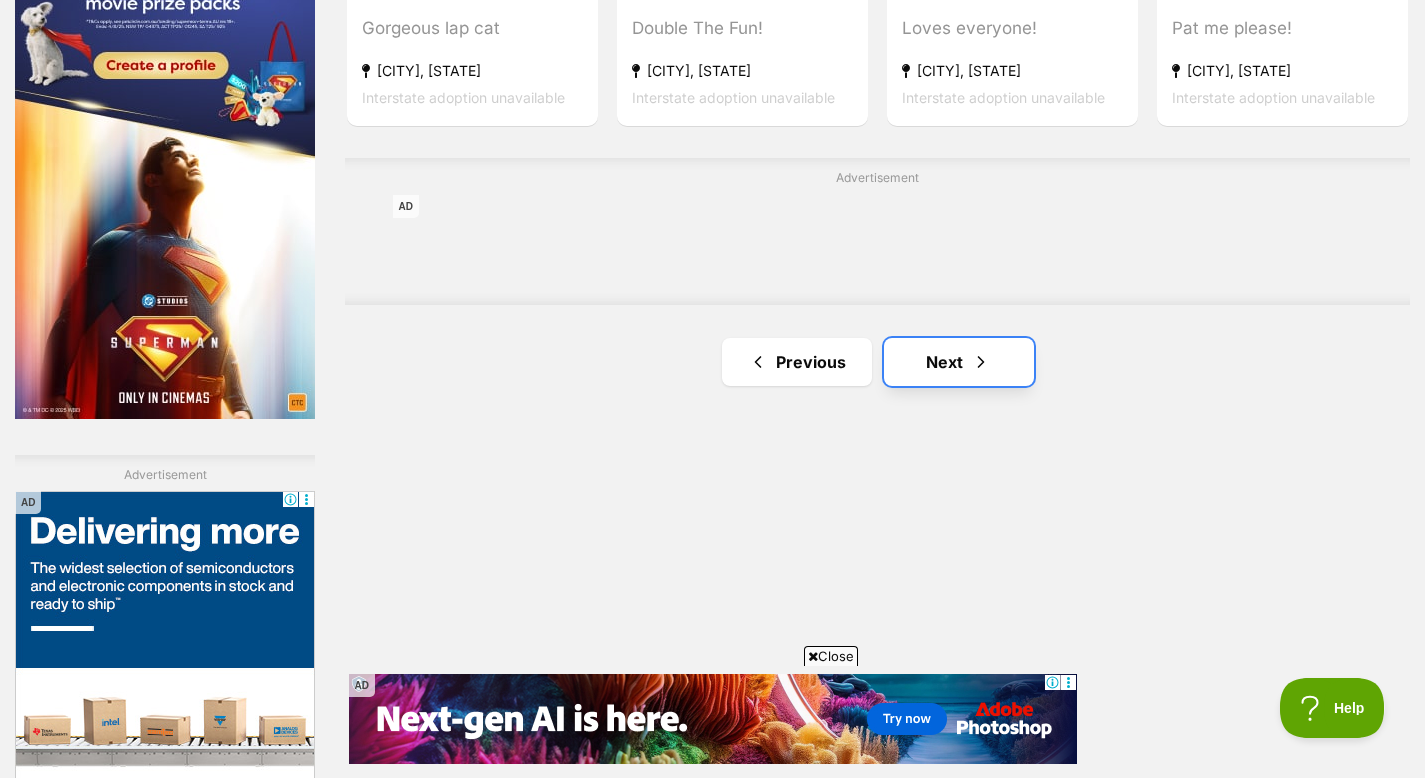click on "Next" at bounding box center (959, 362) 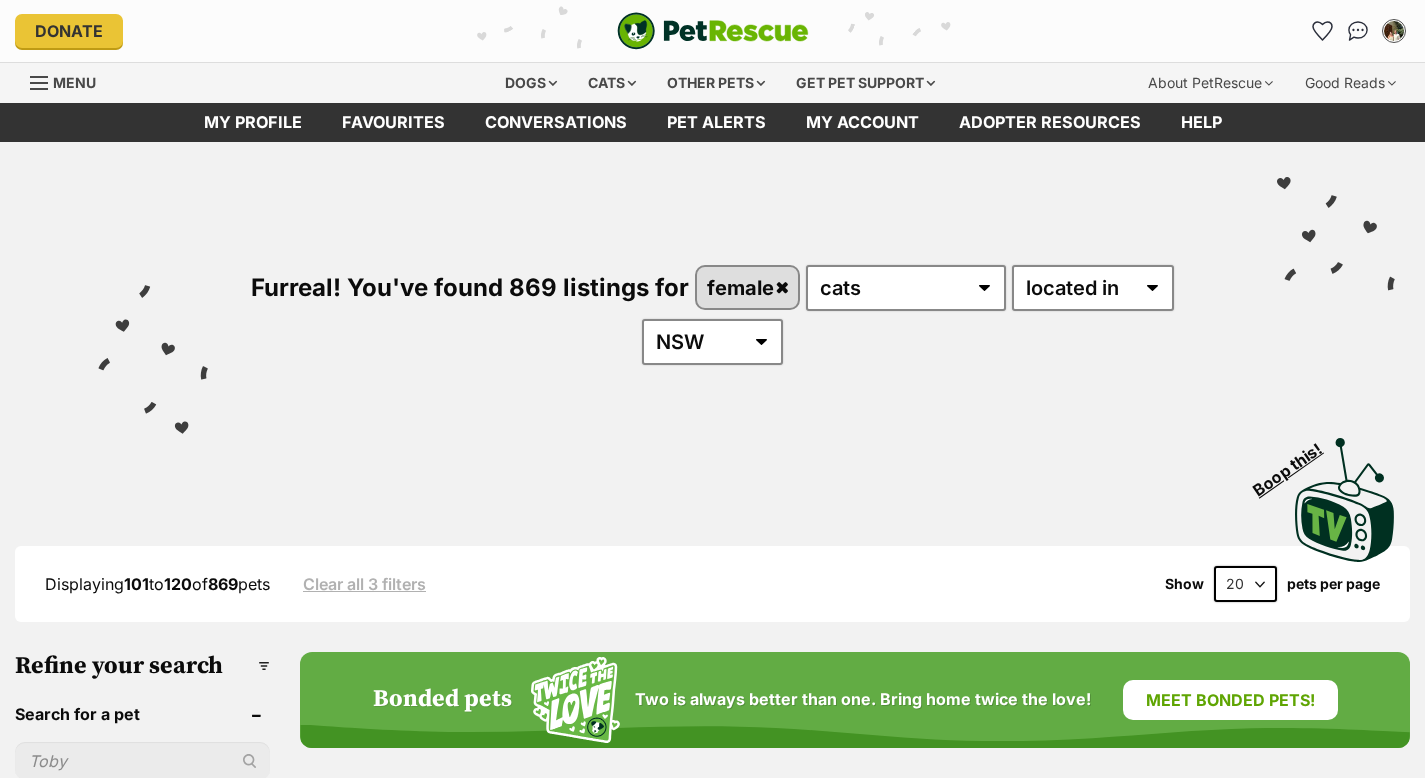 scroll, scrollTop: 0, scrollLeft: 0, axis: both 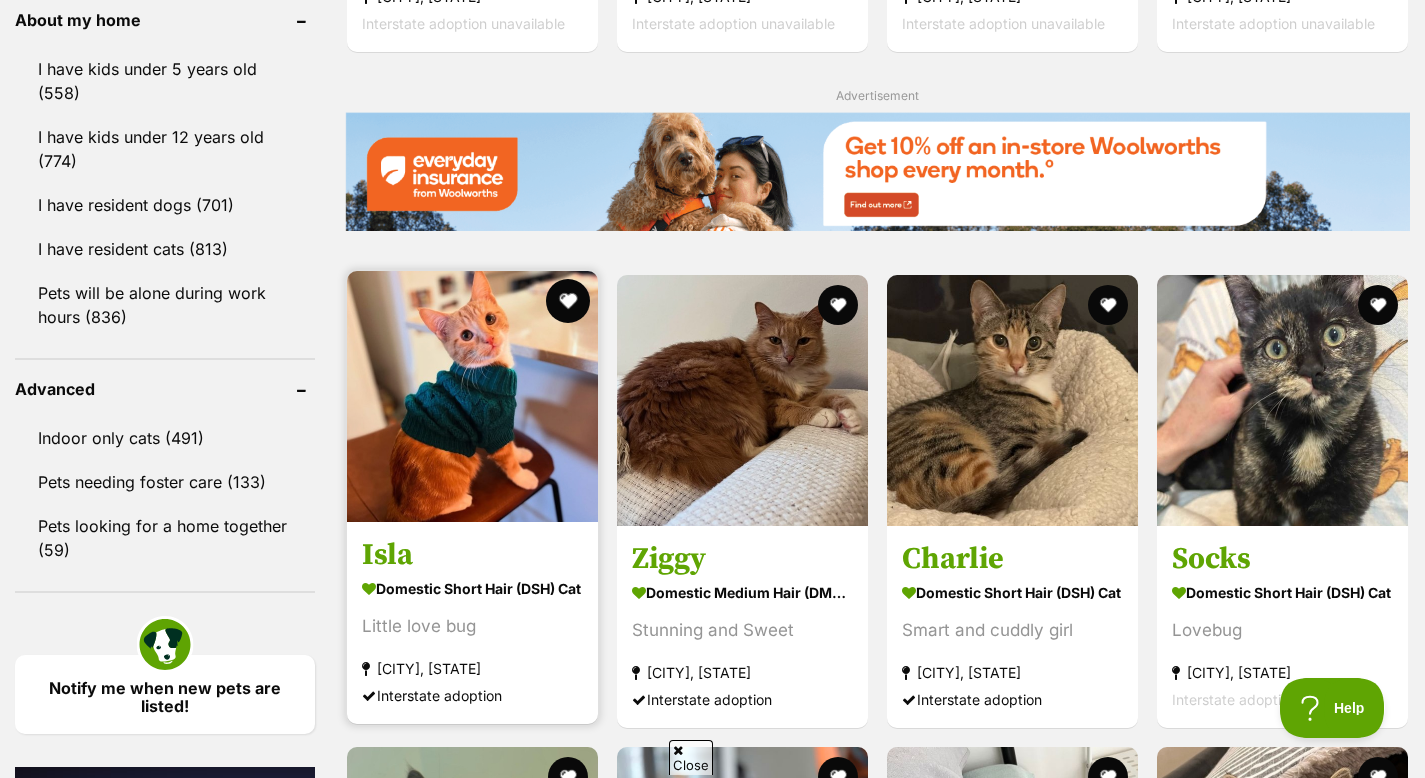 click at bounding box center [568, 301] 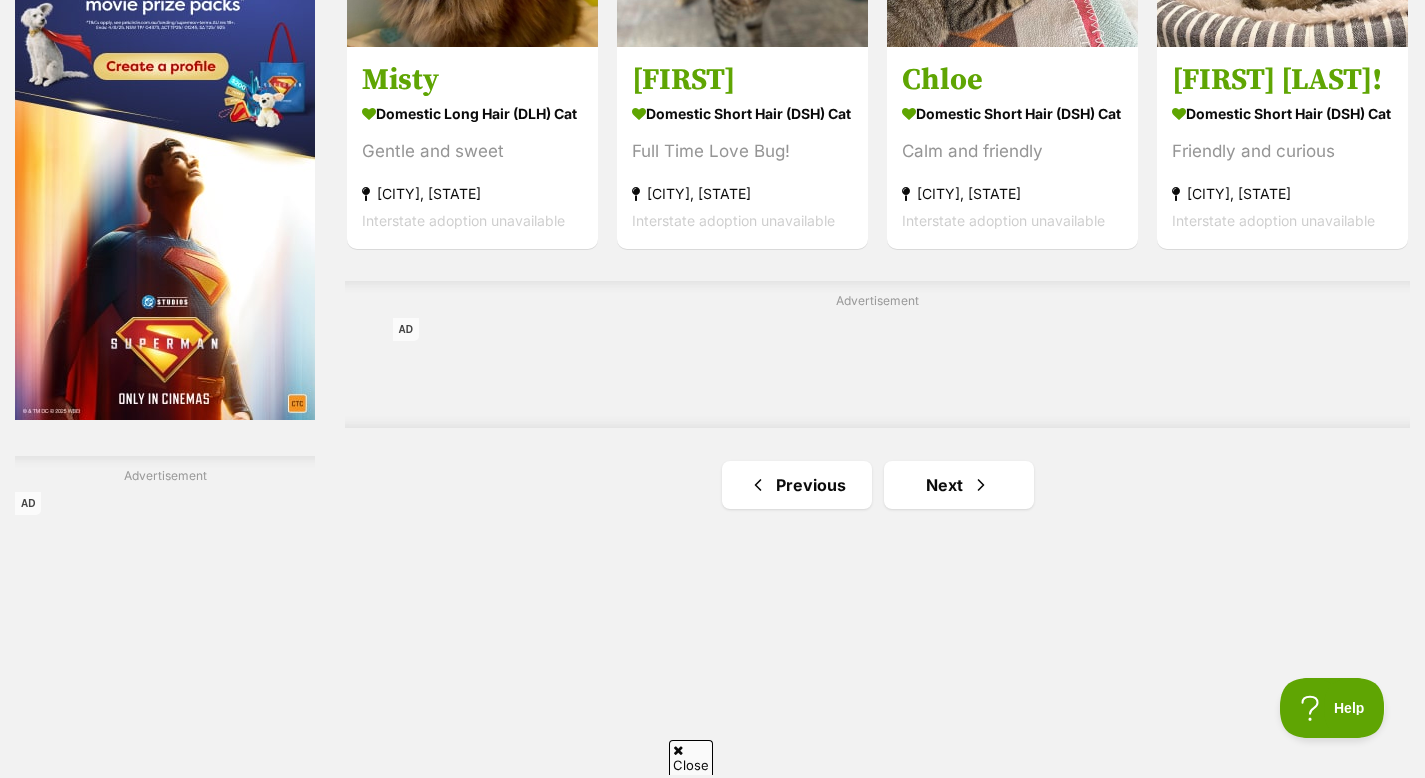 scroll, scrollTop: 3299, scrollLeft: 0, axis: vertical 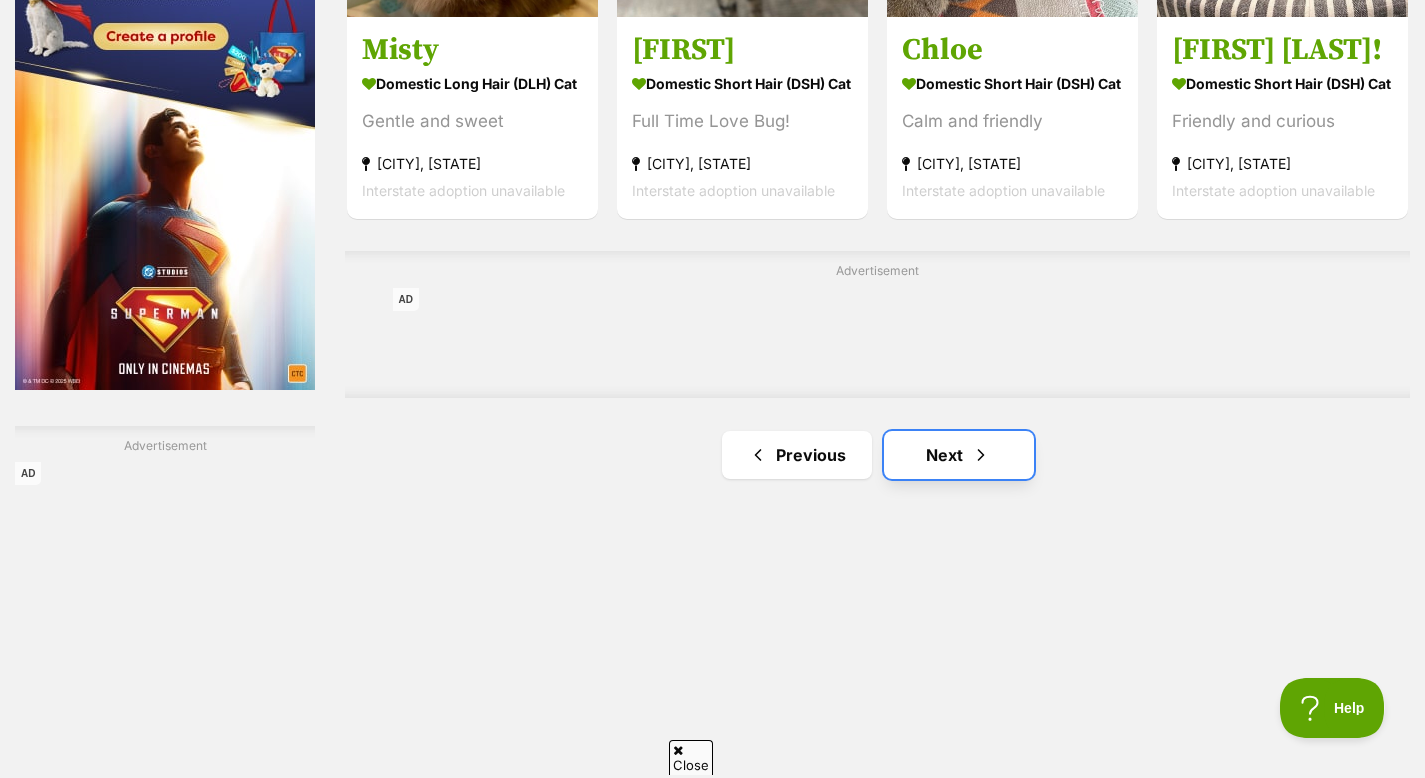 click on "Next" at bounding box center (959, 455) 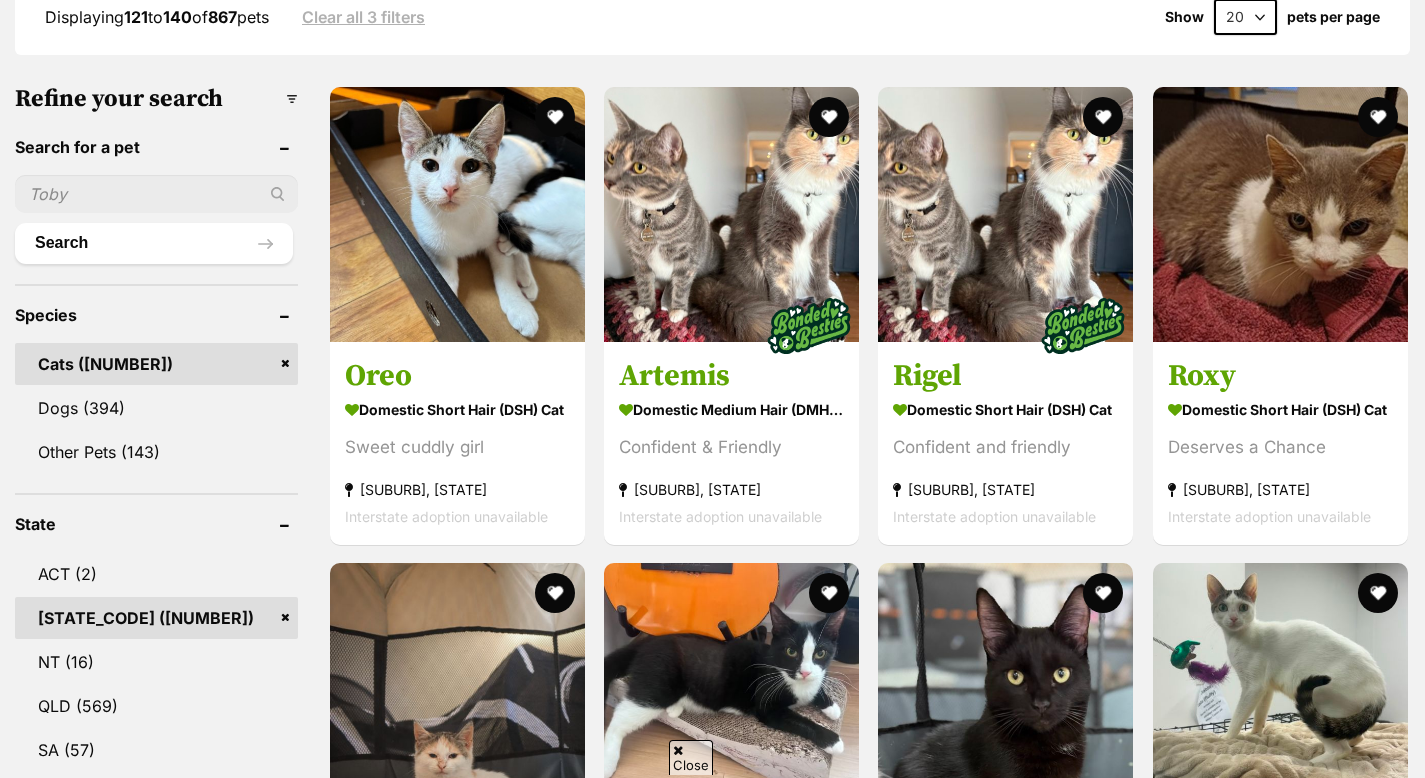 scroll, scrollTop: 0, scrollLeft: 0, axis: both 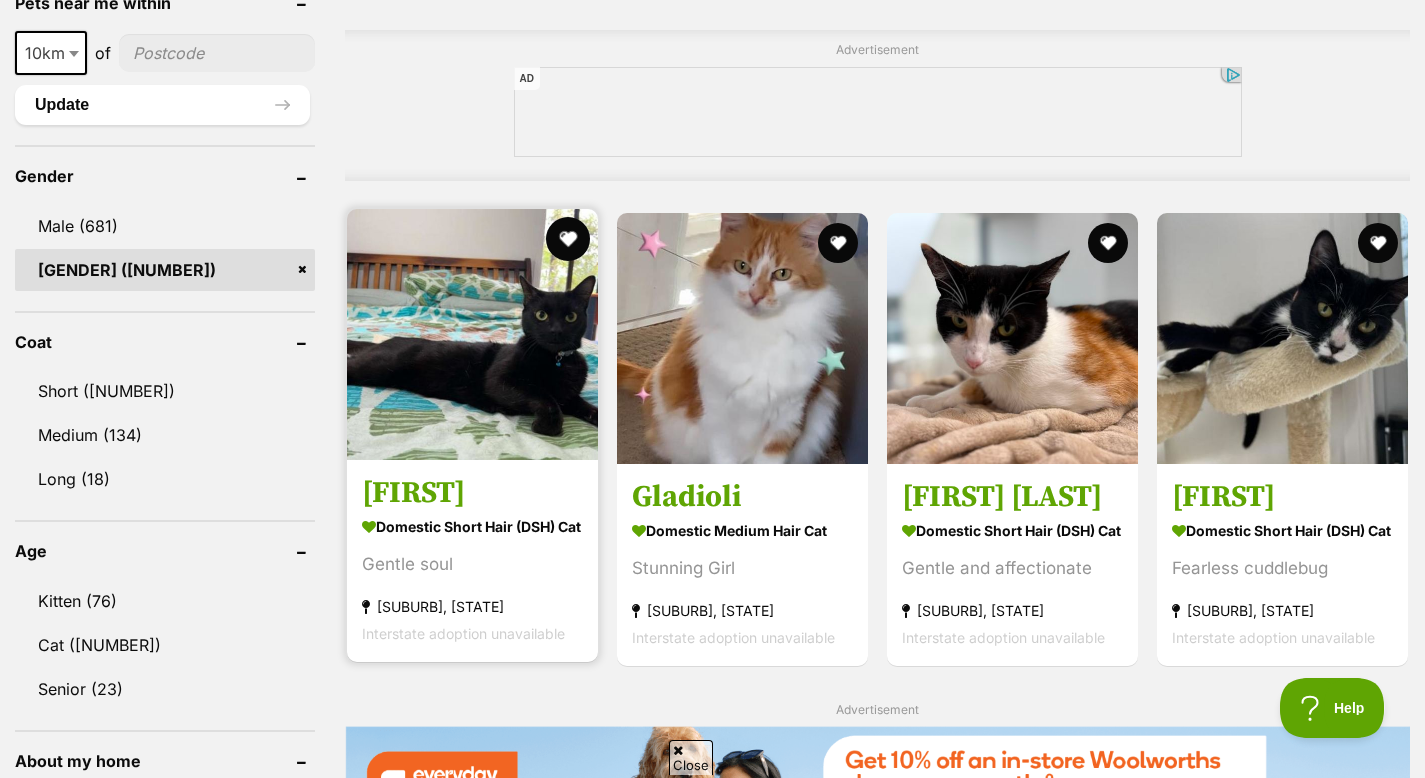 click at bounding box center (568, 239) 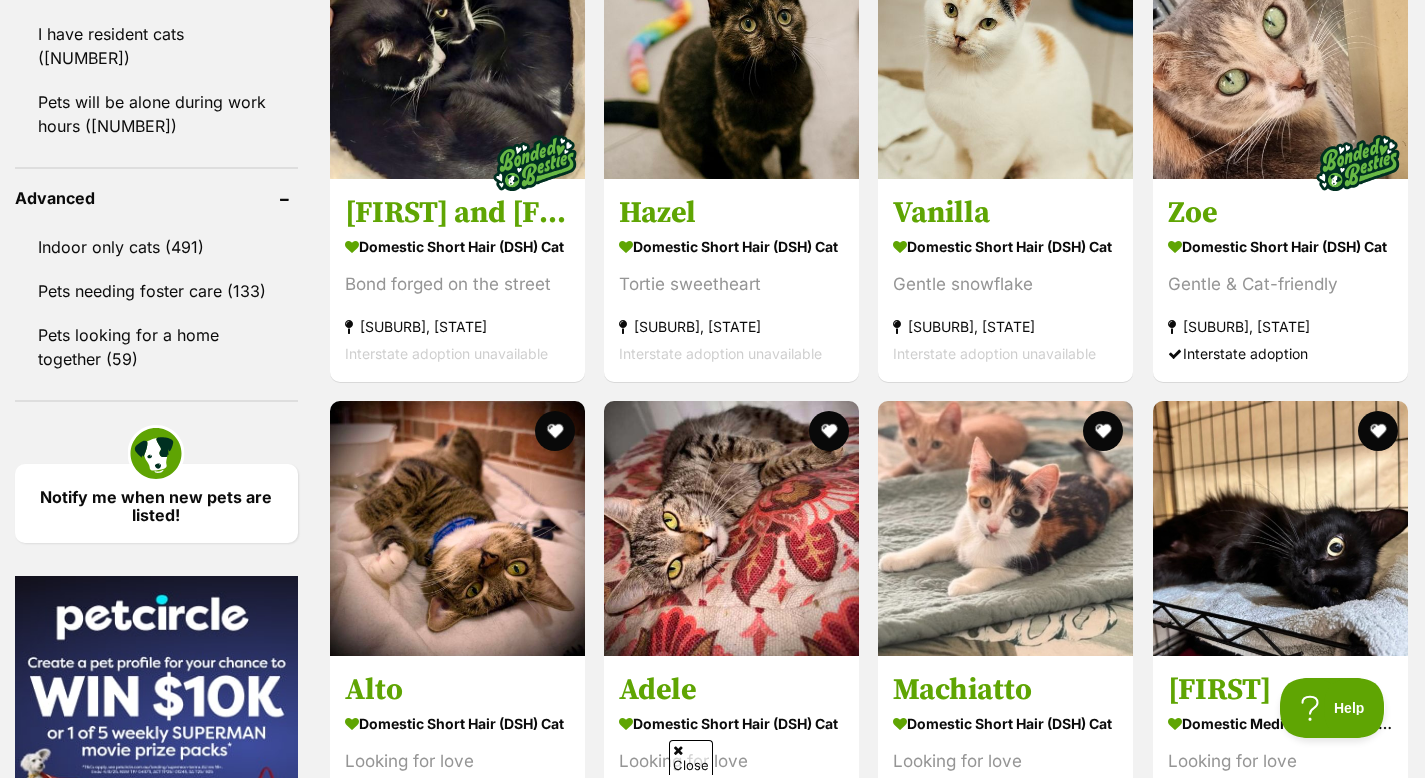 scroll, scrollTop: 2562, scrollLeft: 0, axis: vertical 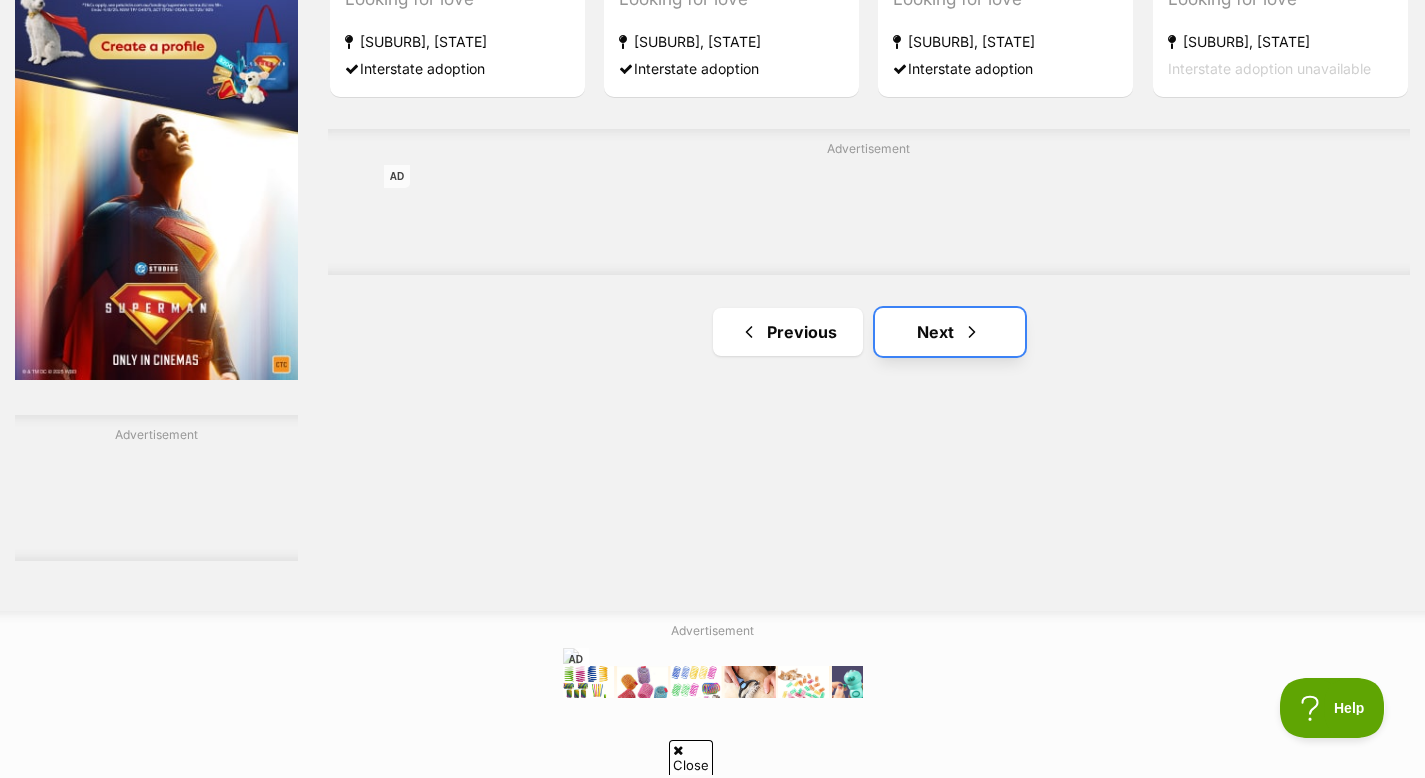 click on "Next" at bounding box center (950, 332) 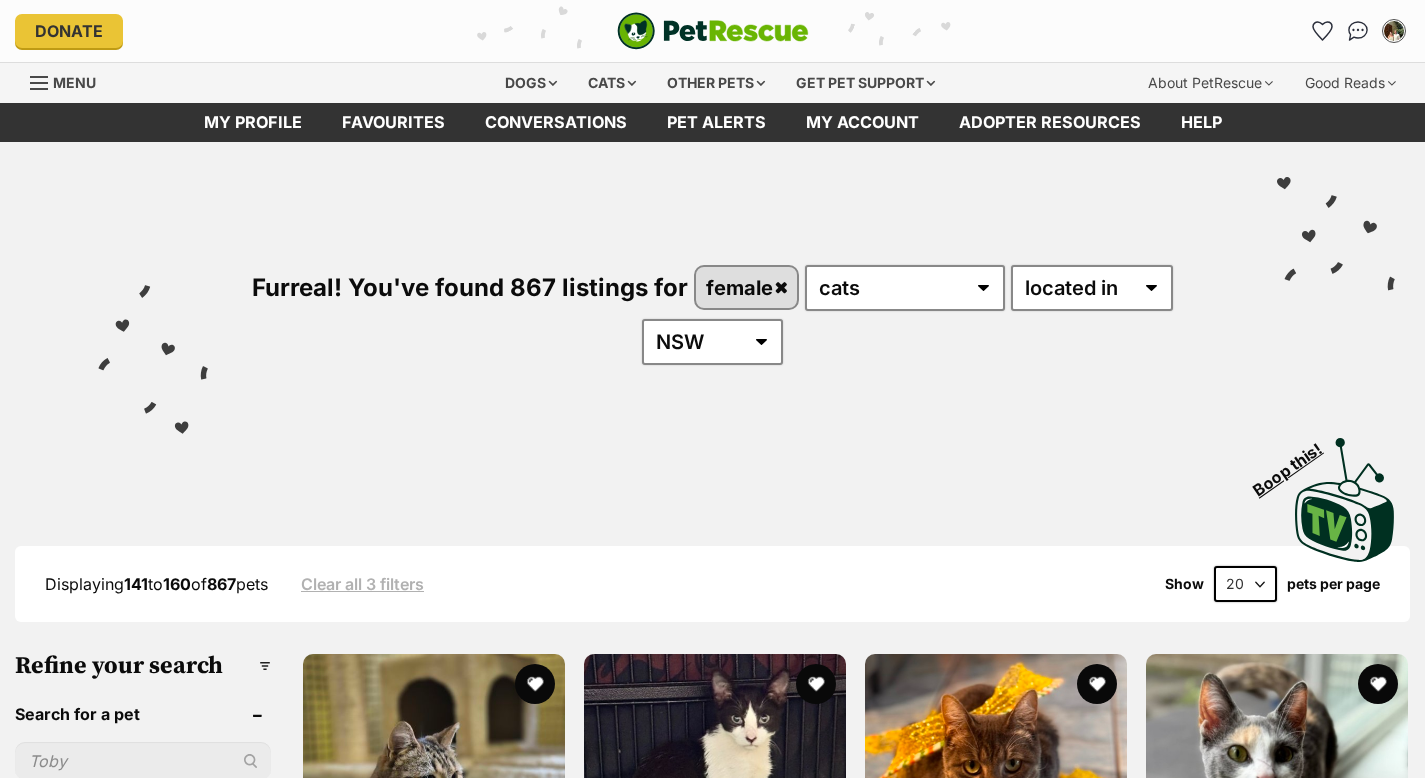 scroll, scrollTop: 0, scrollLeft: 0, axis: both 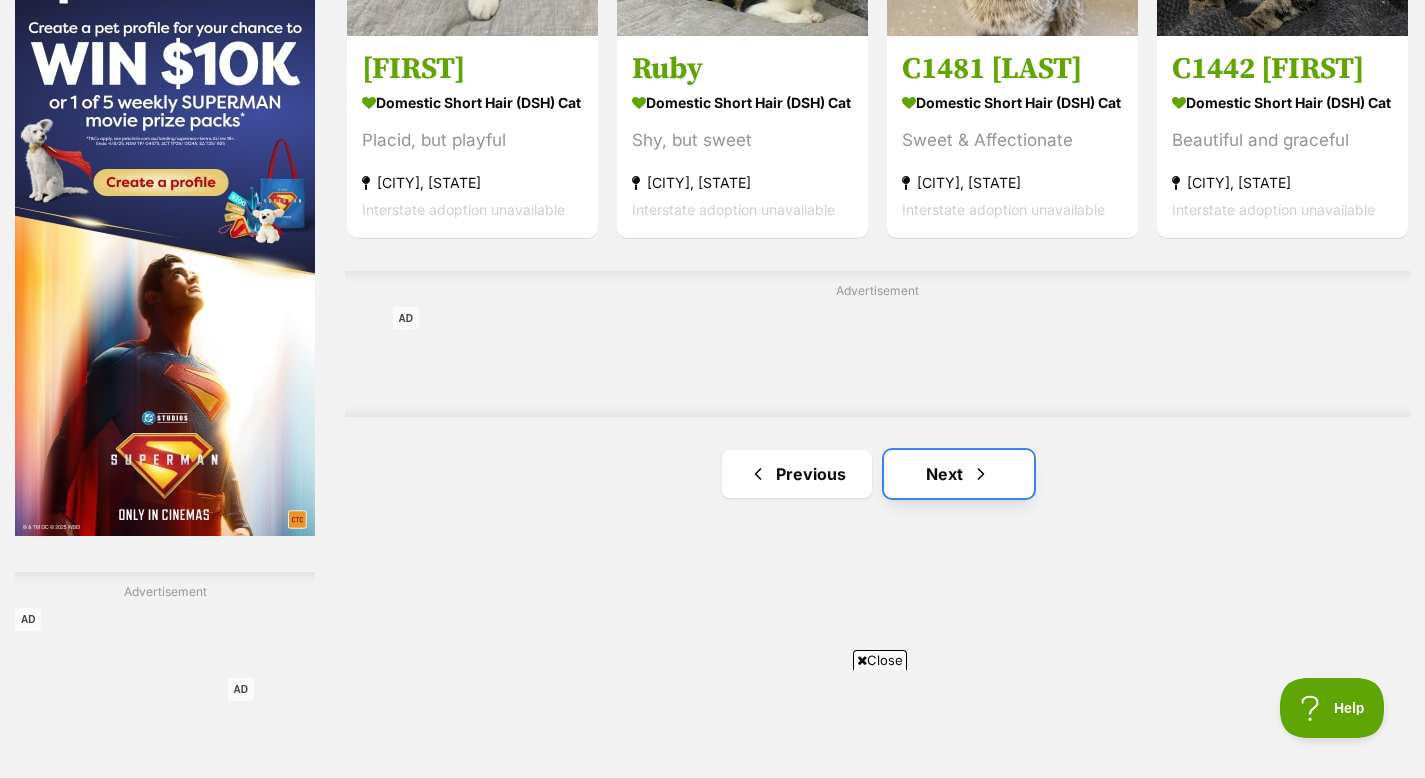 click on "Next" at bounding box center [959, 474] 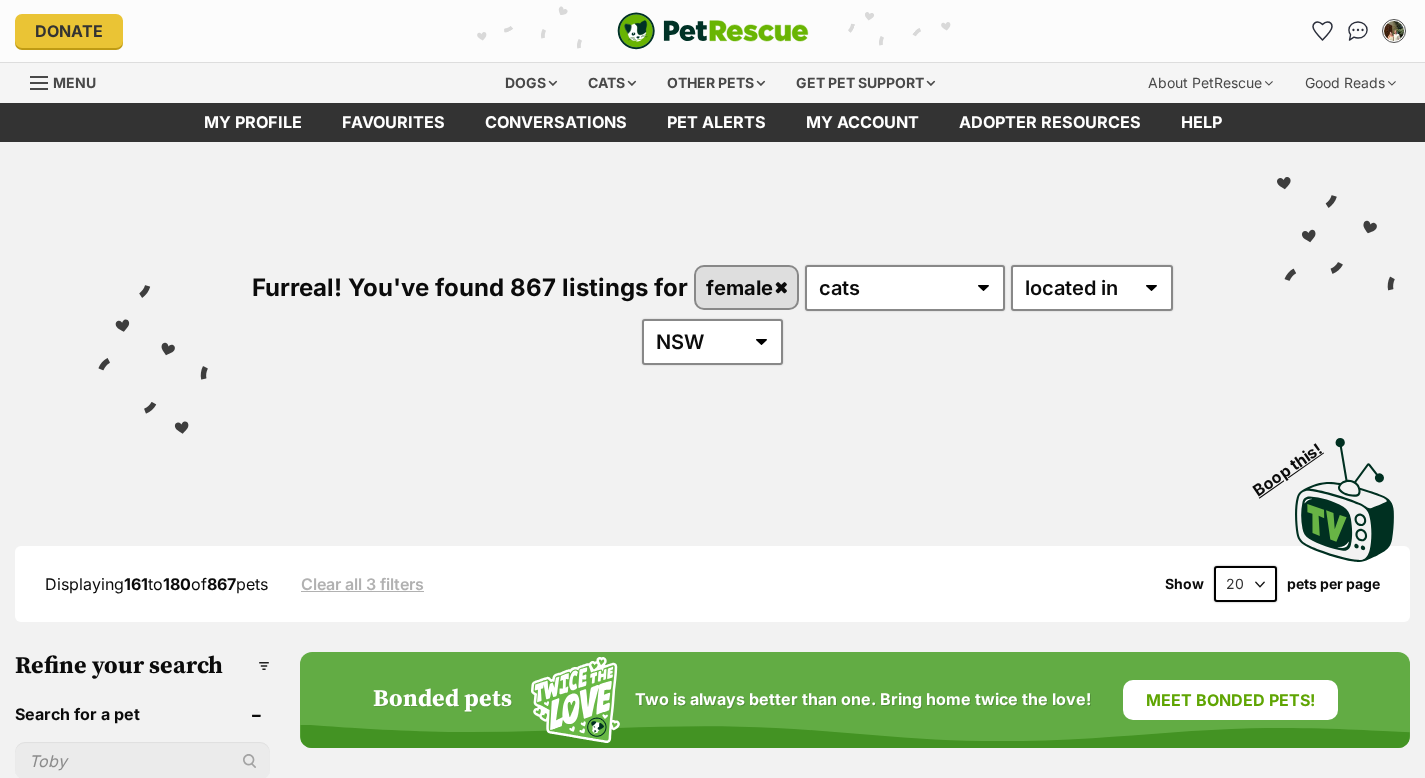 scroll, scrollTop: 0, scrollLeft: 0, axis: both 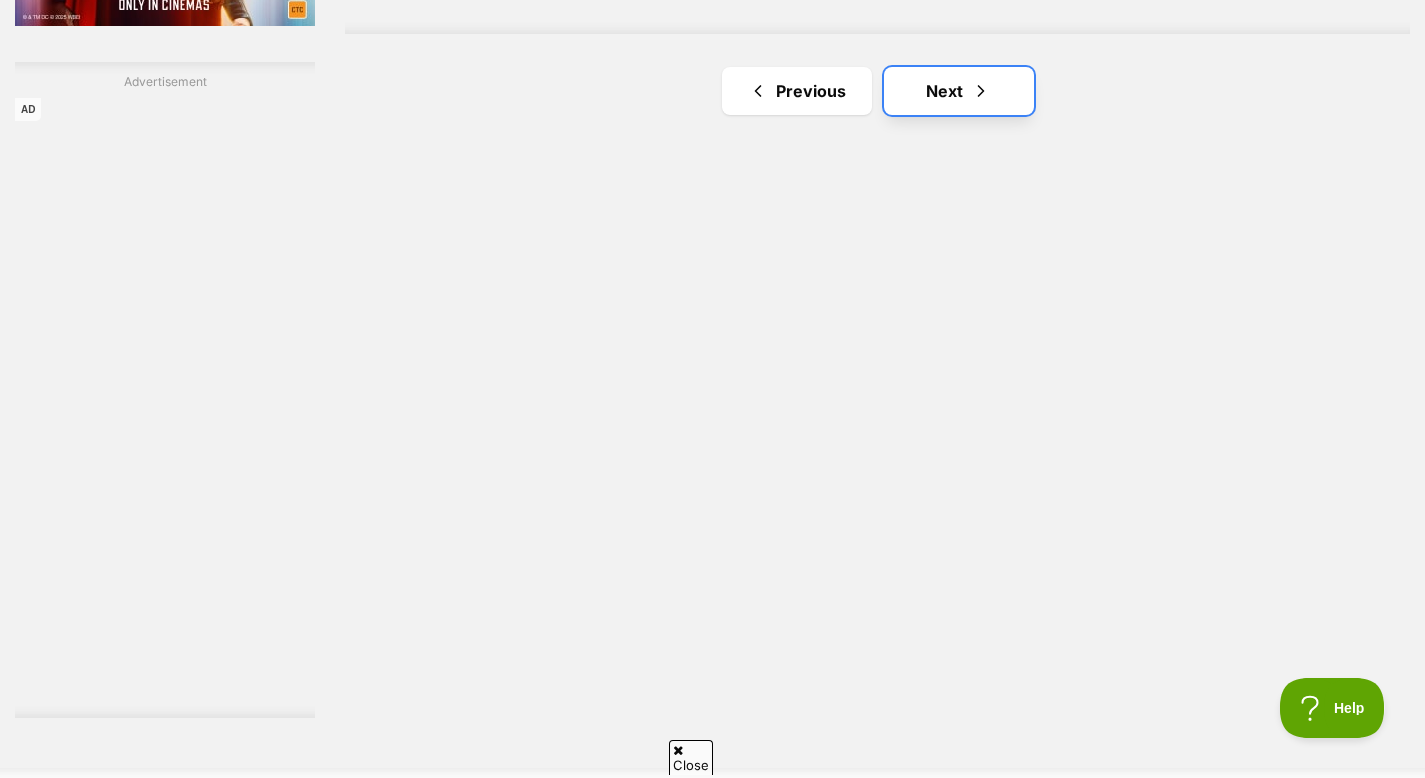 click on "Next" at bounding box center [959, 91] 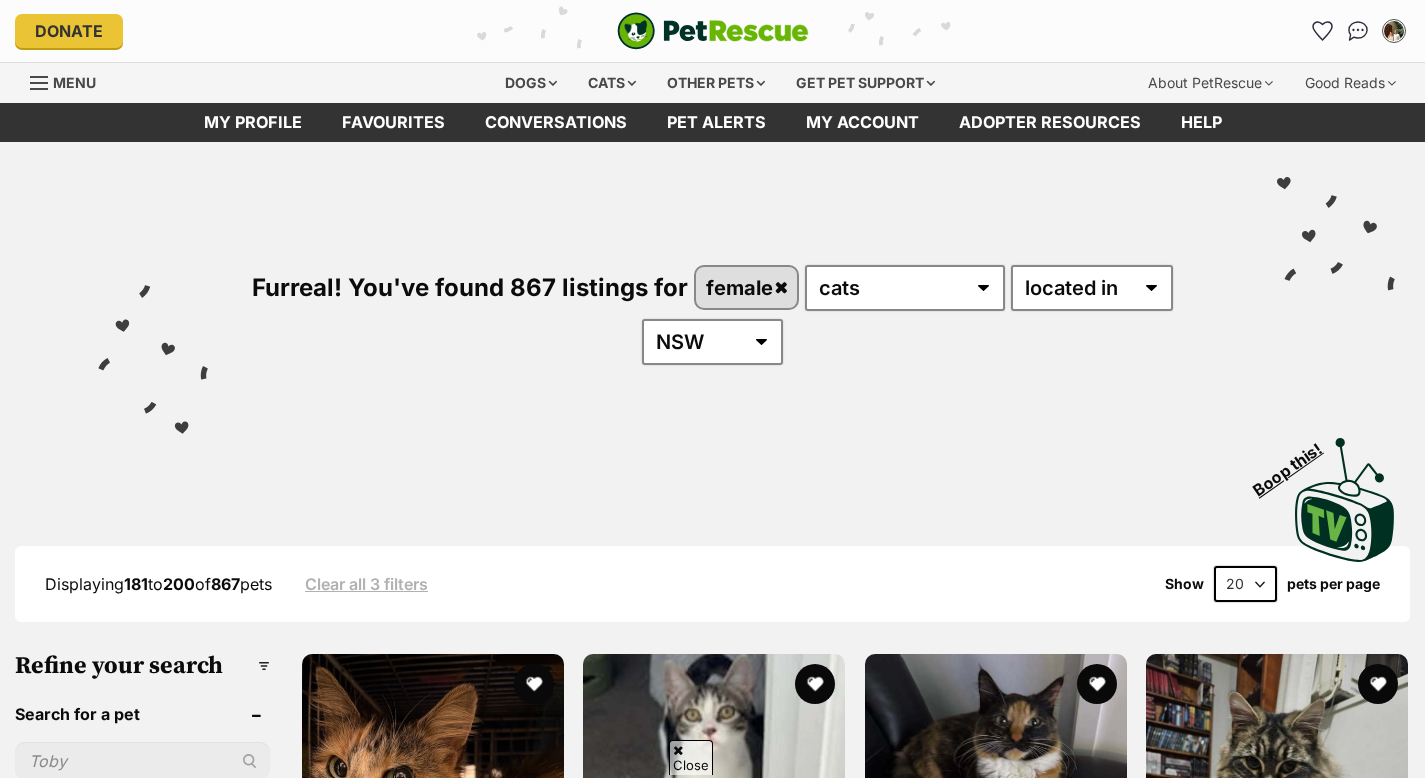 scroll, scrollTop: 614, scrollLeft: 0, axis: vertical 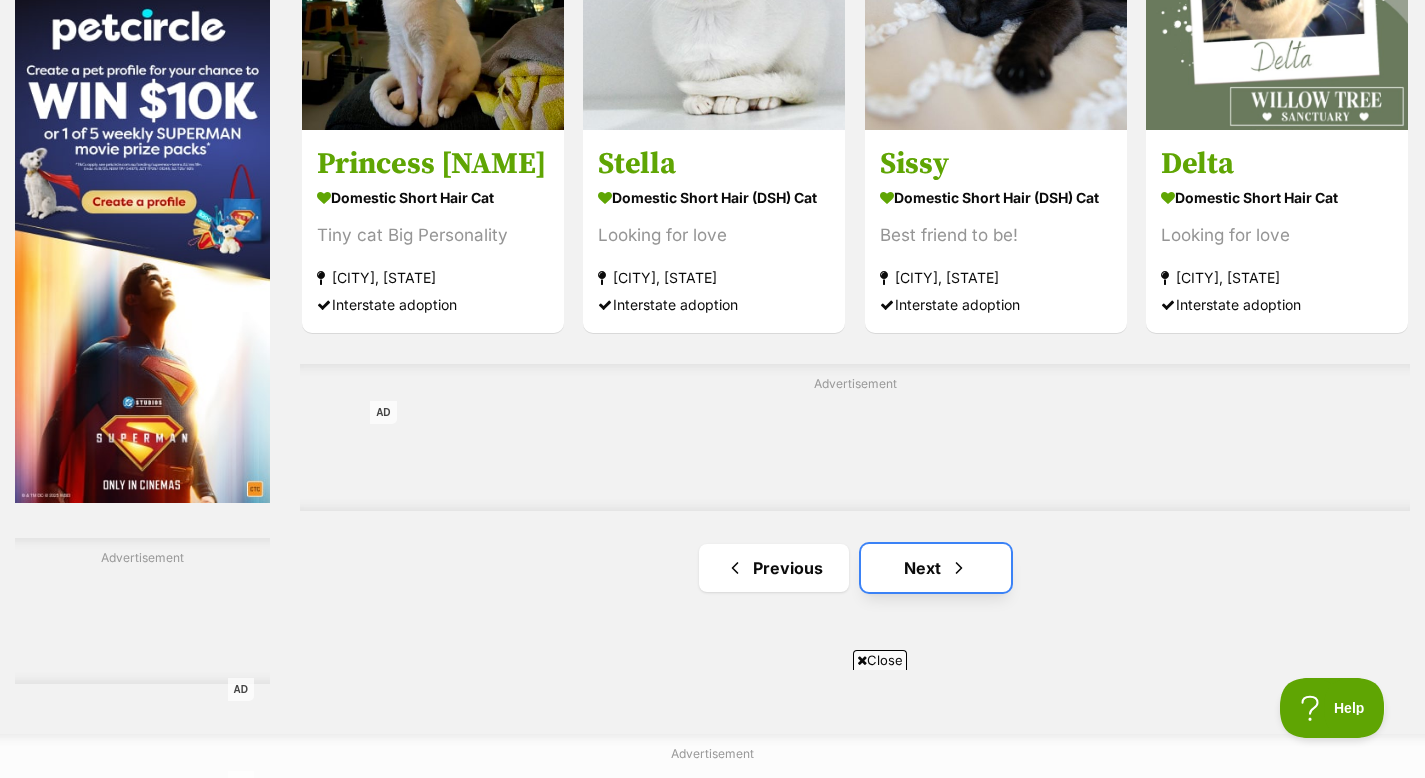 click on "Next" at bounding box center [936, 568] 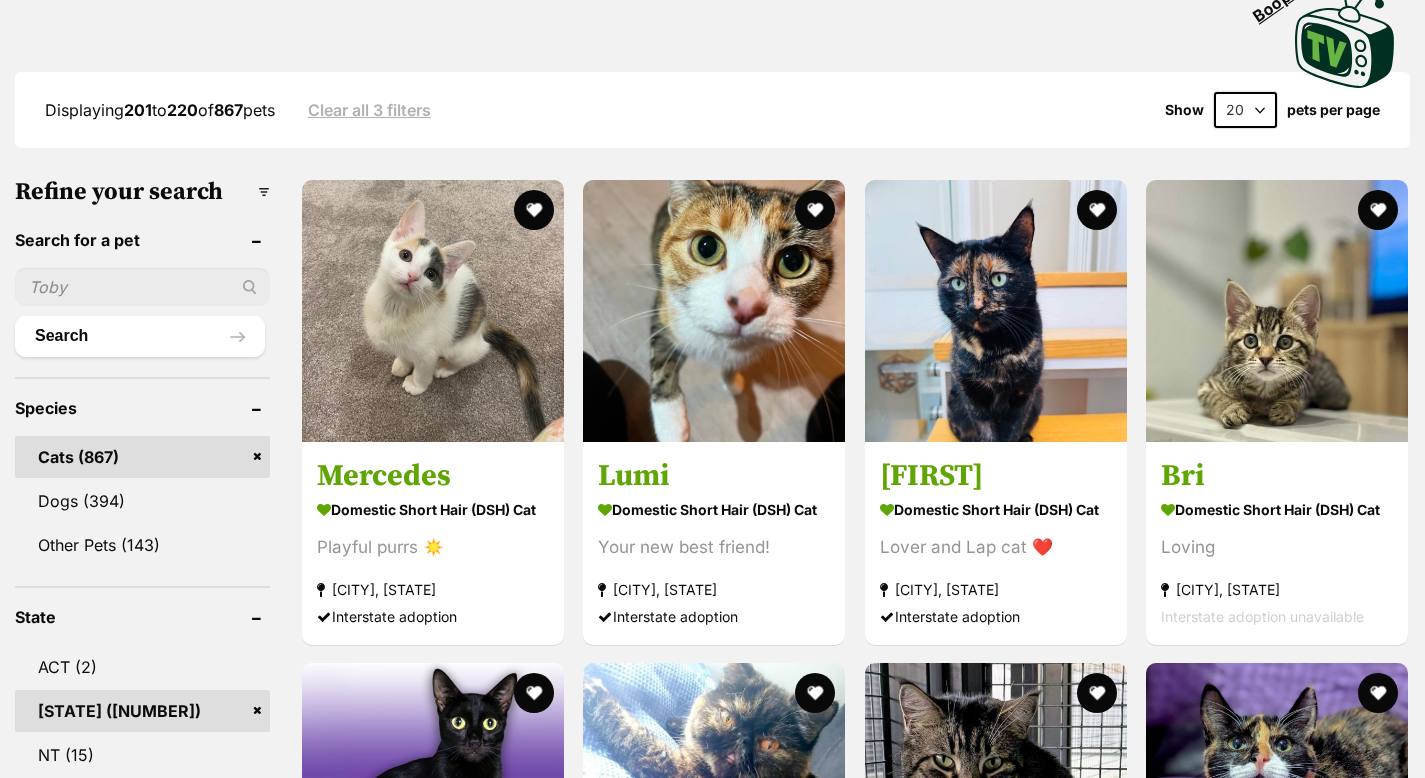 scroll, scrollTop: 0, scrollLeft: 0, axis: both 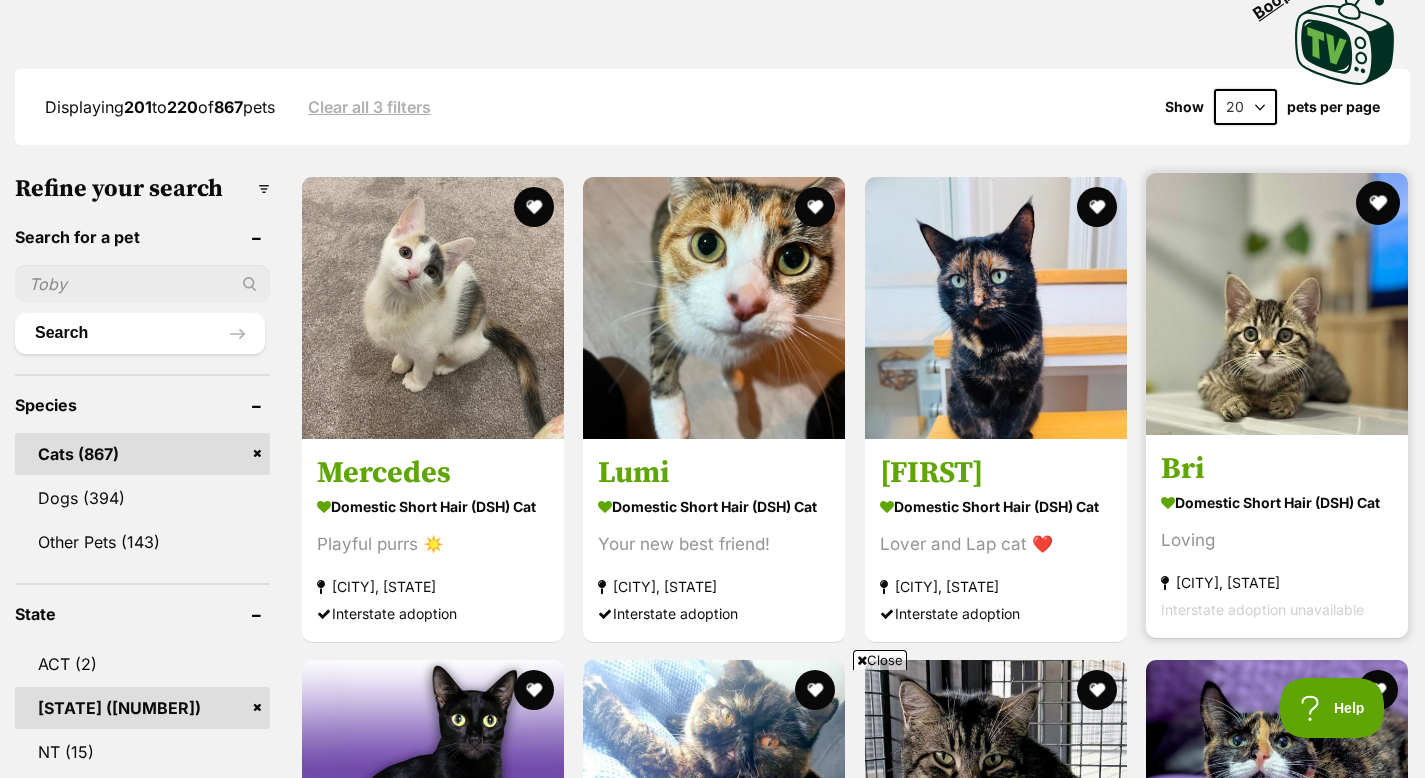 click at bounding box center (1378, 203) 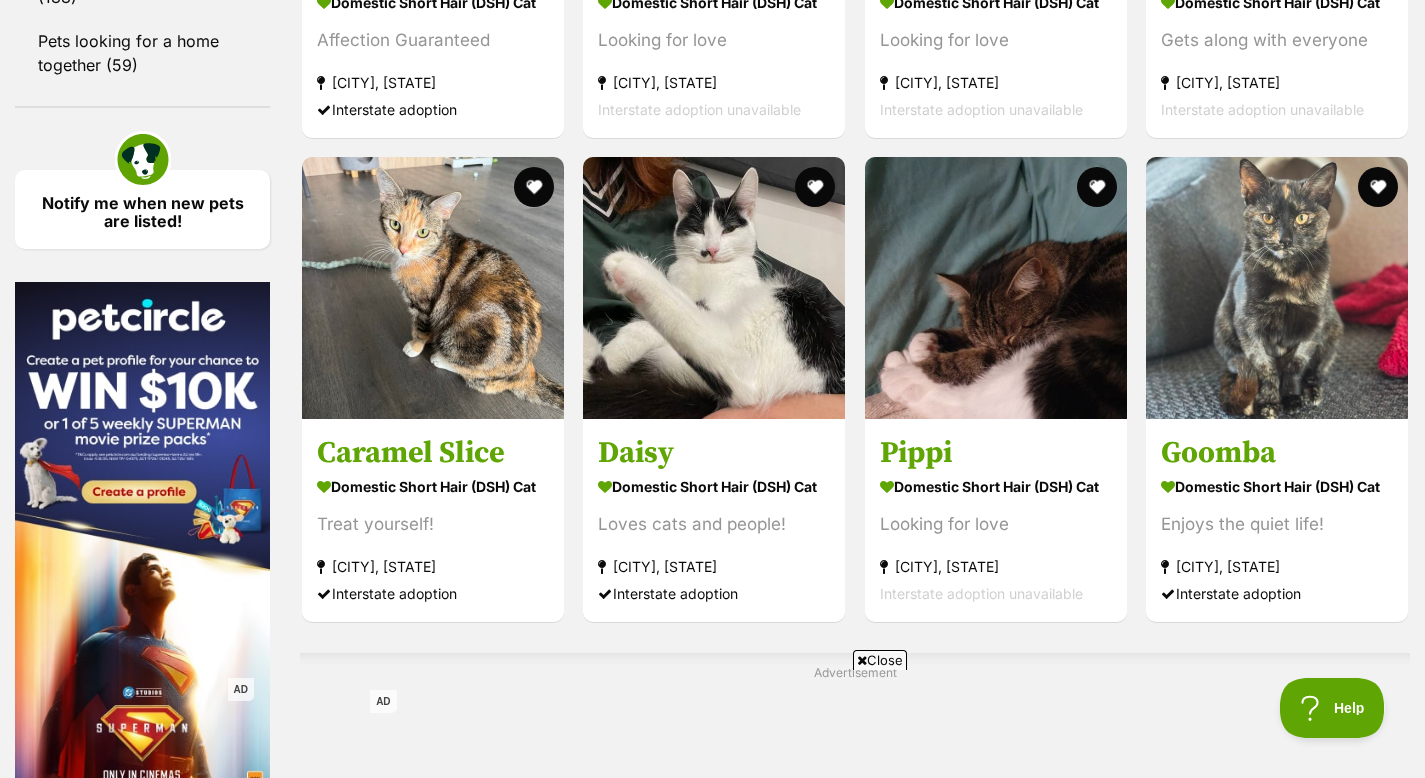 scroll, scrollTop: 2847, scrollLeft: 0, axis: vertical 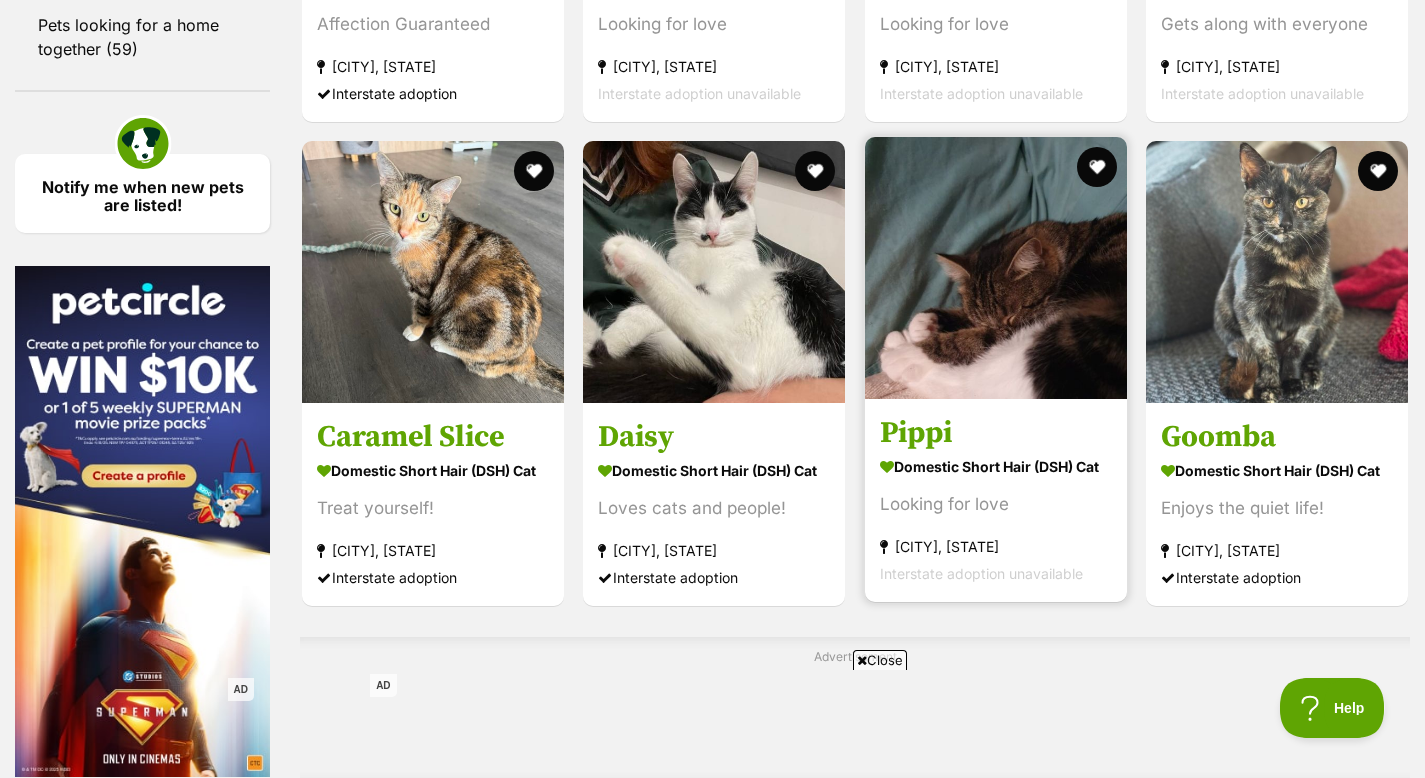 click at bounding box center (996, 268) 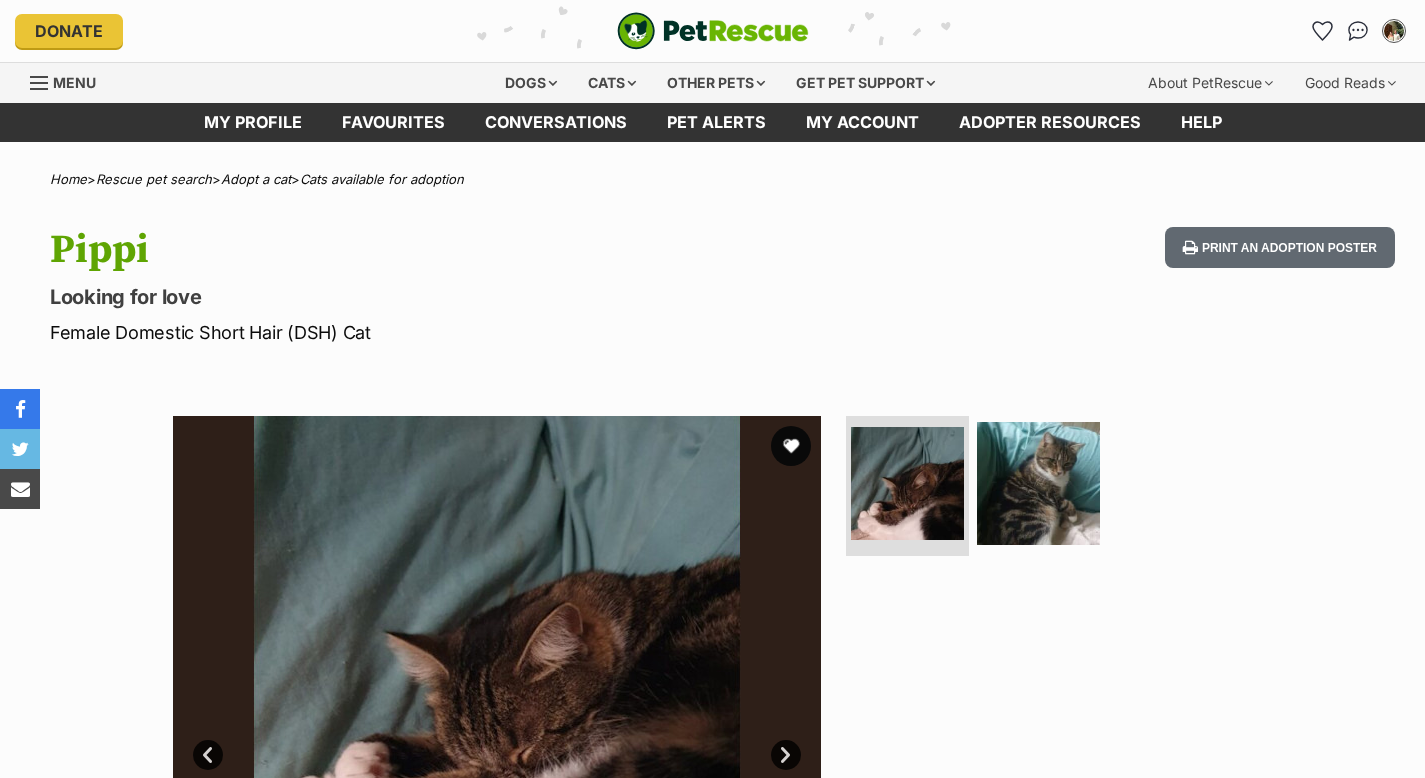 scroll, scrollTop: 0, scrollLeft: 0, axis: both 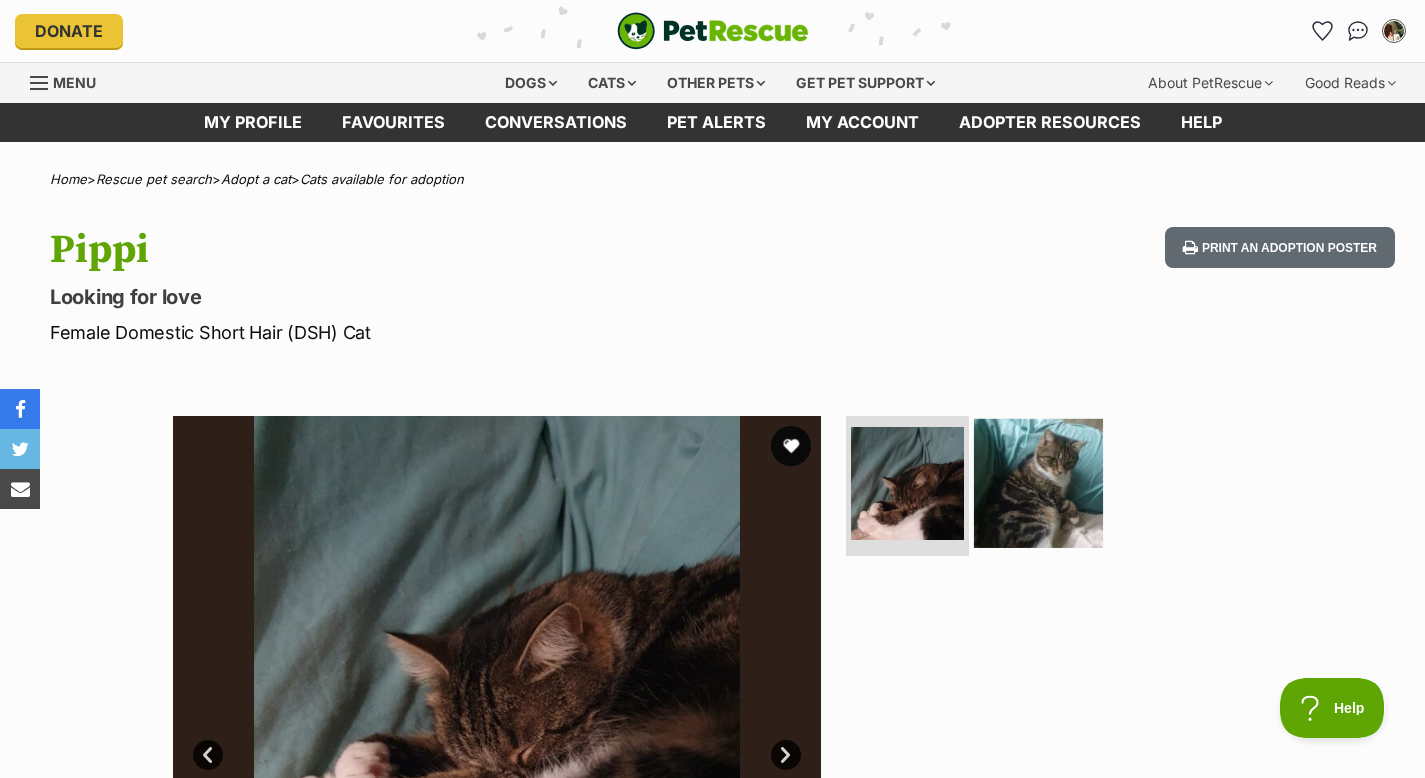 click at bounding box center (1038, 483) 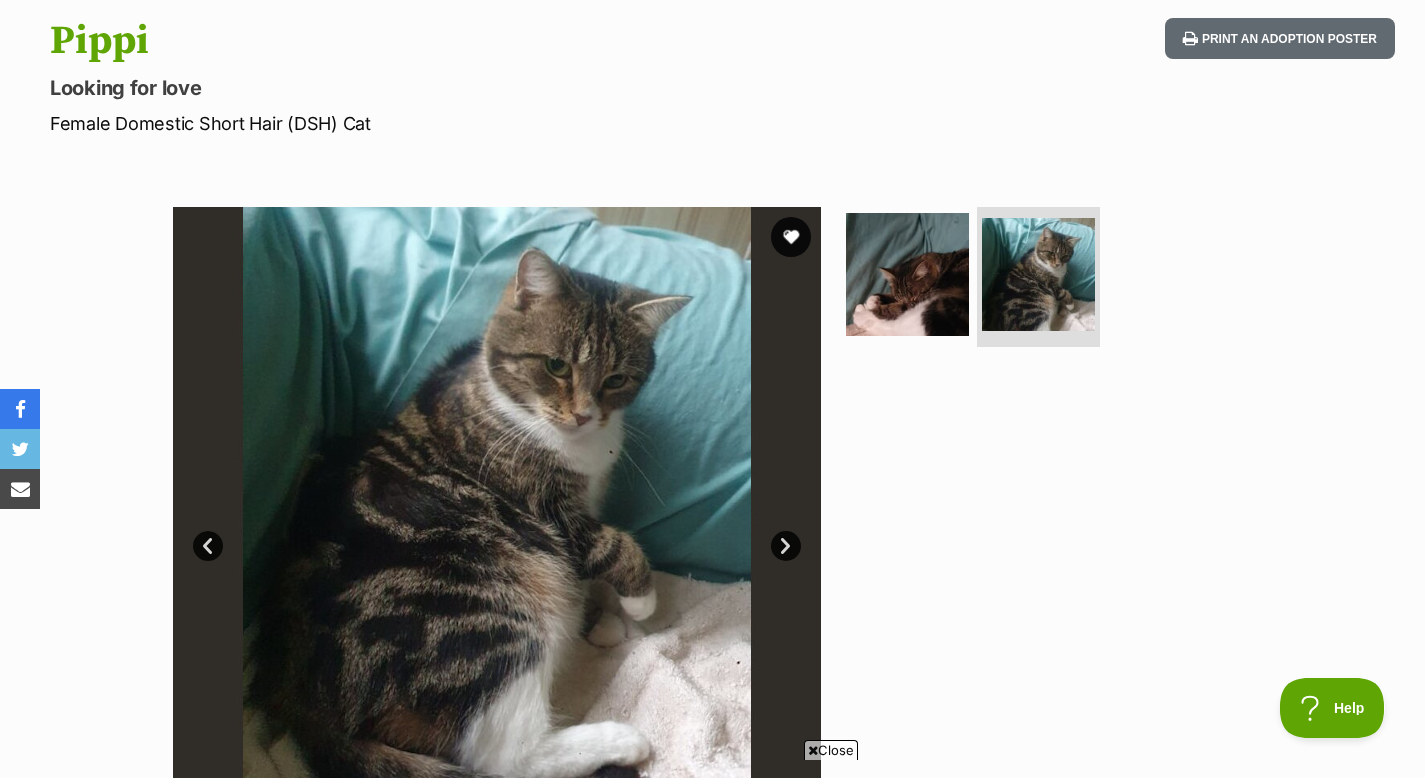 scroll, scrollTop: 210, scrollLeft: 0, axis: vertical 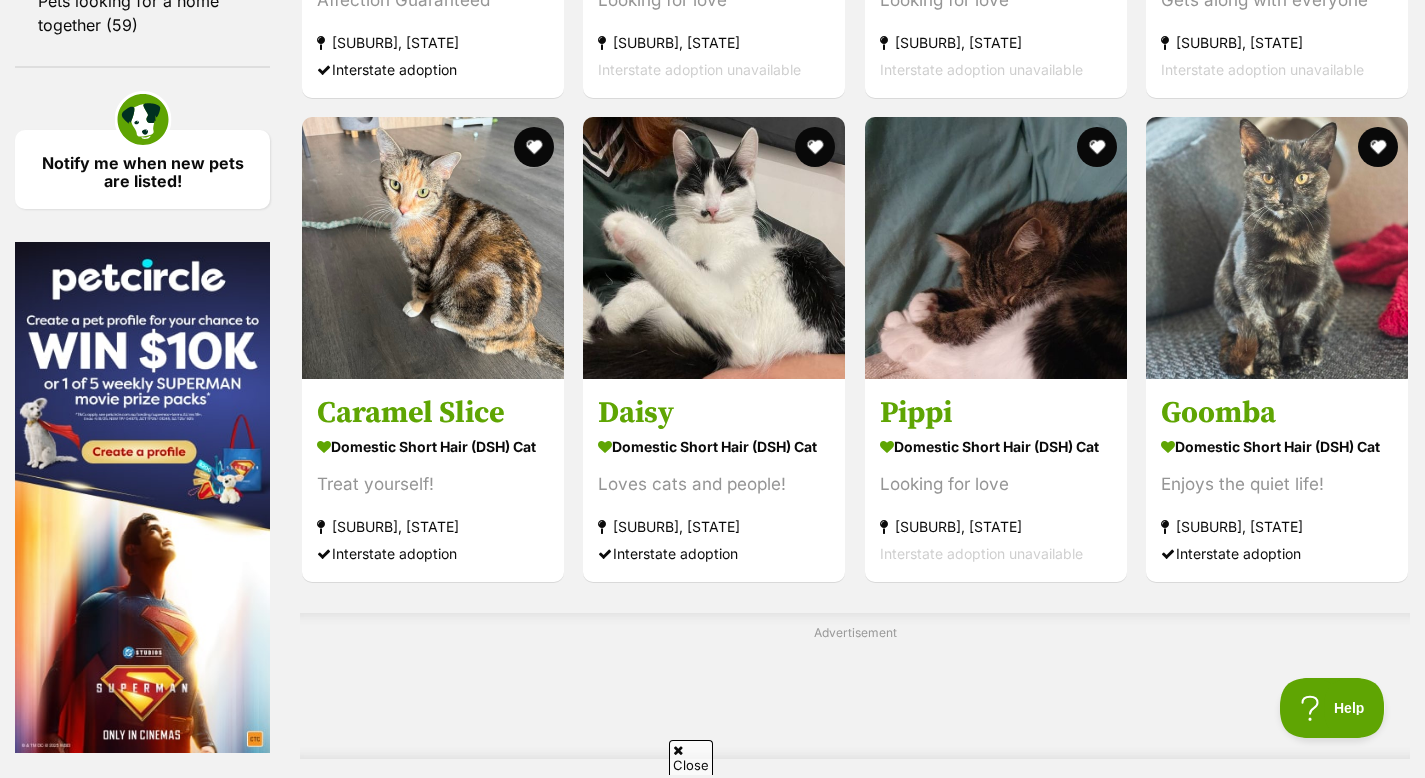 click on "Next" at bounding box center [936, 816] 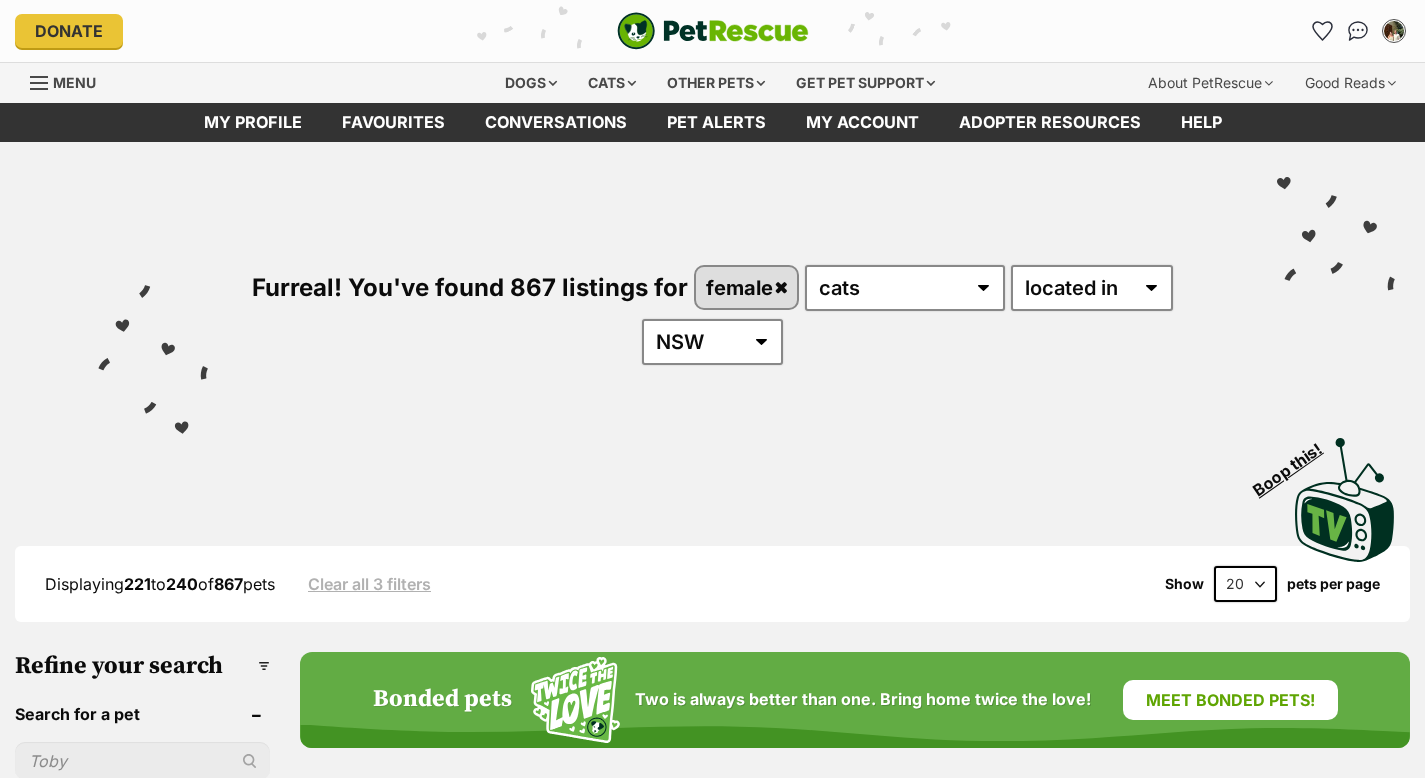 scroll, scrollTop: 0, scrollLeft: 0, axis: both 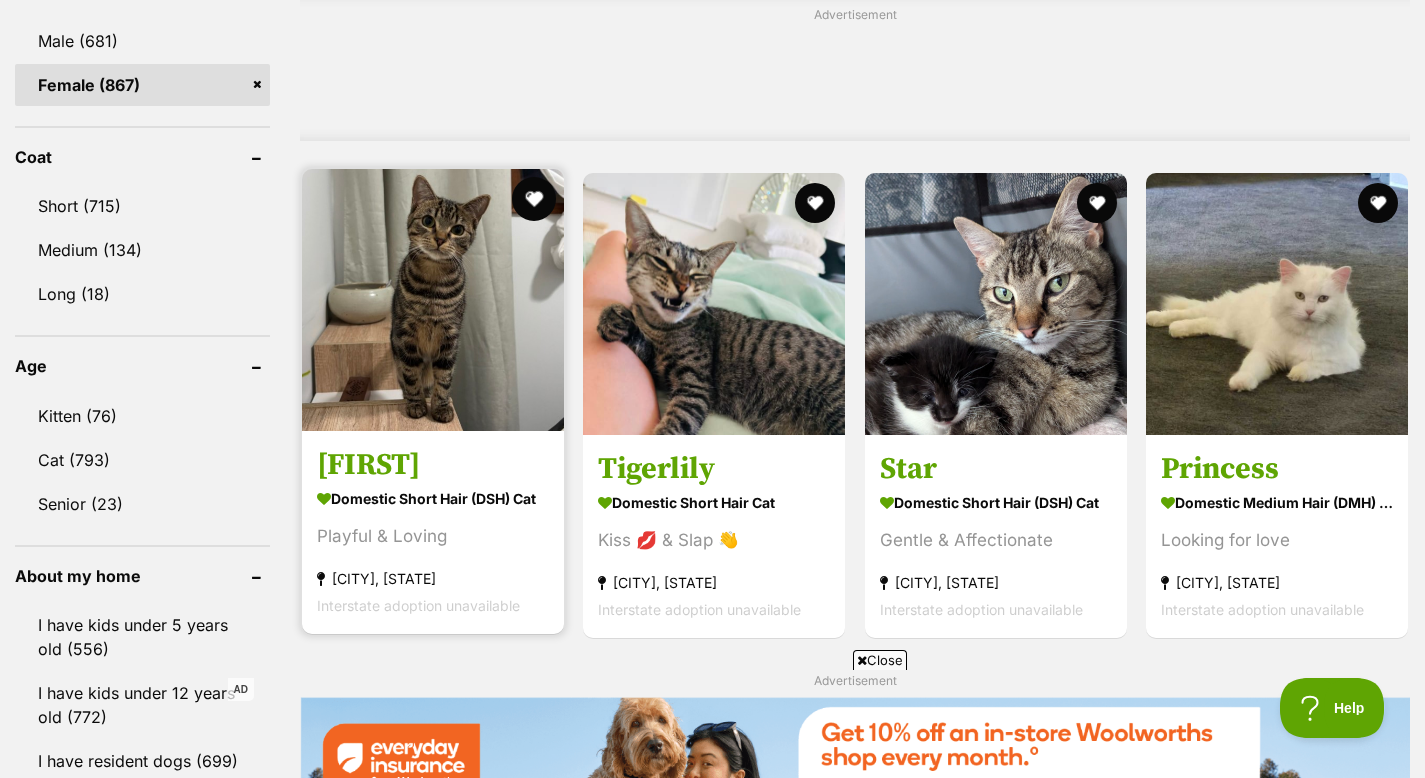 click at bounding box center (534, 199) 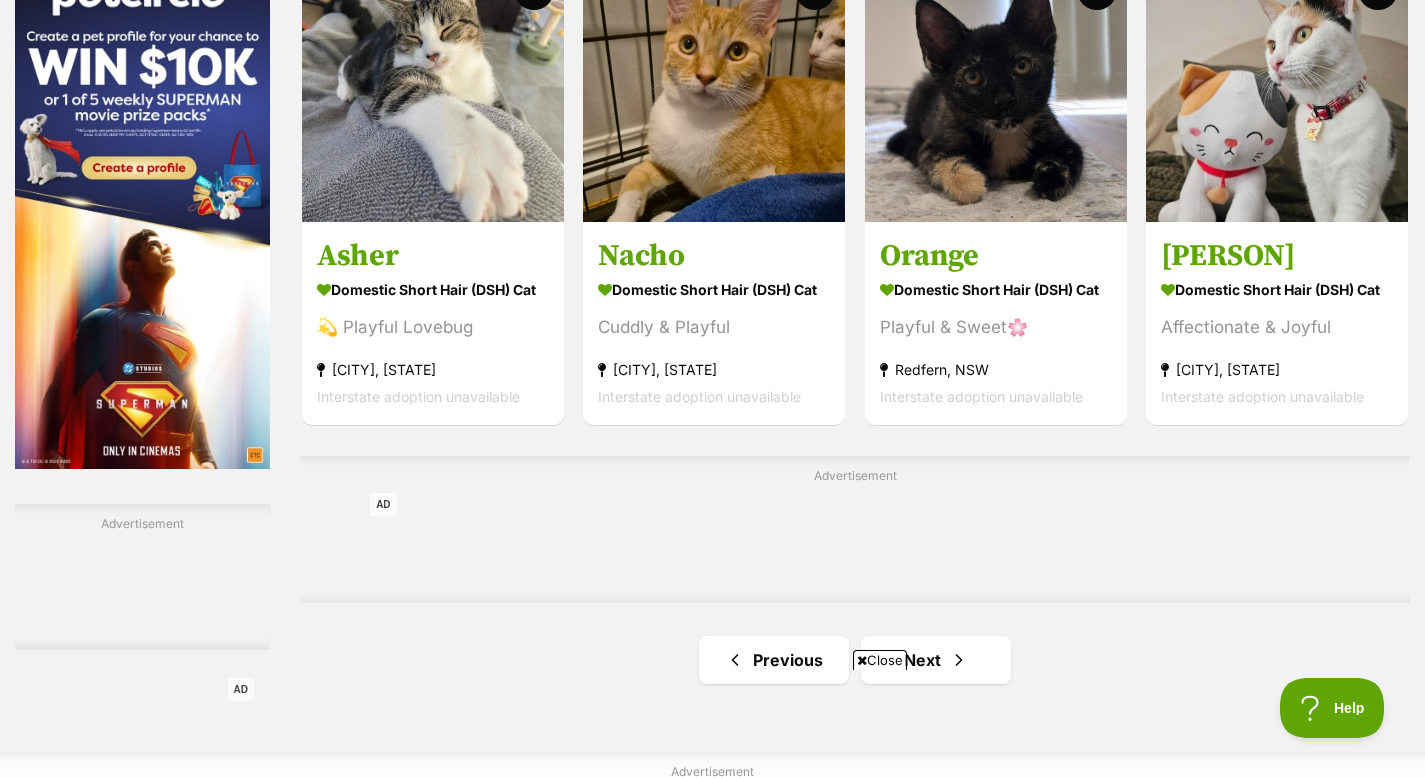 scroll, scrollTop: 3355, scrollLeft: 0, axis: vertical 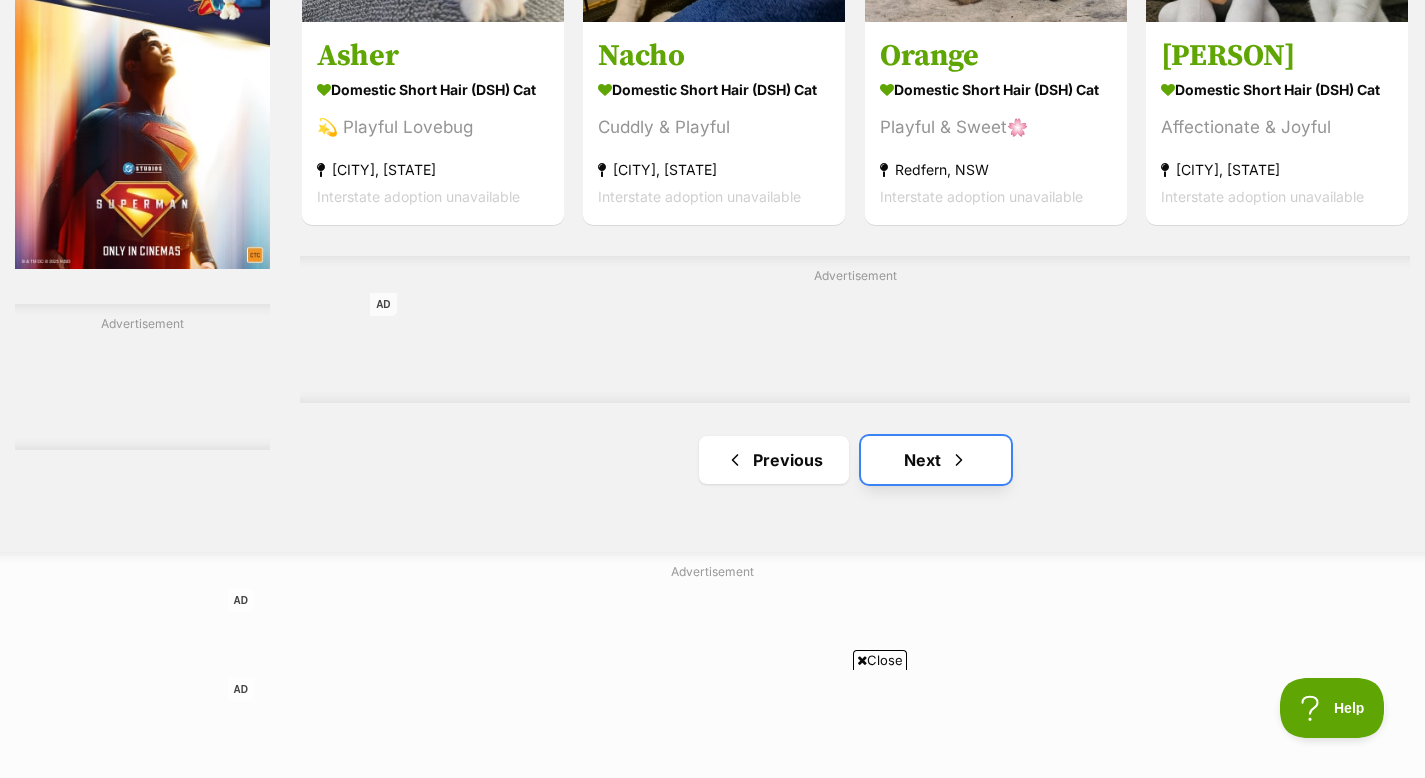 click on "Next" at bounding box center [936, 460] 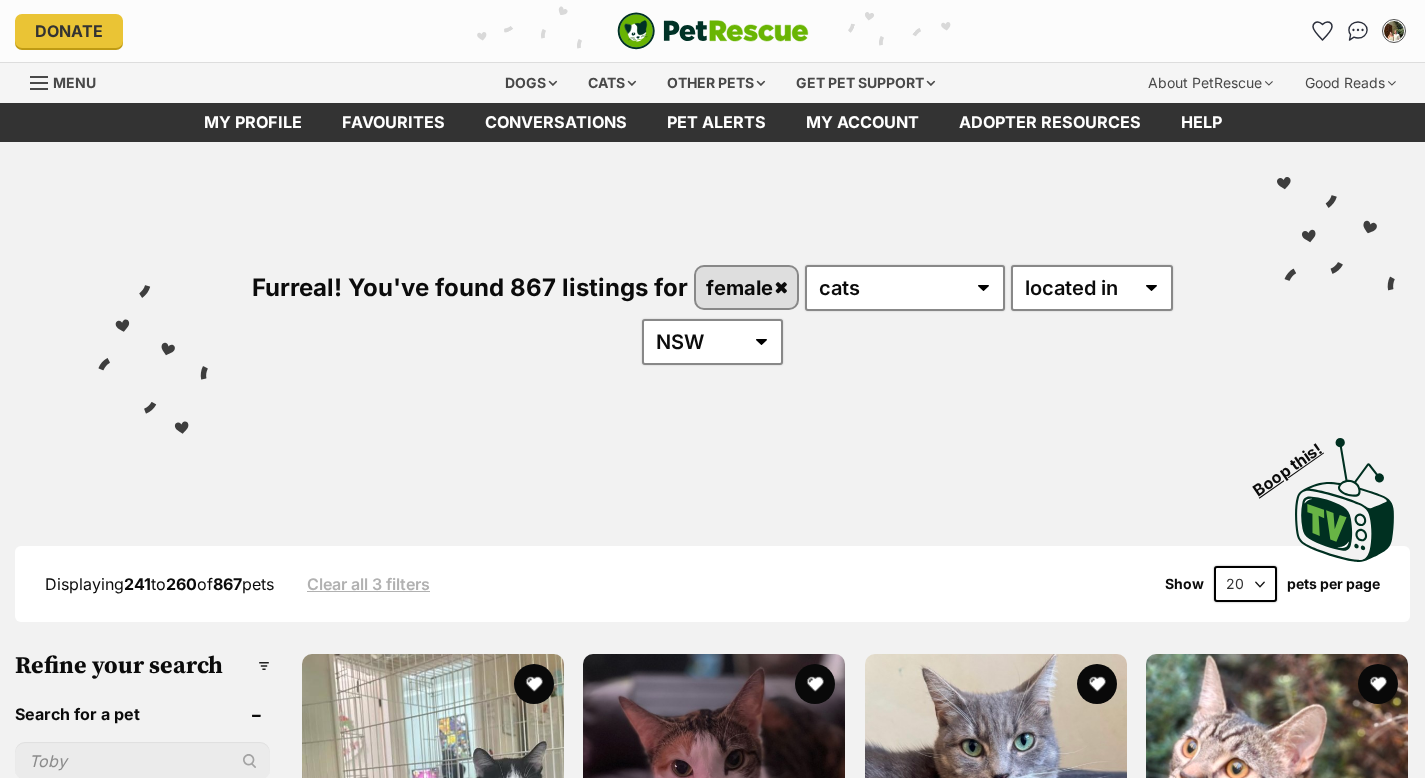 scroll, scrollTop: 0, scrollLeft: 0, axis: both 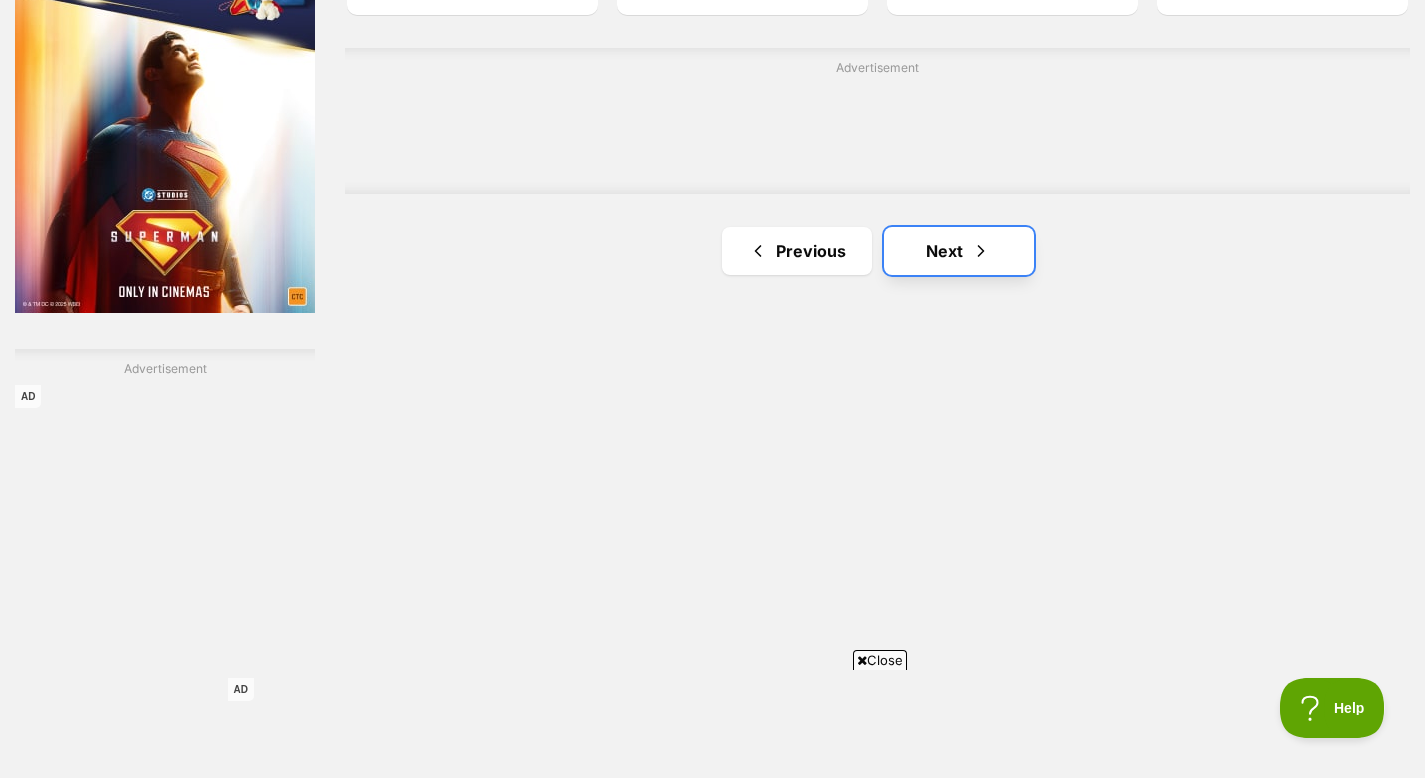 click on "Next" at bounding box center (959, 251) 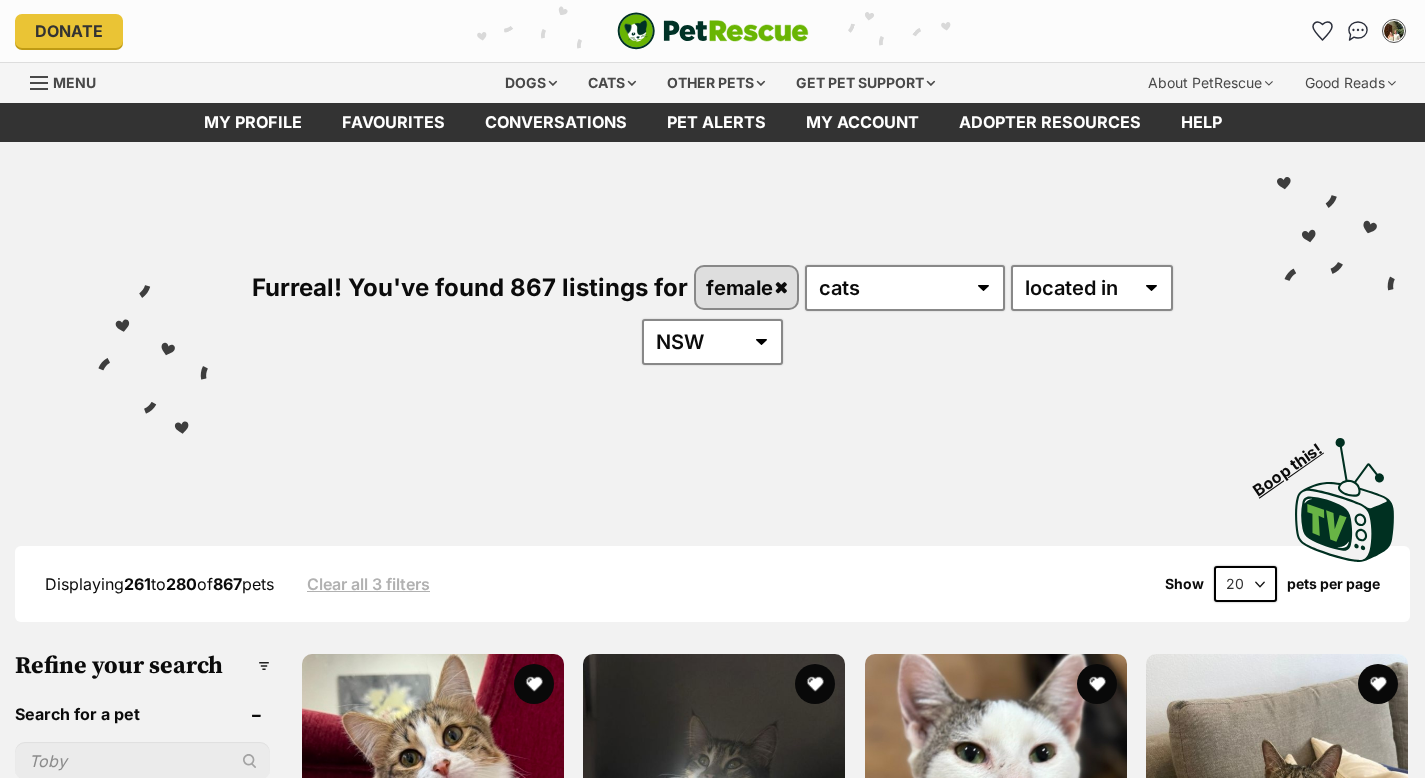 scroll, scrollTop: 0, scrollLeft: 0, axis: both 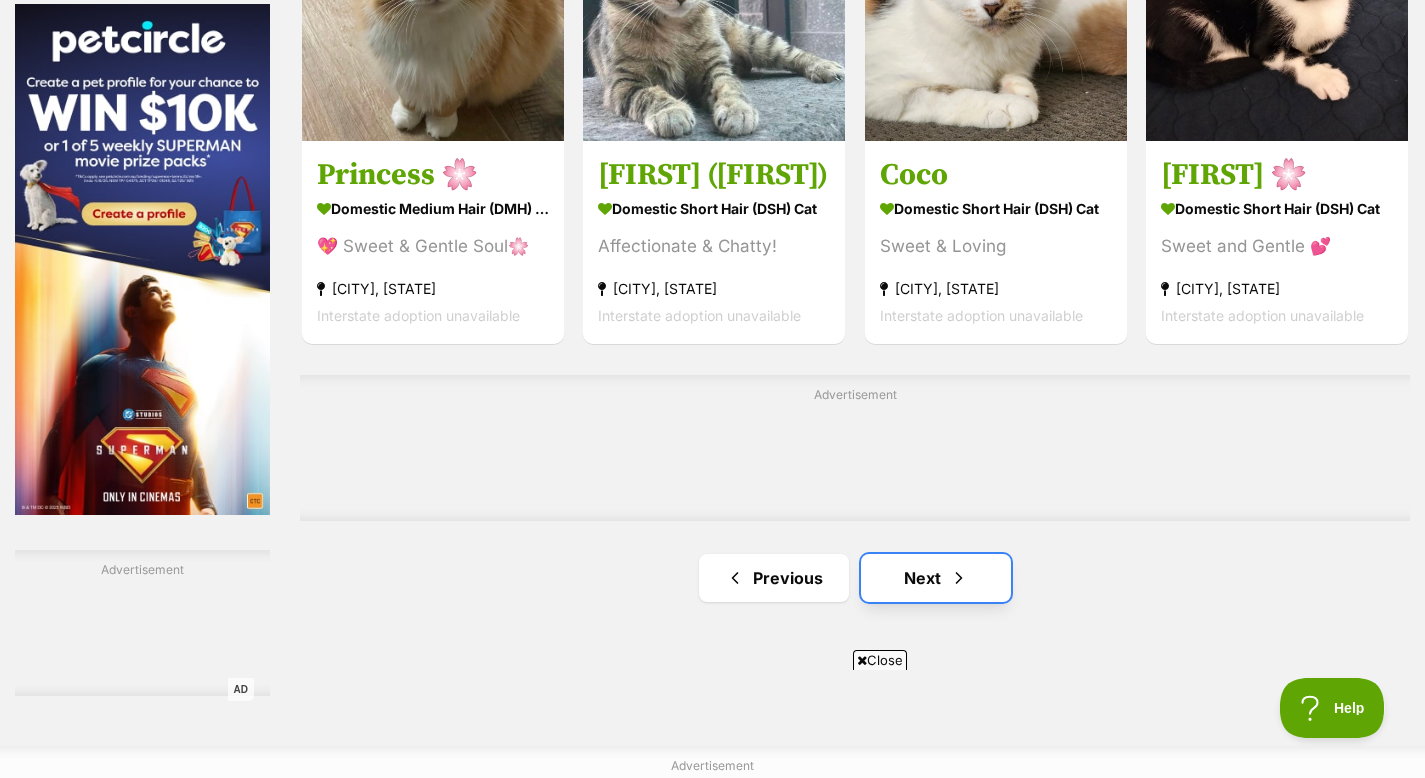 click on "Next" at bounding box center [936, 578] 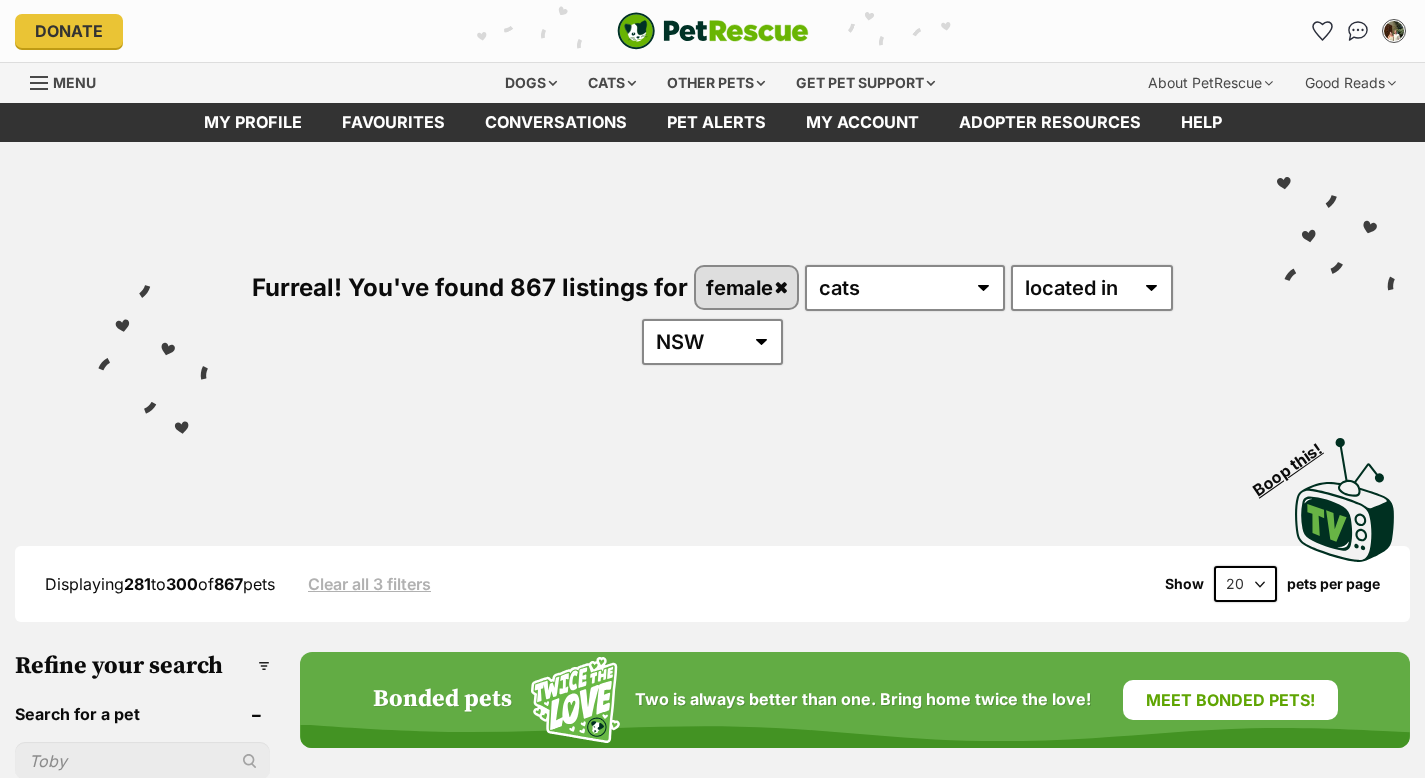 scroll, scrollTop: 0, scrollLeft: 0, axis: both 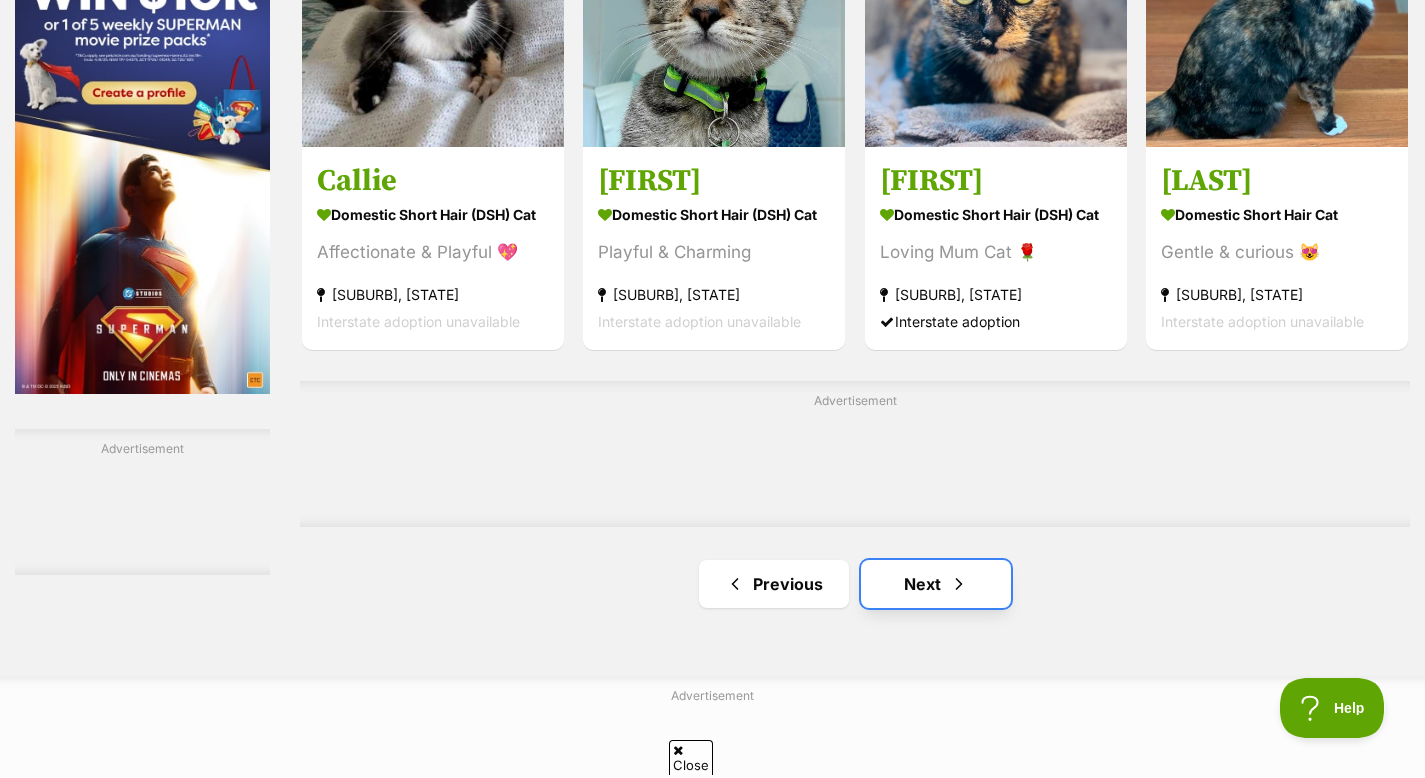 click on "Next" at bounding box center [936, 584] 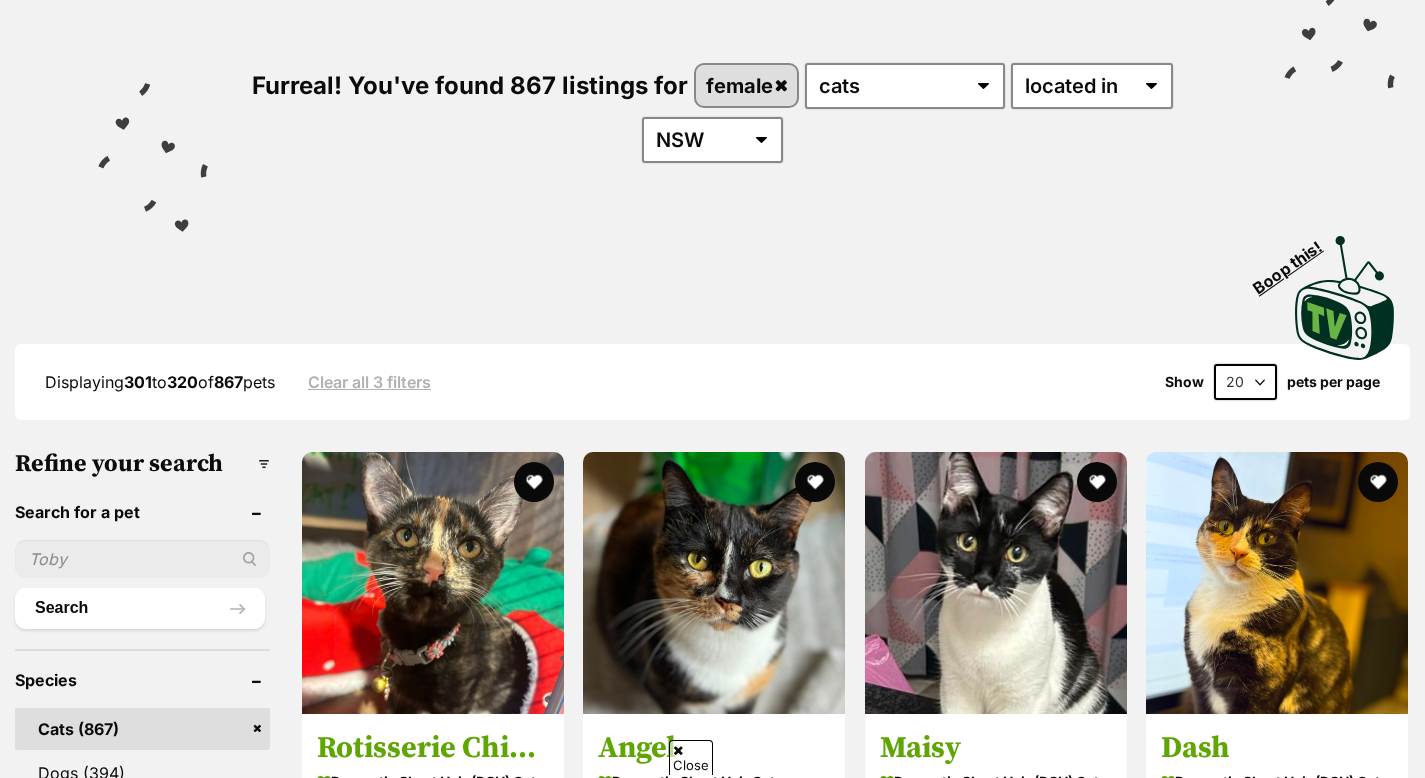 scroll, scrollTop: 202, scrollLeft: 0, axis: vertical 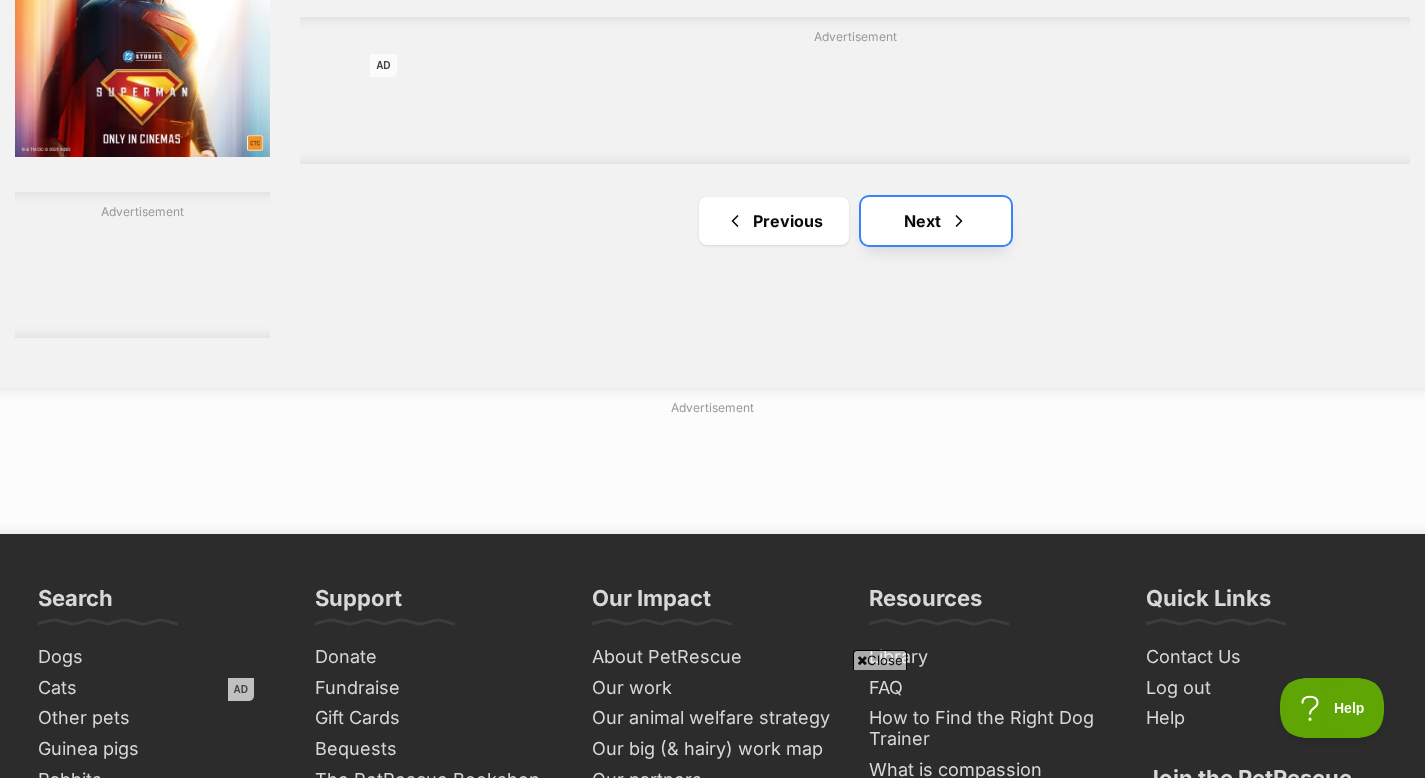 click on "Next" at bounding box center [936, 221] 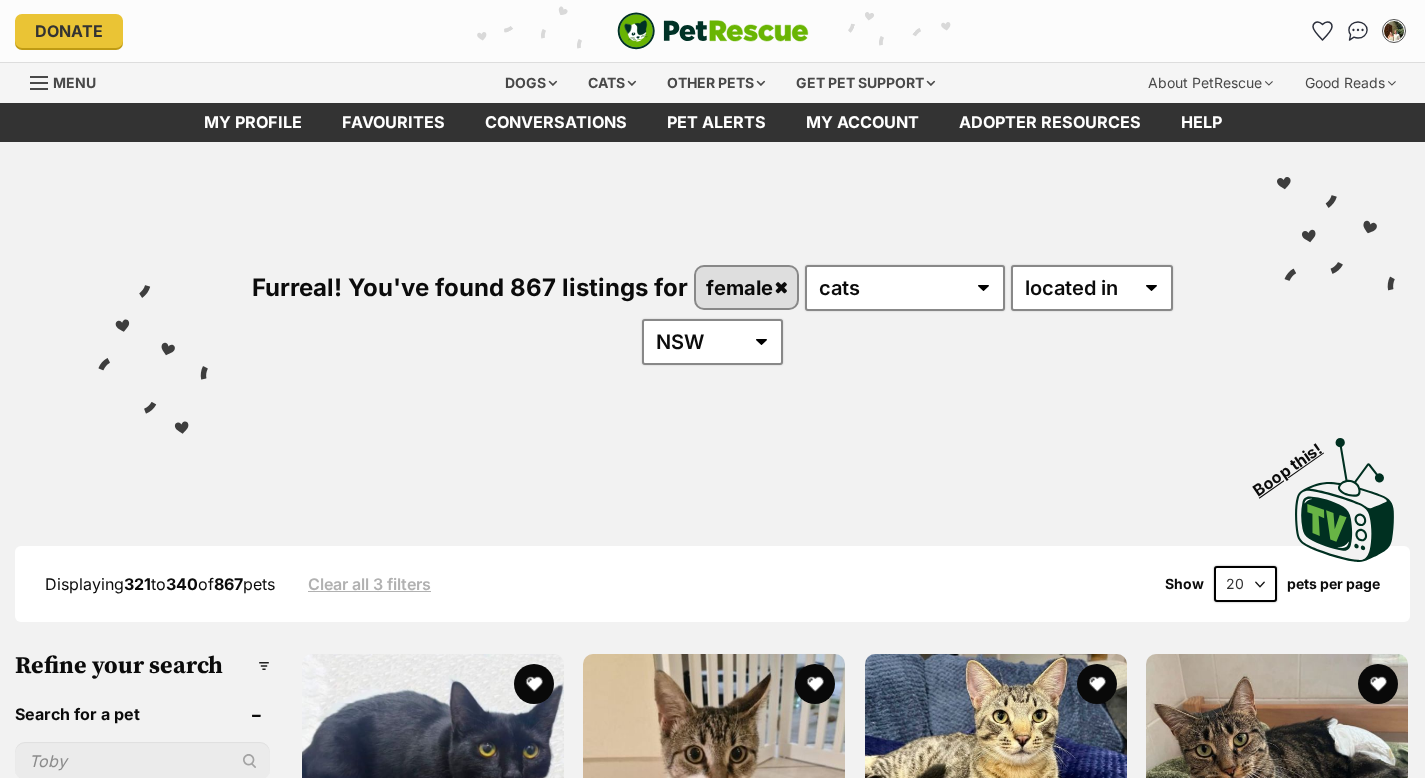 scroll, scrollTop: 204, scrollLeft: 0, axis: vertical 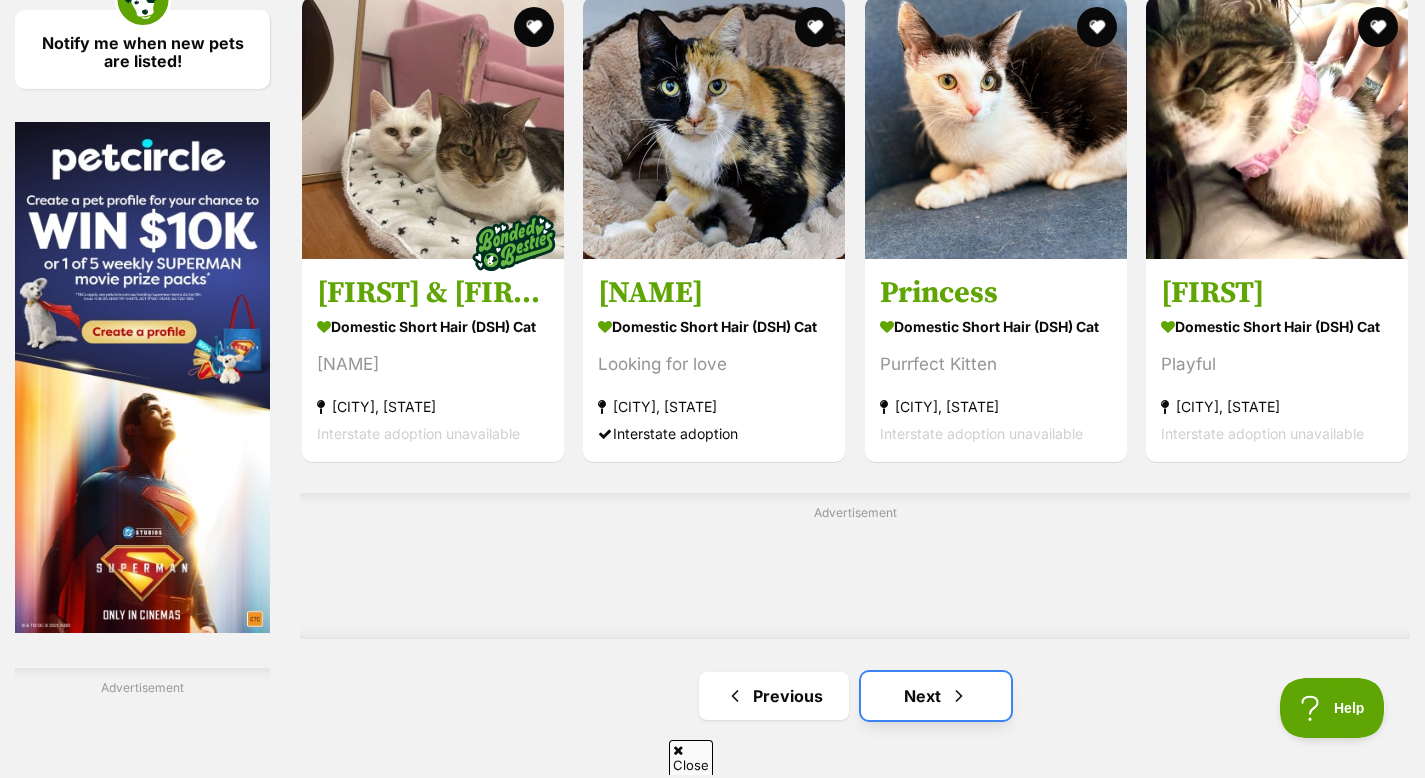 click on "Next" at bounding box center (936, 696) 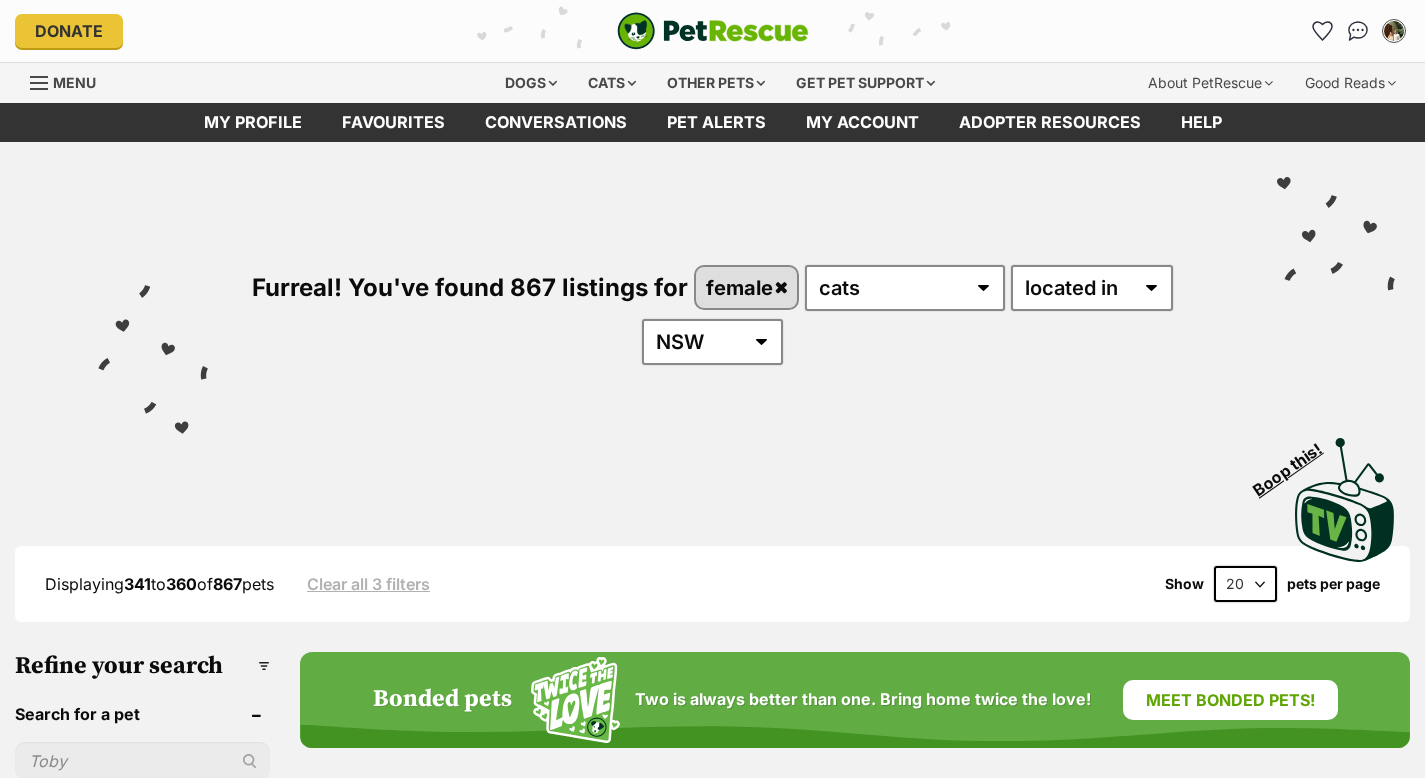 scroll, scrollTop: 0, scrollLeft: 0, axis: both 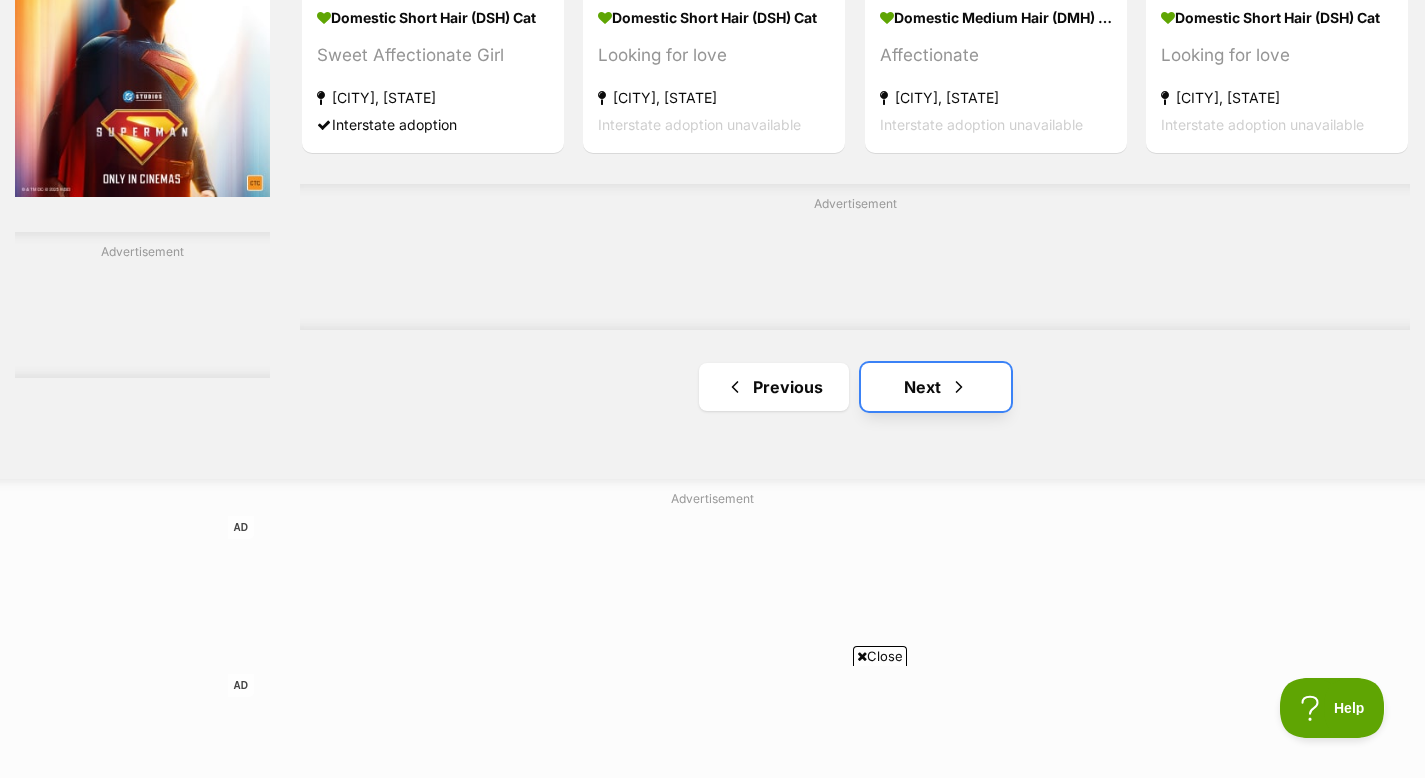 click on "Next" at bounding box center [936, 387] 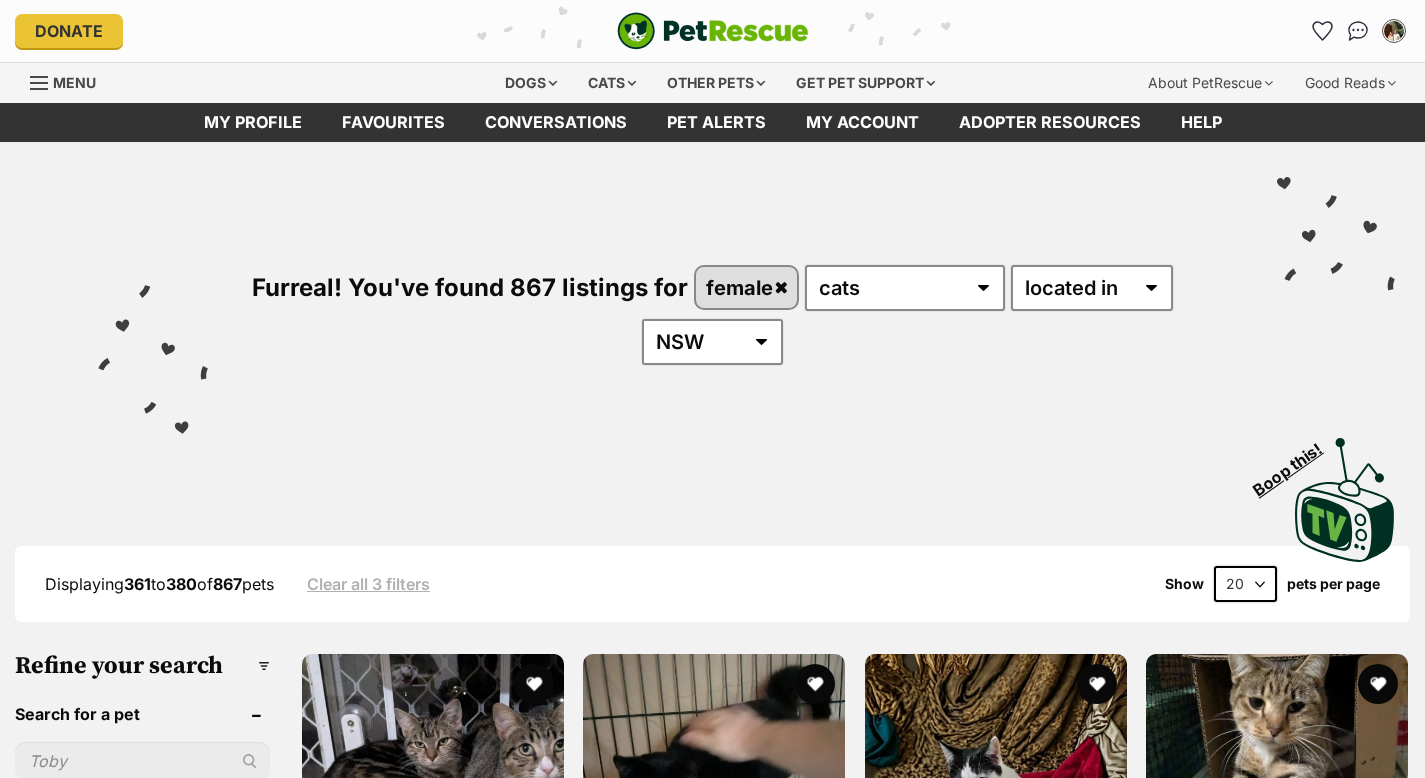 scroll, scrollTop: 352, scrollLeft: 0, axis: vertical 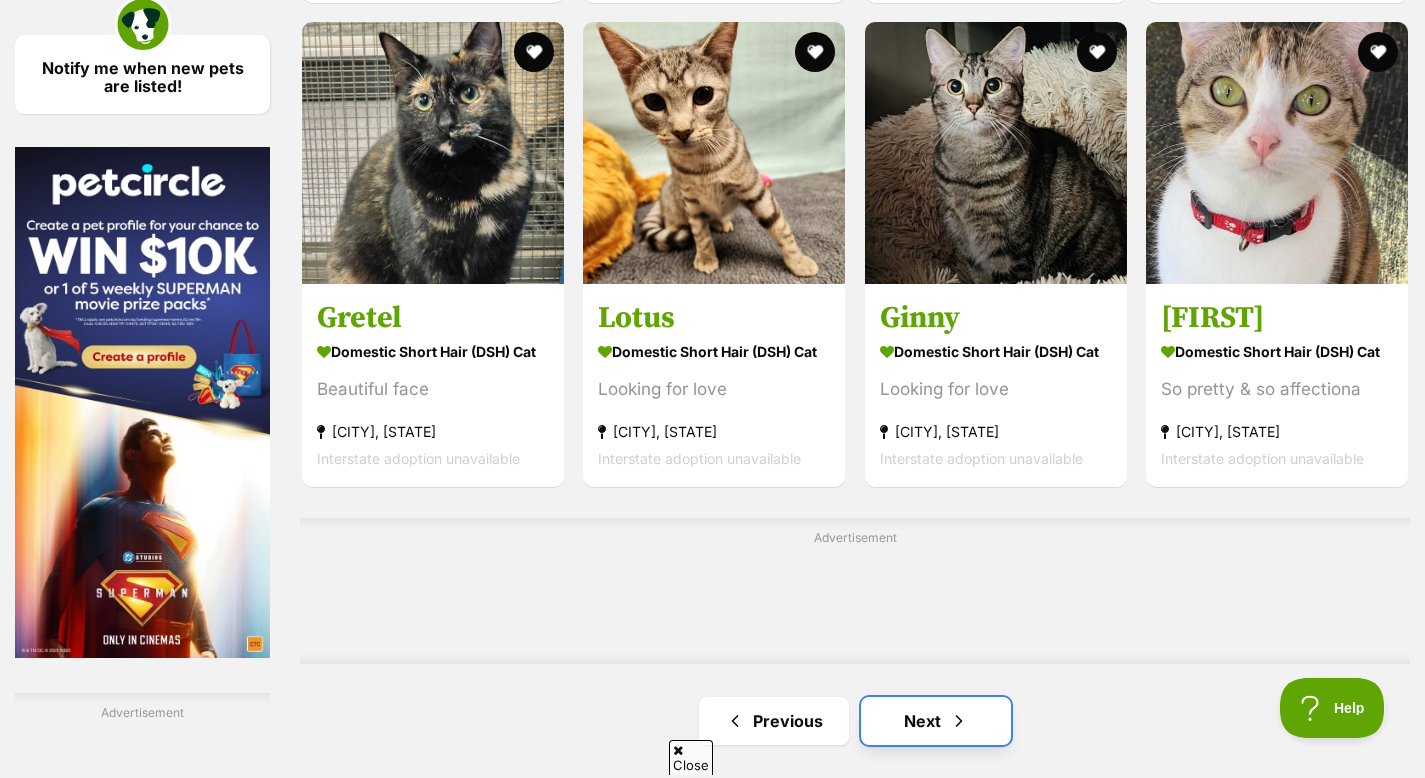 click on "Next" at bounding box center [936, 721] 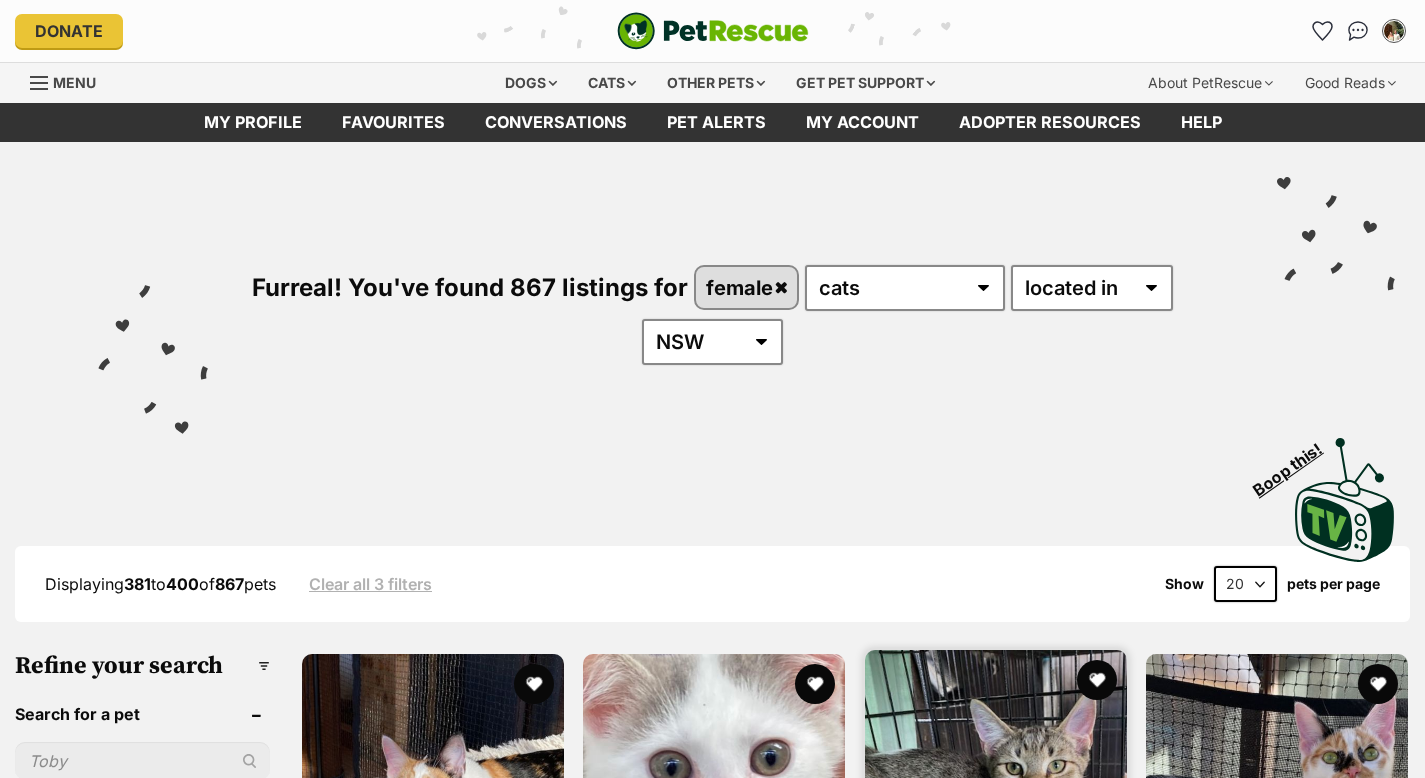 scroll, scrollTop: 0, scrollLeft: 0, axis: both 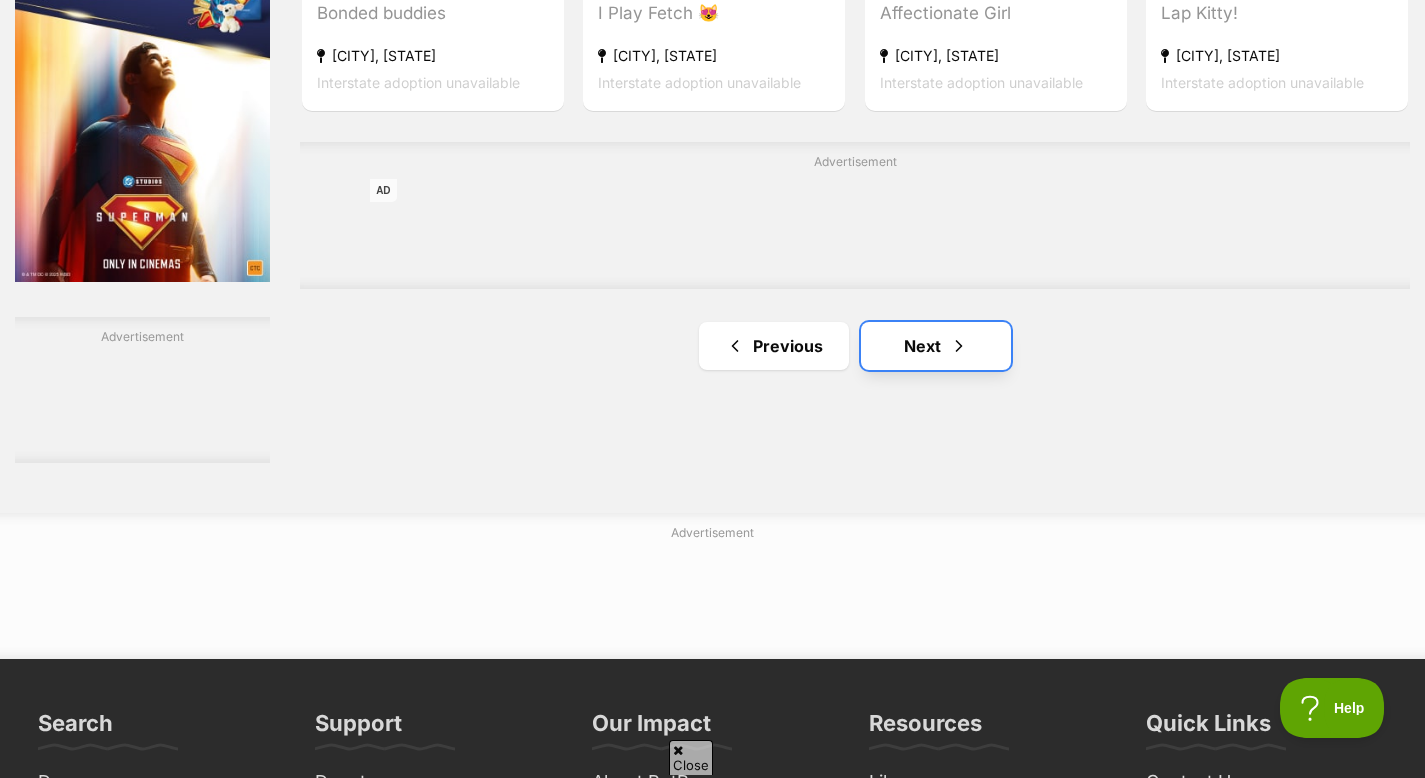 click on "Next" at bounding box center (936, 346) 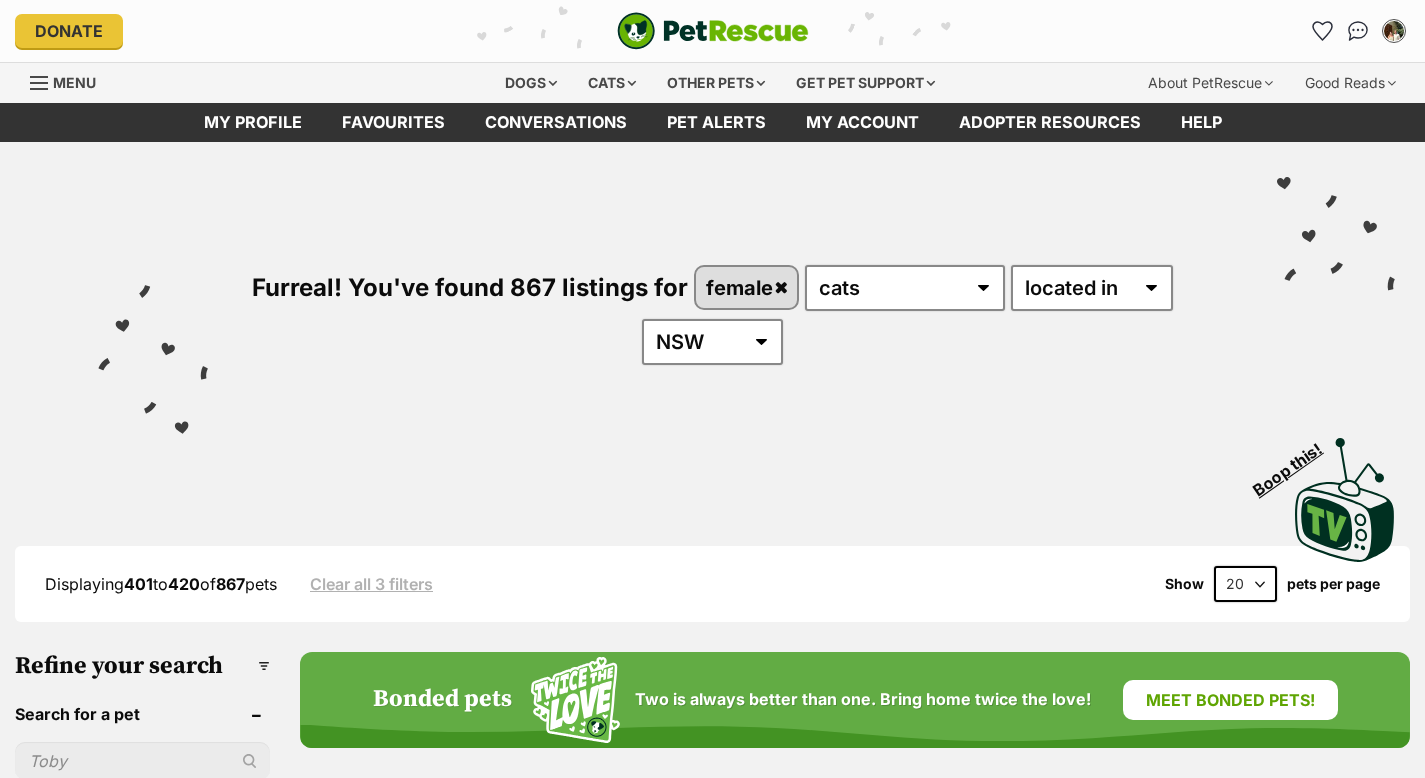 scroll, scrollTop: 0, scrollLeft: 0, axis: both 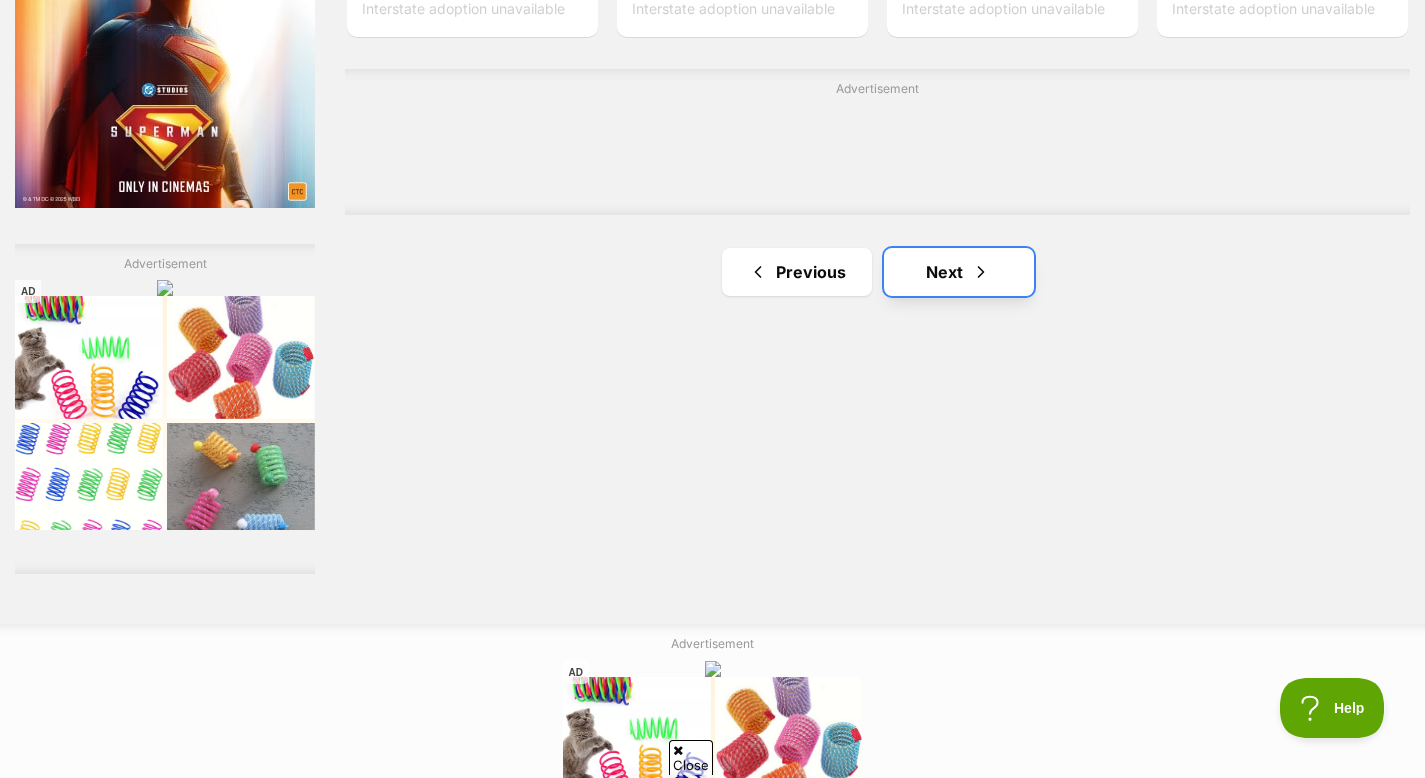 click on "Next" at bounding box center (959, 272) 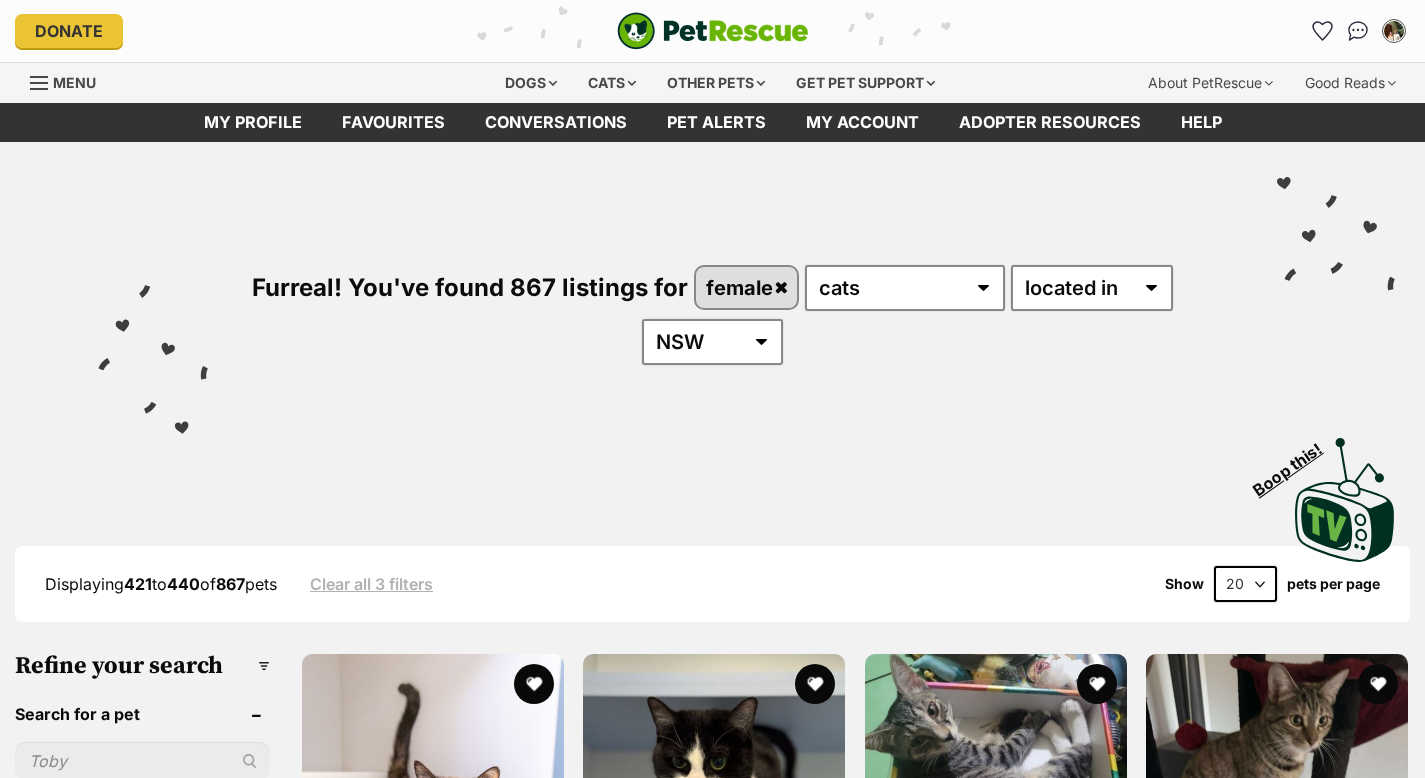 scroll, scrollTop: 0, scrollLeft: 0, axis: both 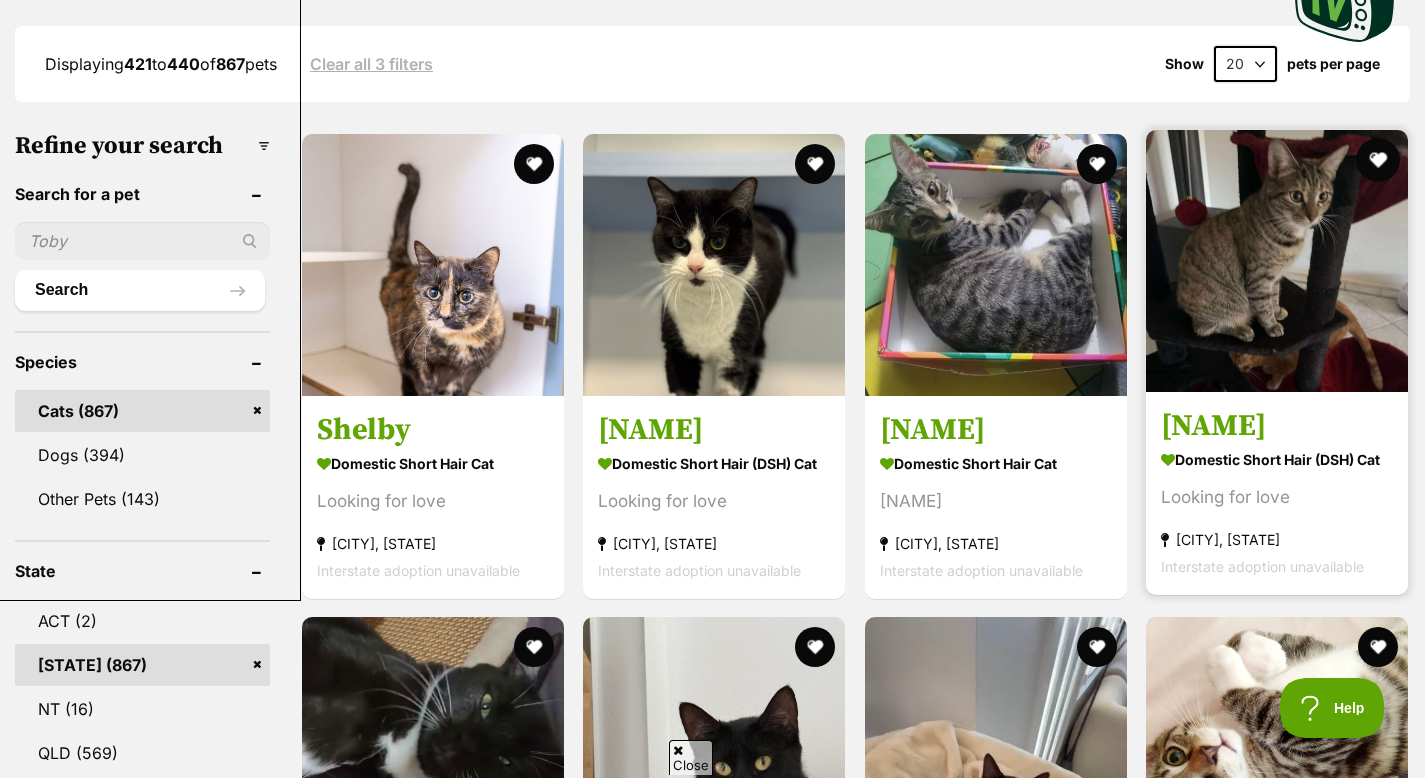 click at bounding box center [1378, 160] 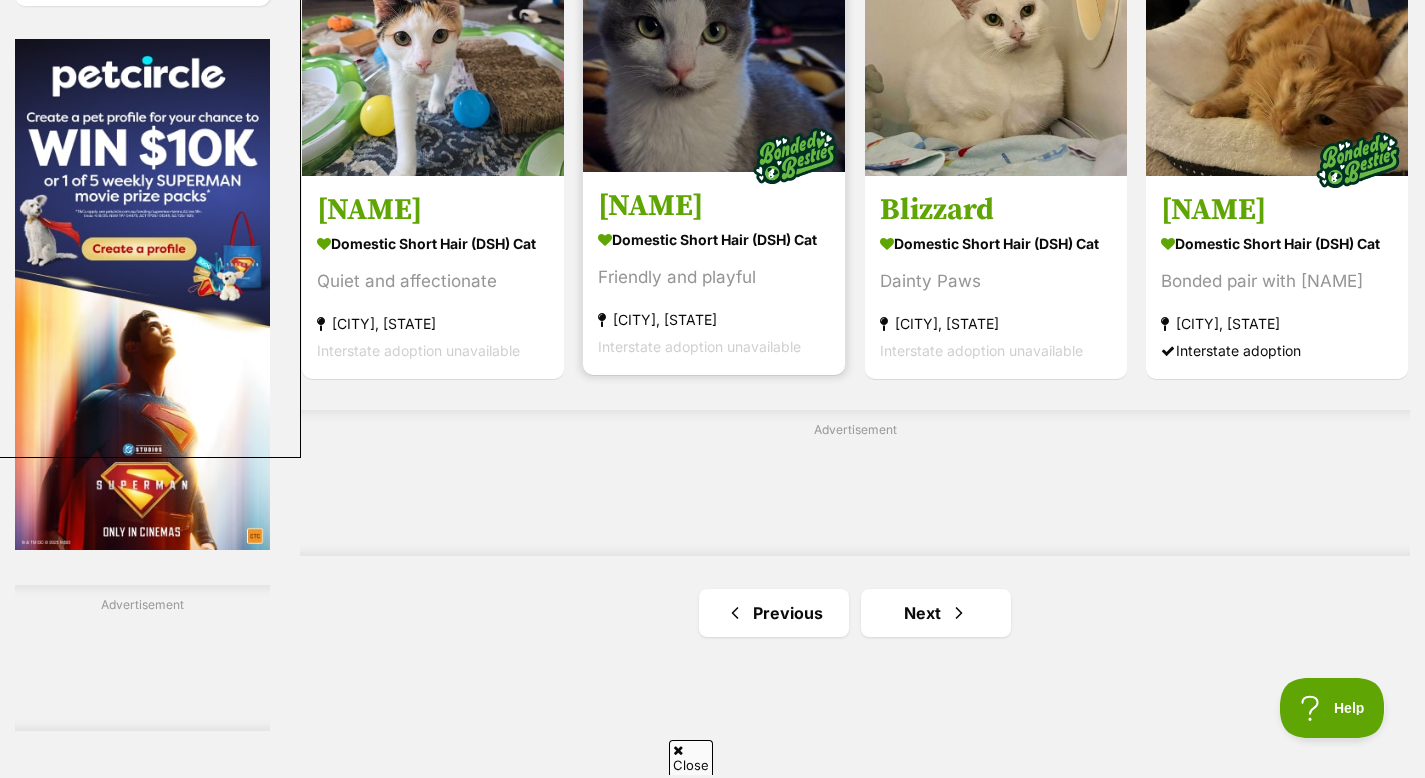scroll, scrollTop: 2786, scrollLeft: 0, axis: vertical 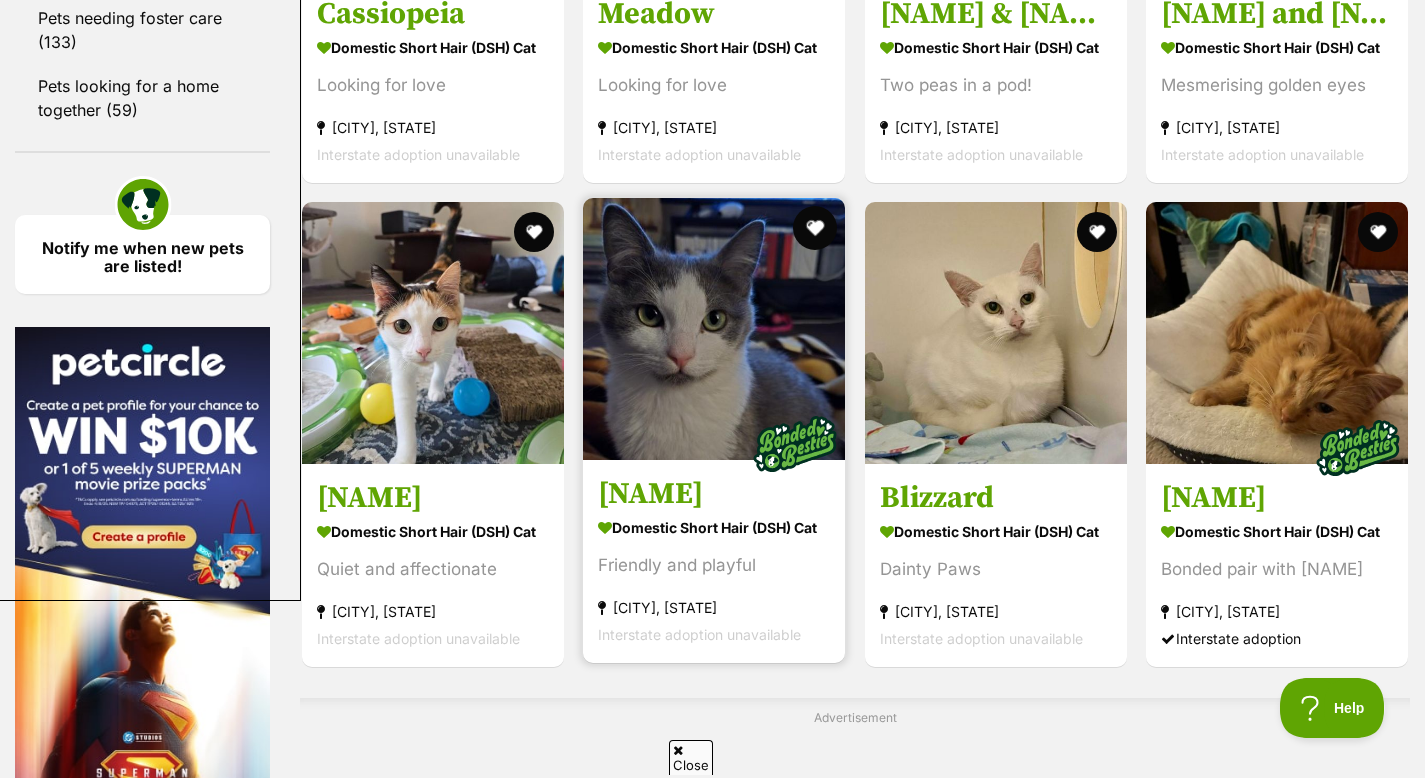 click at bounding box center (816, 228) 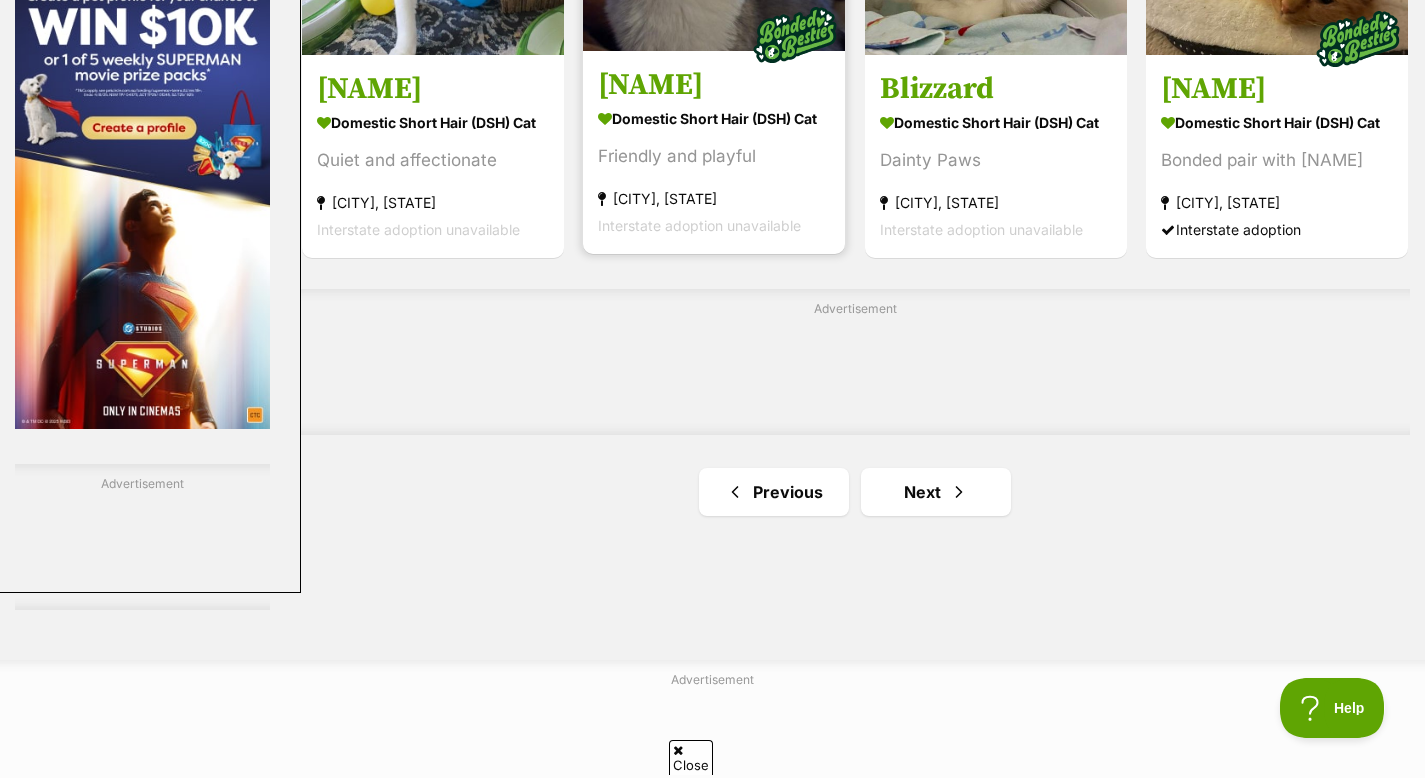 scroll, scrollTop: 3199, scrollLeft: 0, axis: vertical 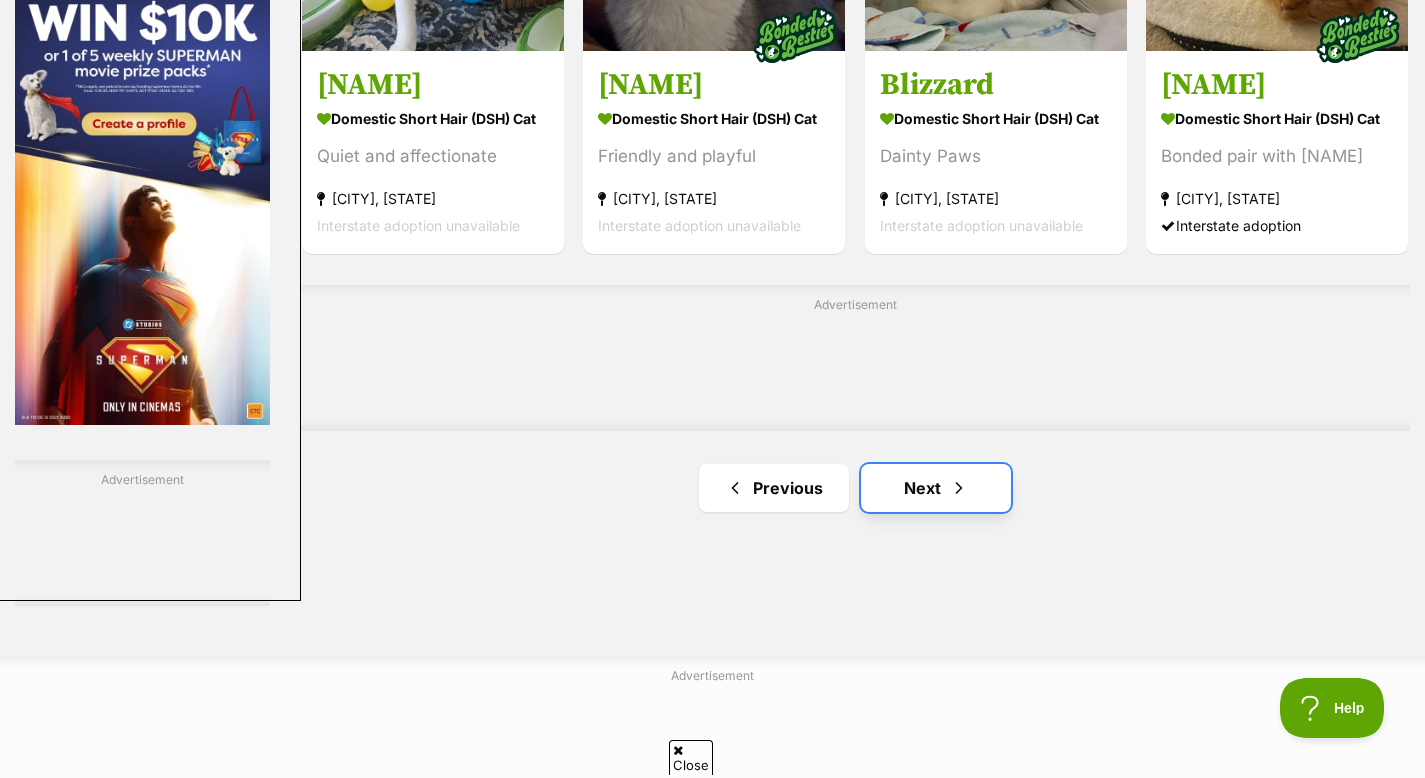 click on "Next" at bounding box center (936, 488) 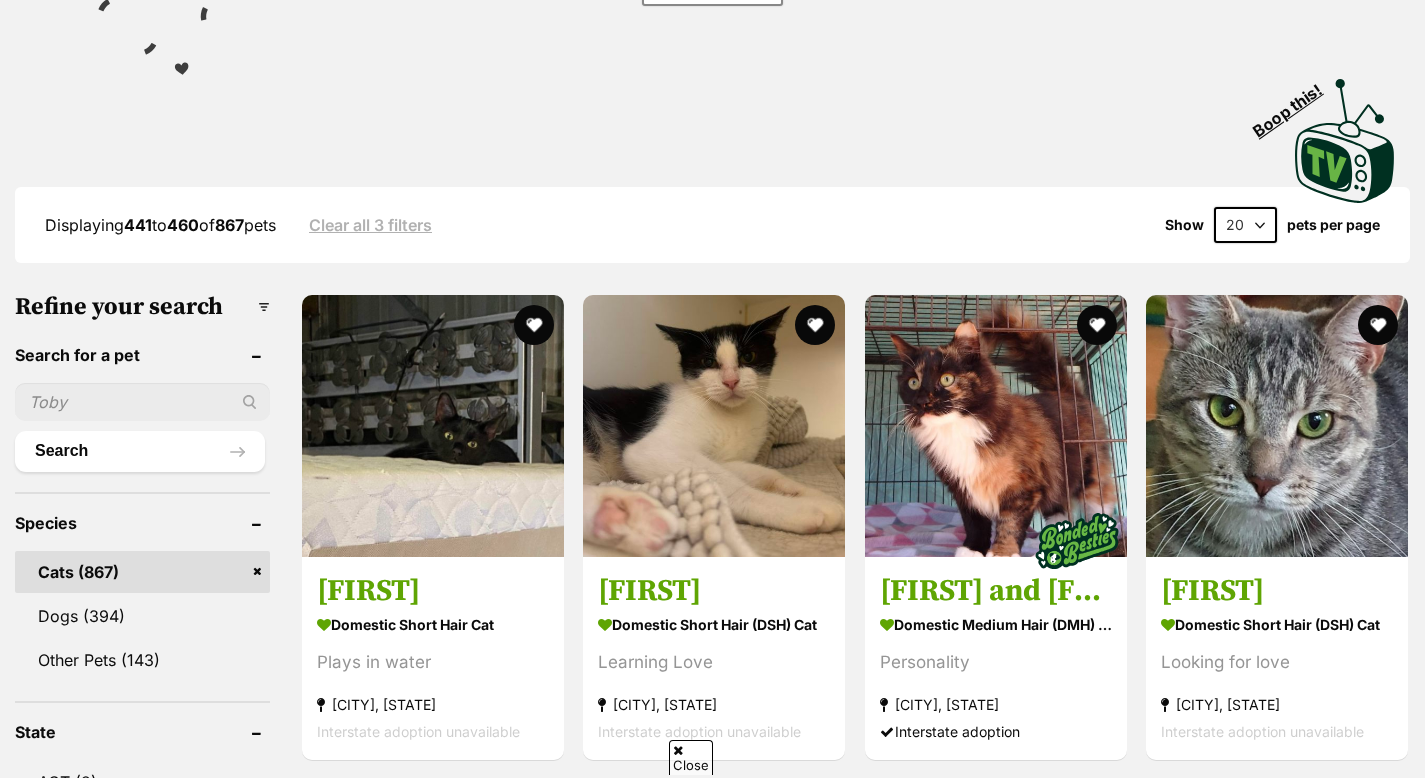 scroll, scrollTop: 359, scrollLeft: 0, axis: vertical 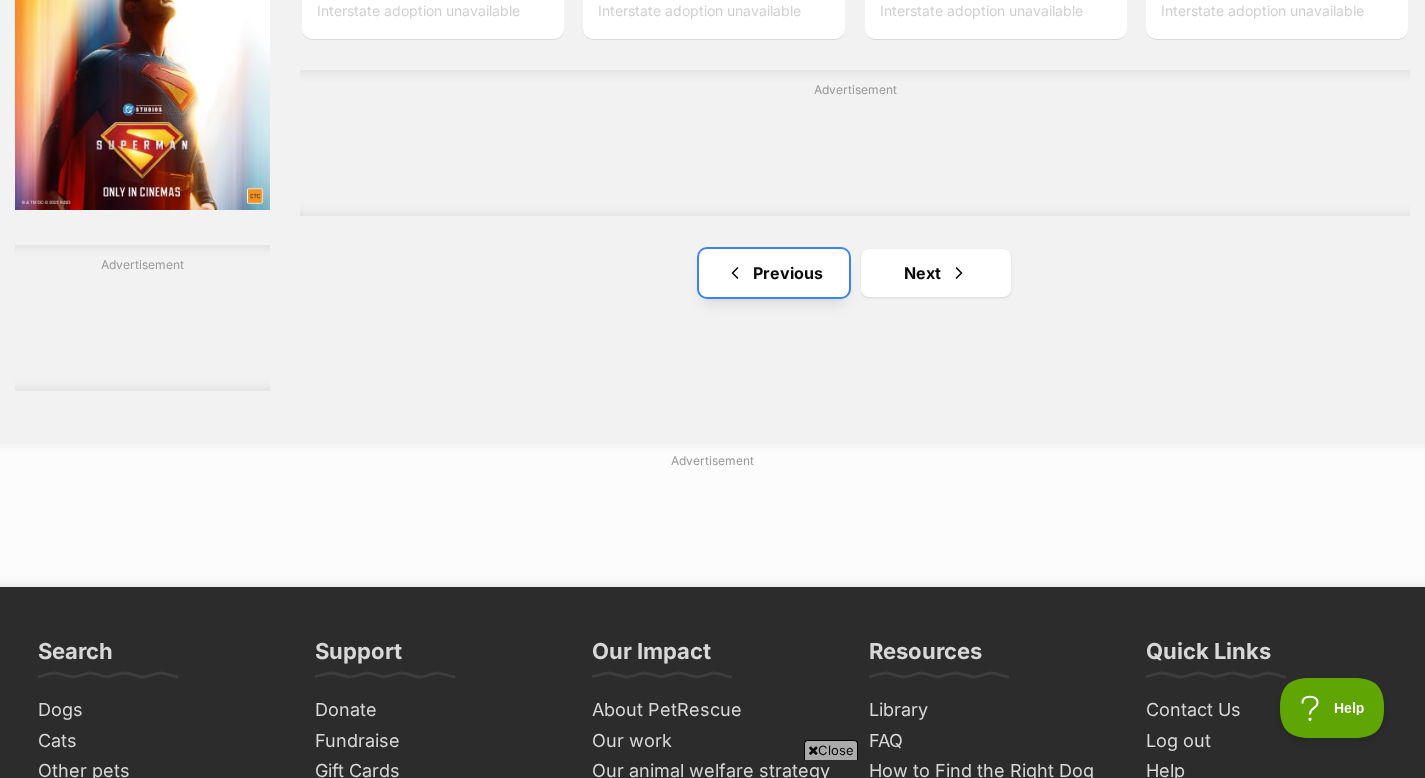 click on "Previous" at bounding box center (774, 273) 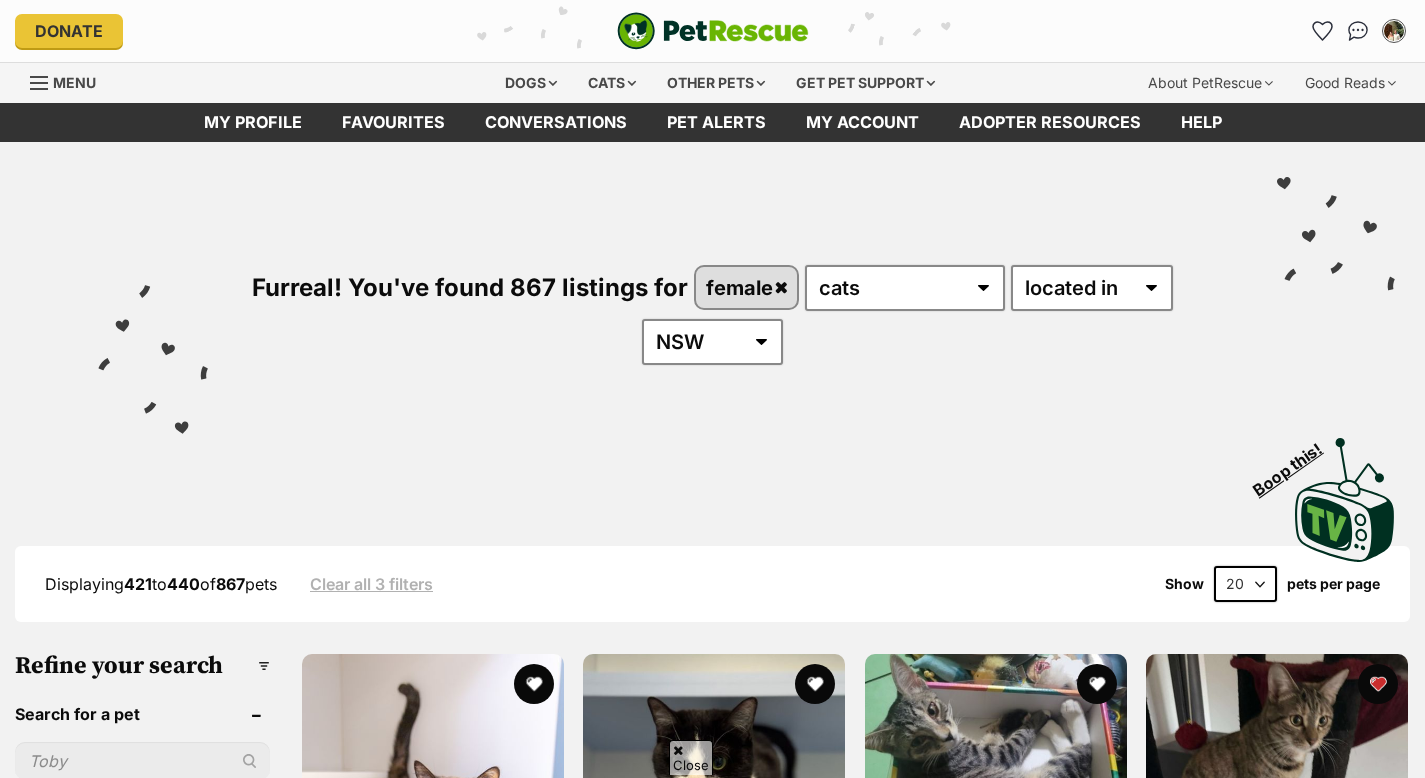 scroll, scrollTop: 4327, scrollLeft: 0, axis: vertical 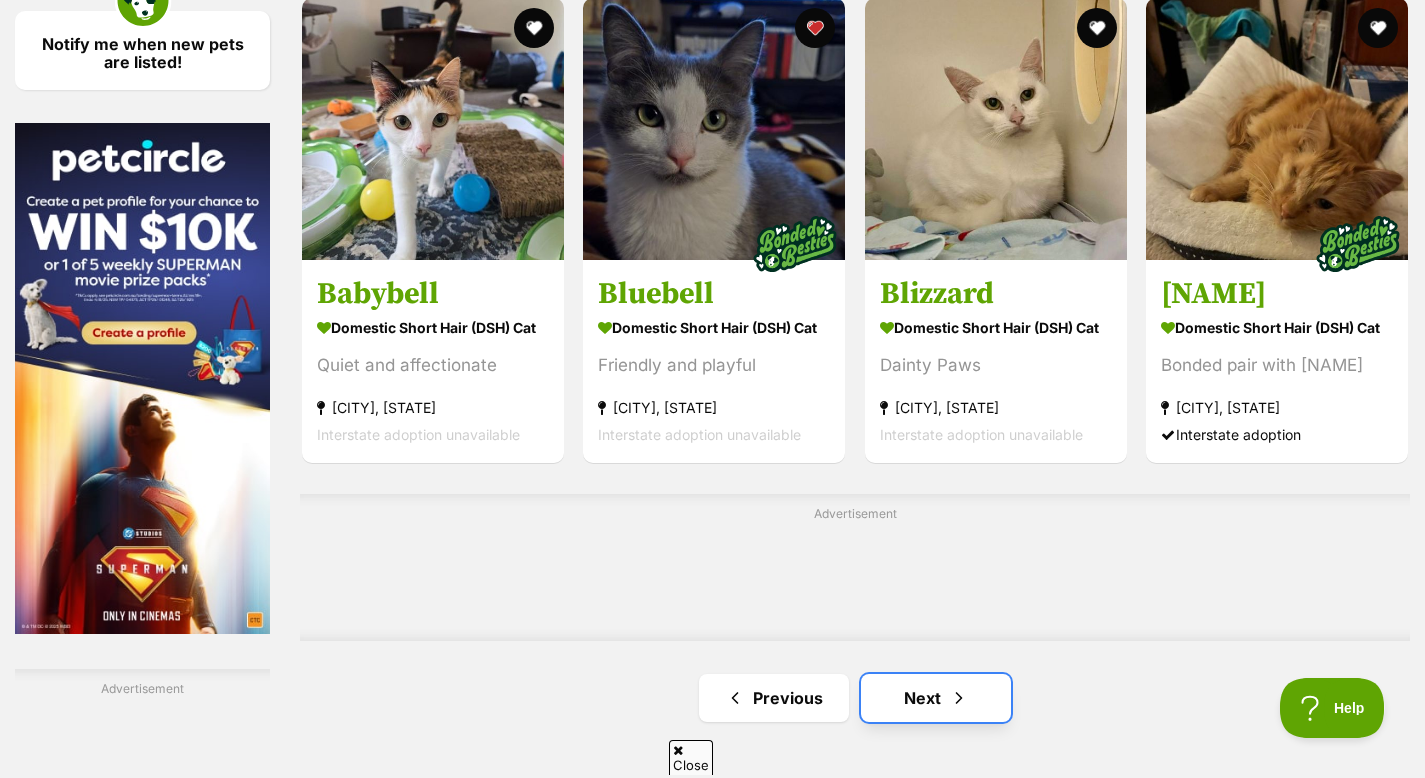 click on "Next" at bounding box center [936, 698] 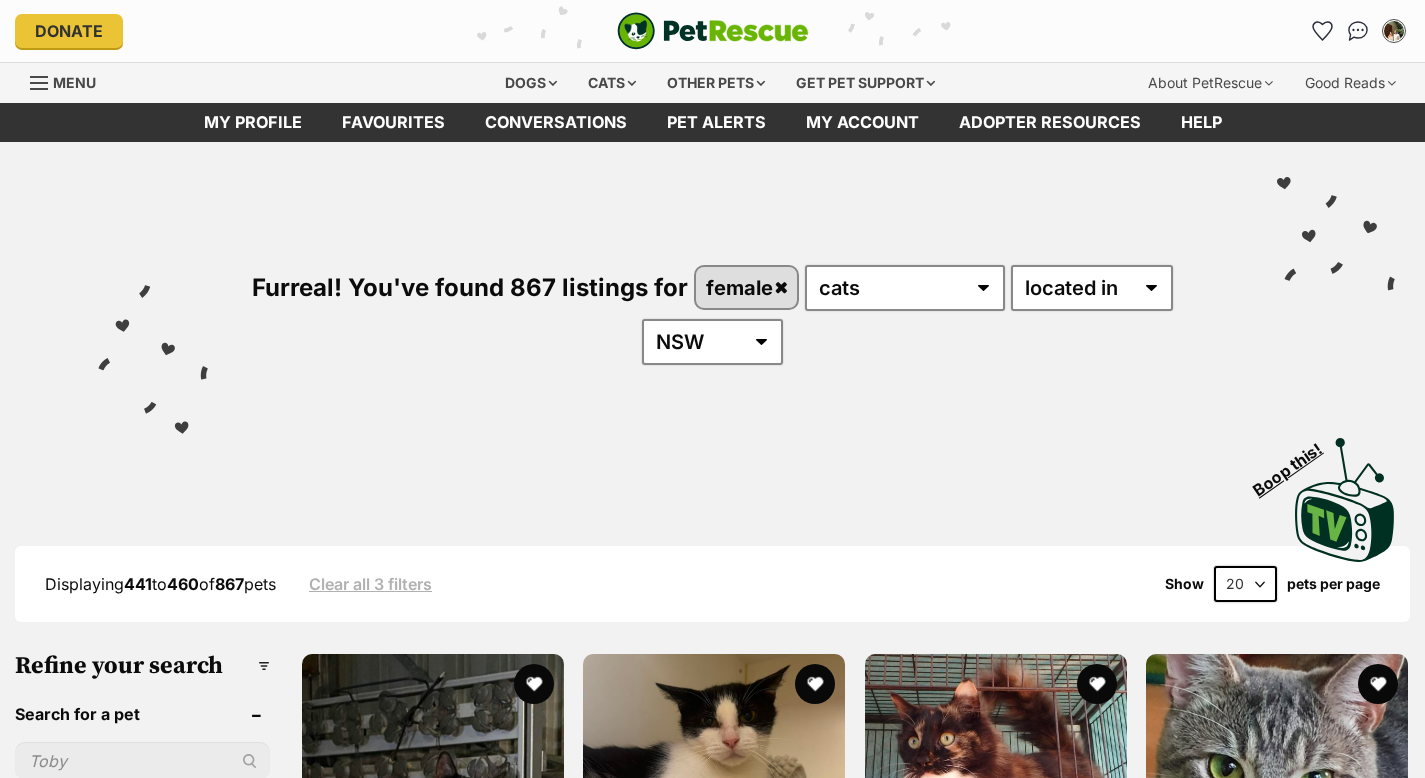 scroll, scrollTop: 0, scrollLeft: 0, axis: both 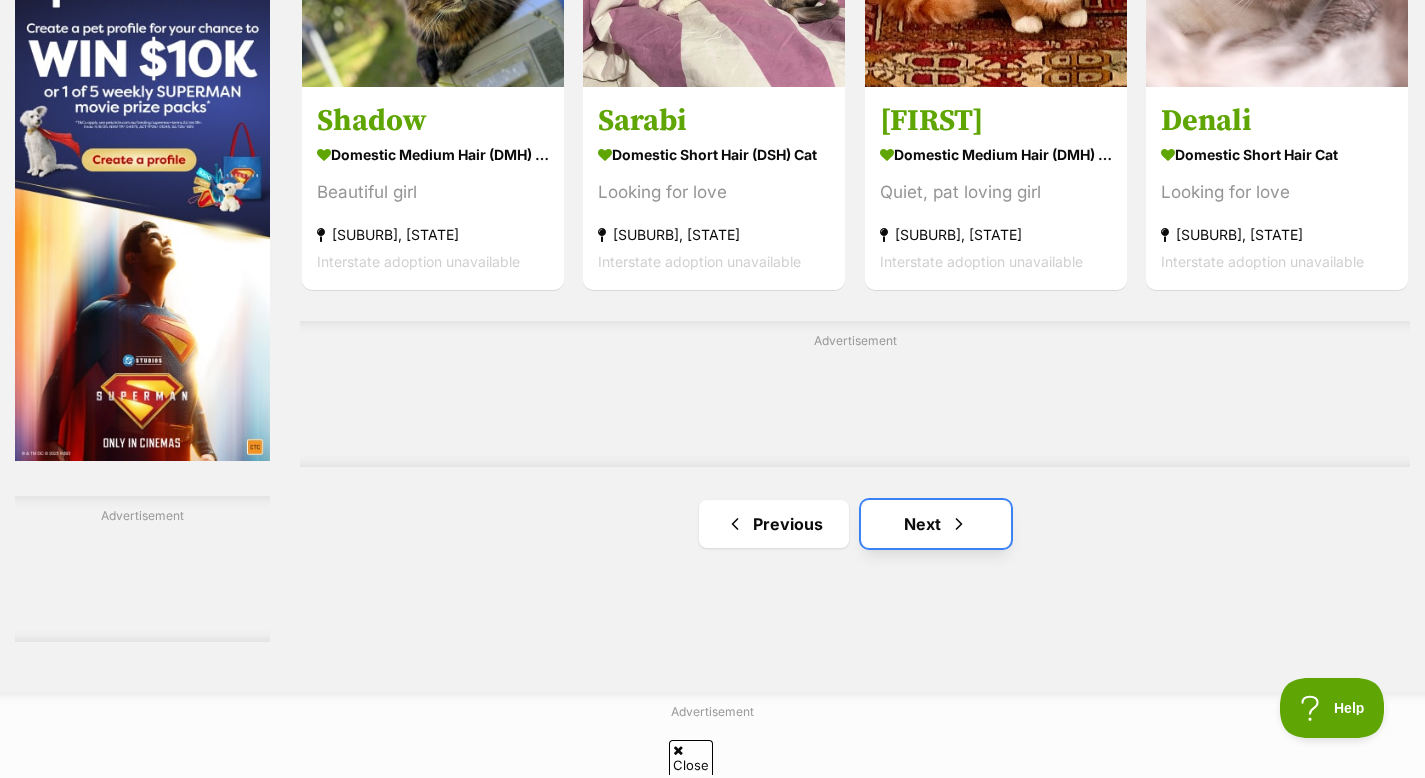 click on "Next" at bounding box center (936, 524) 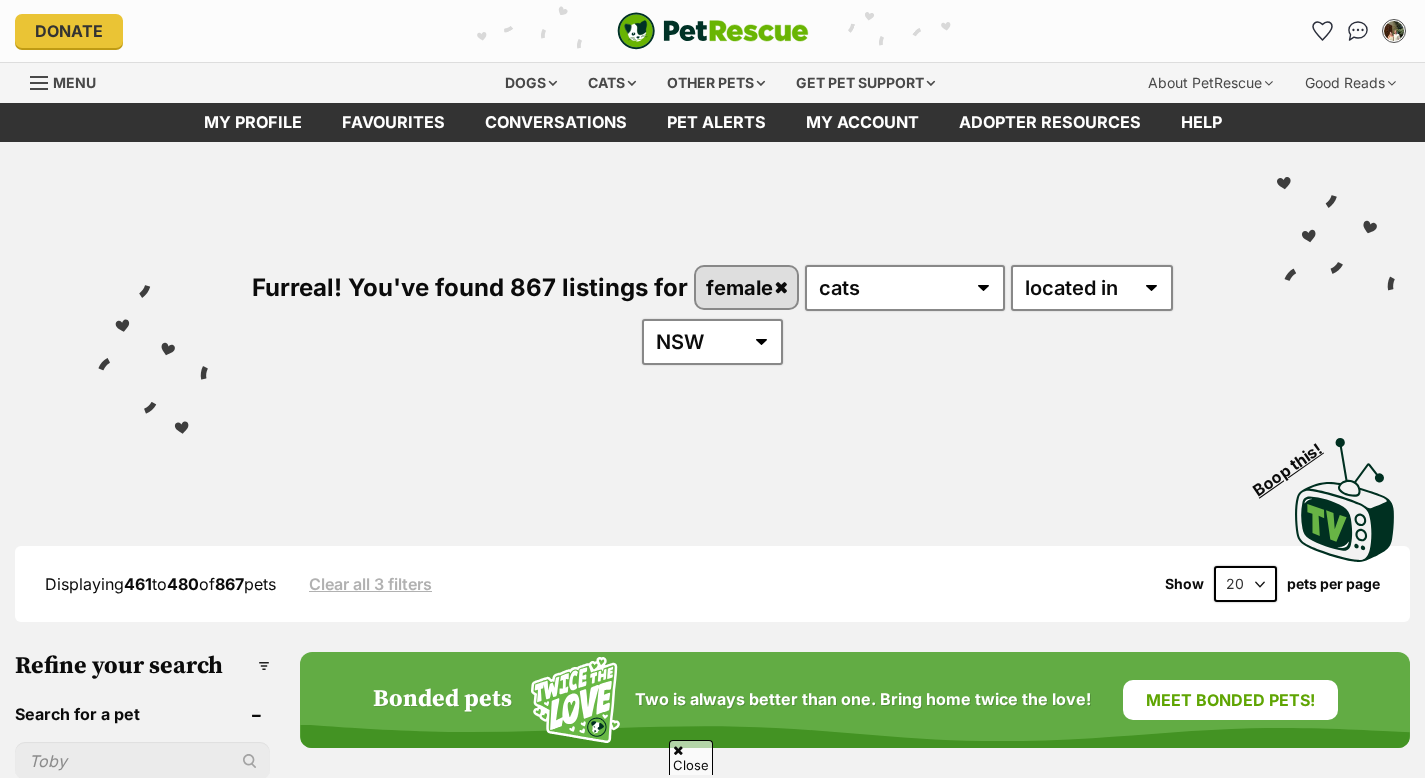 scroll, scrollTop: 389, scrollLeft: 0, axis: vertical 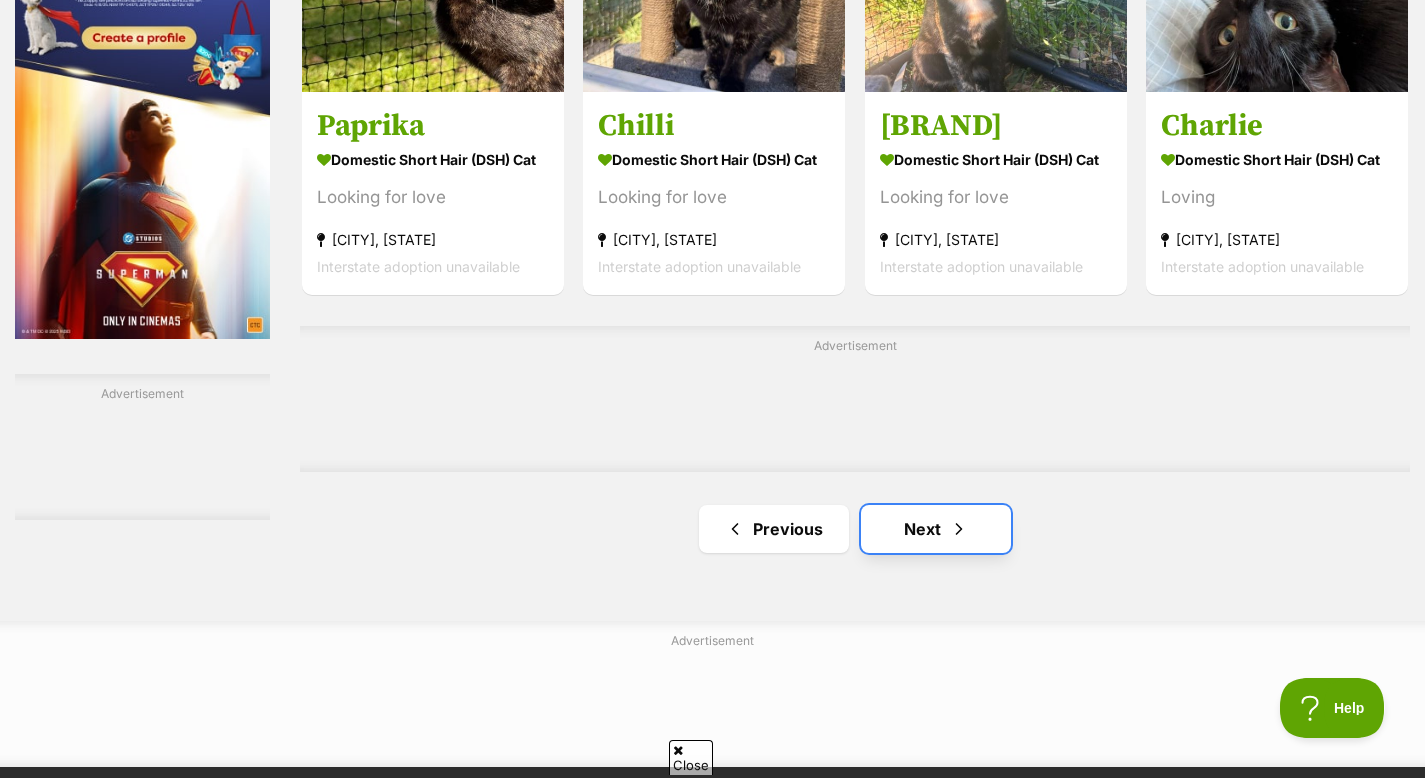 click on "Next" at bounding box center [936, 529] 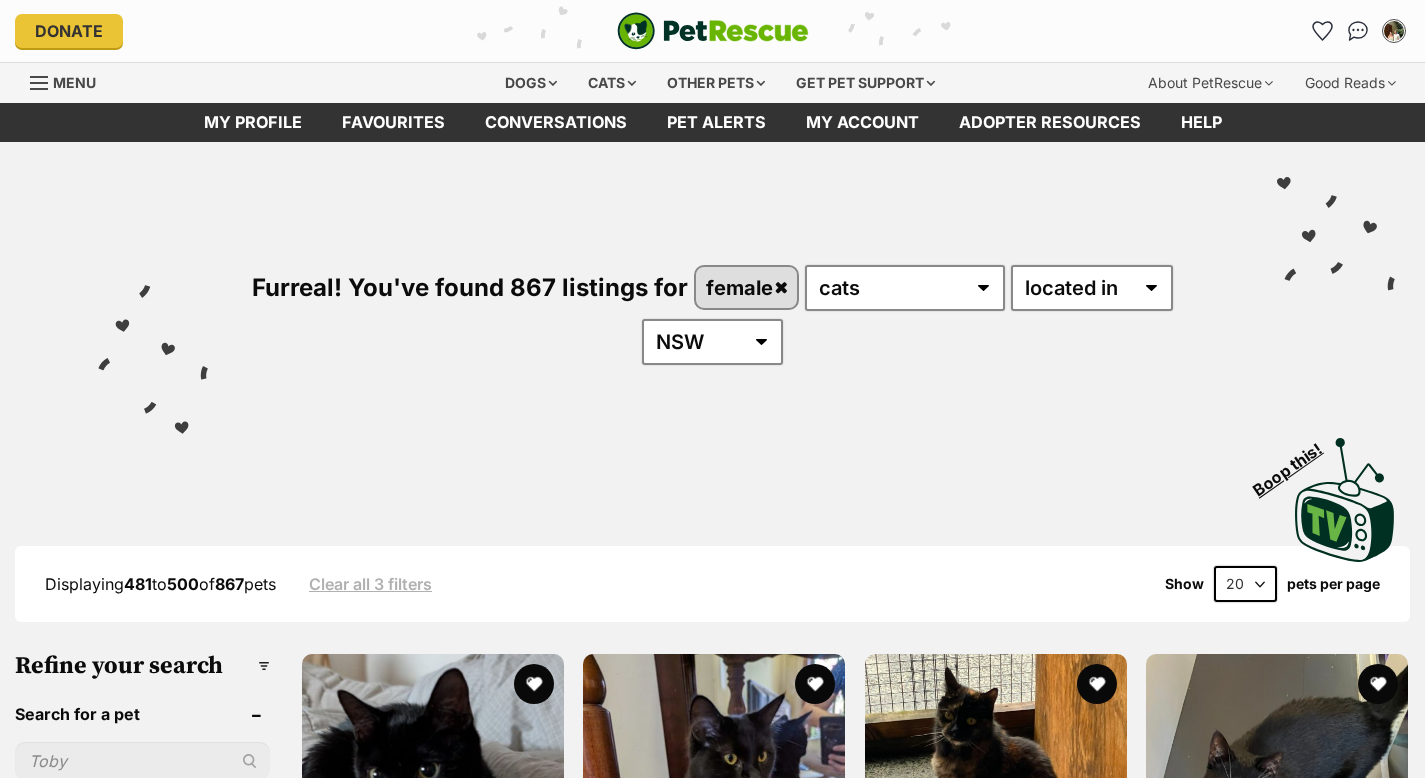 scroll, scrollTop: 0, scrollLeft: 0, axis: both 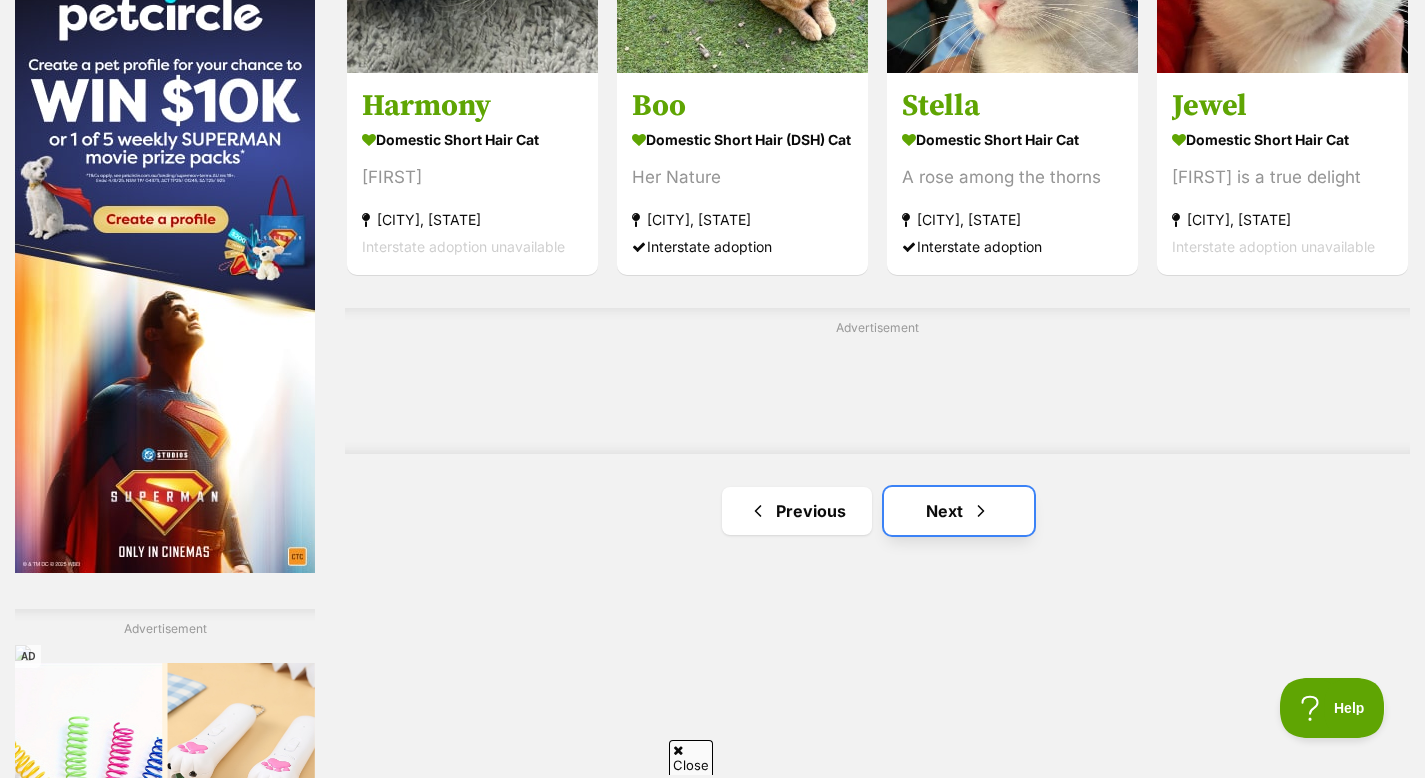 click on "Next" at bounding box center [959, 511] 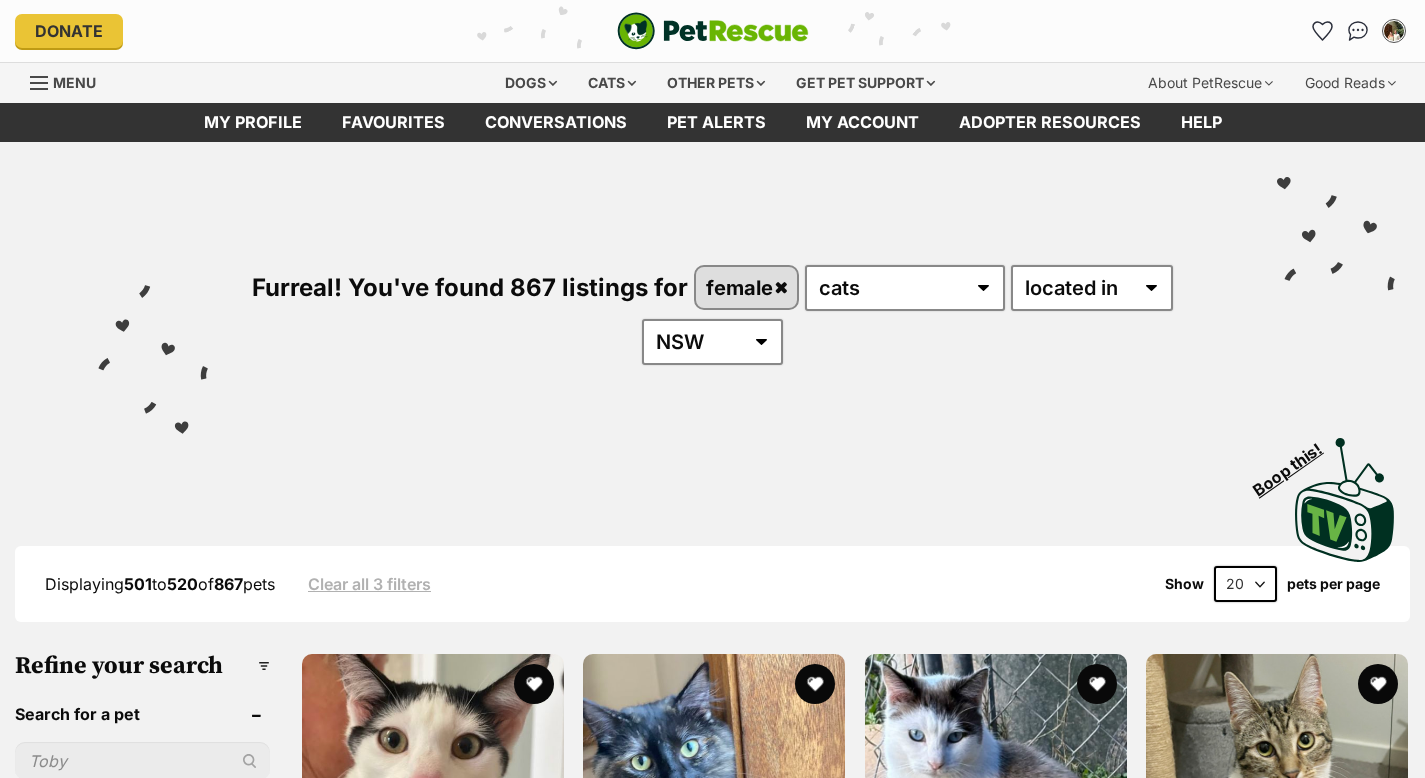 scroll, scrollTop: 0, scrollLeft: 0, axis: both 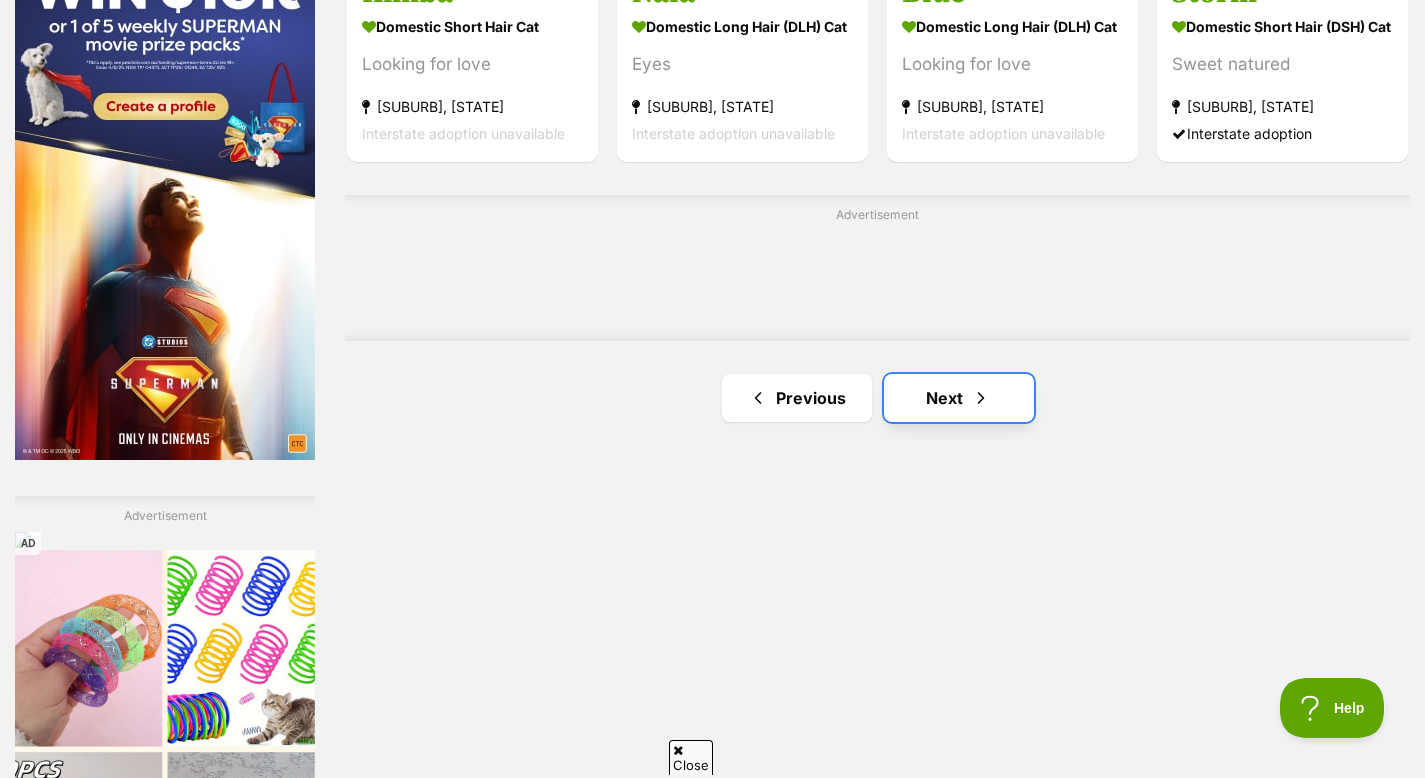 click on "Next" at bounding box center (959, 398) 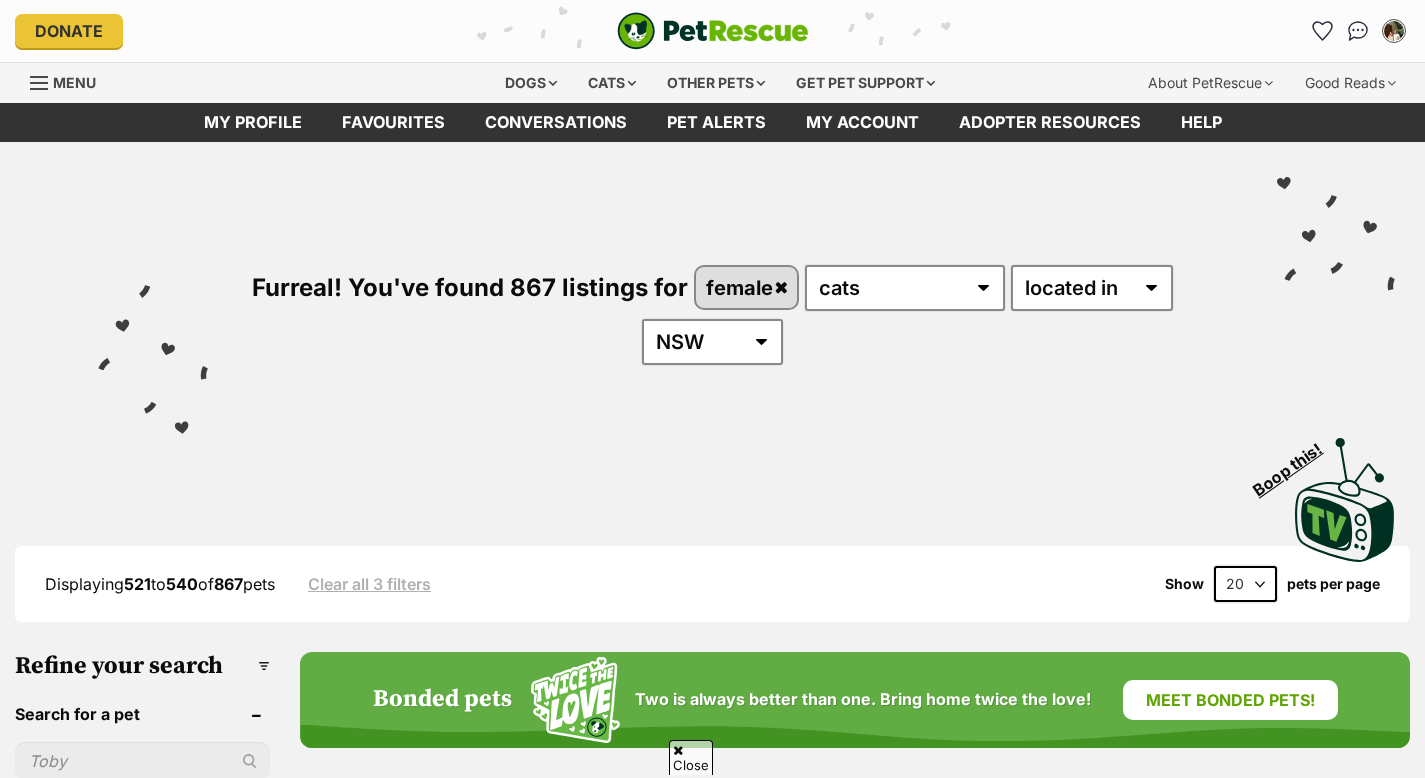 scroll, scrollTop: 465, scrollLeft: 0, axis: vertical 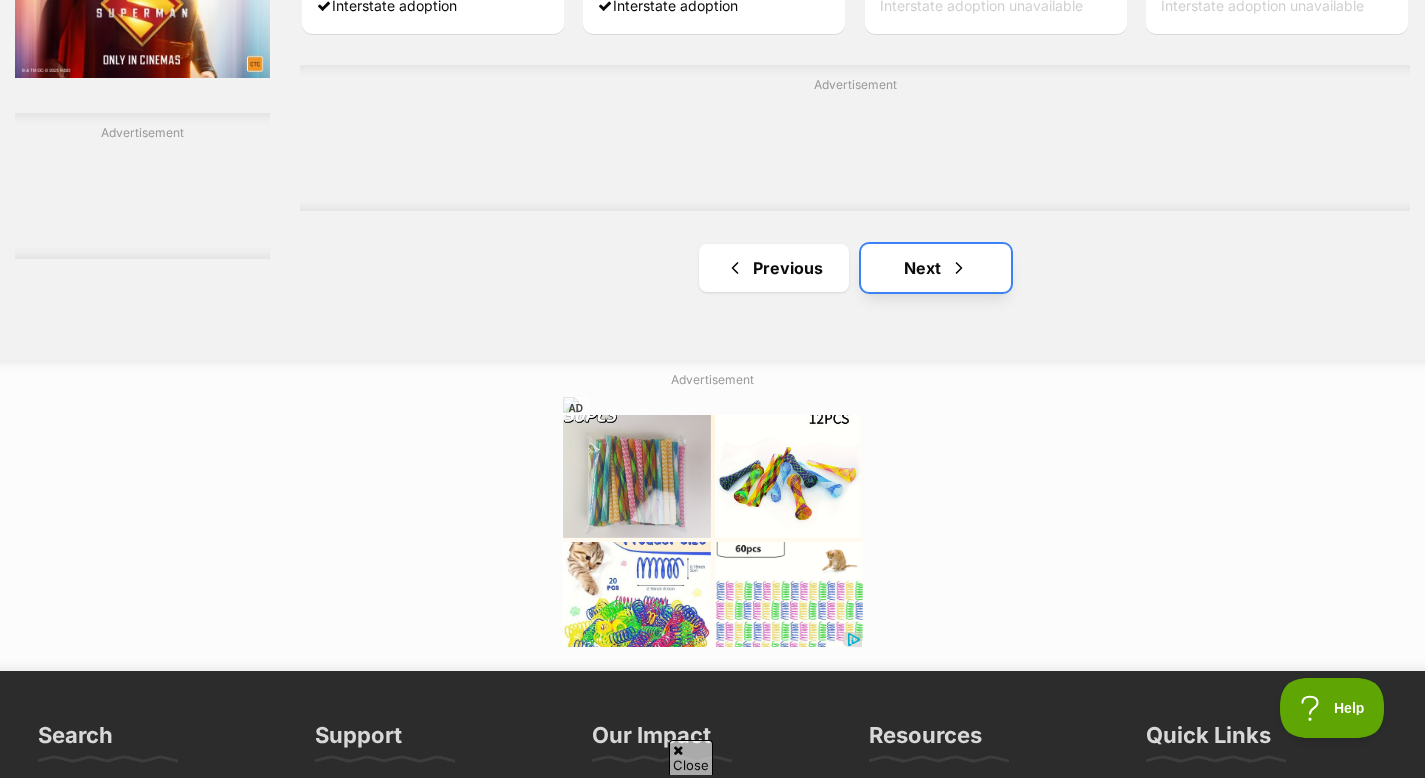 click at bounding box center [959, 268] 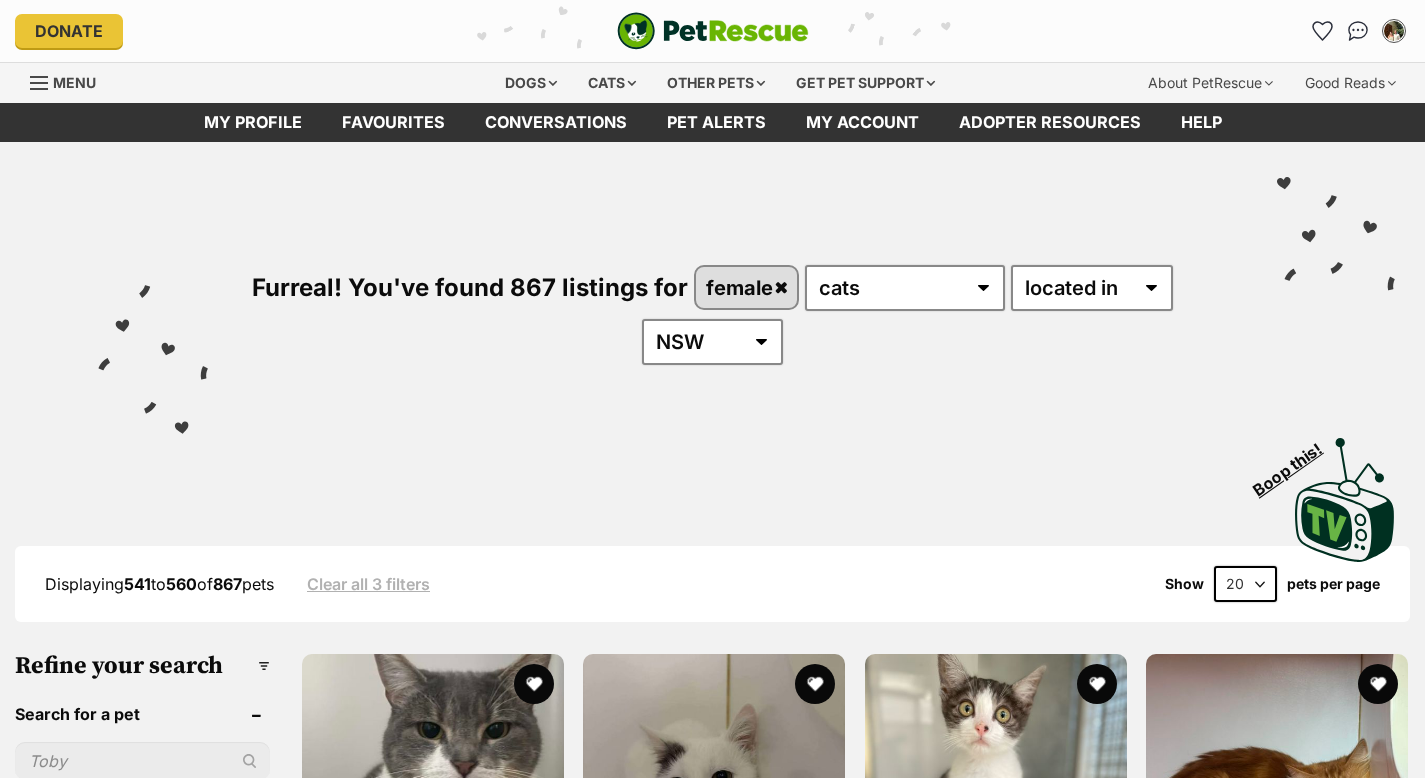 scroll, scrollTop: 0, scrollLeft: 0, axis: both 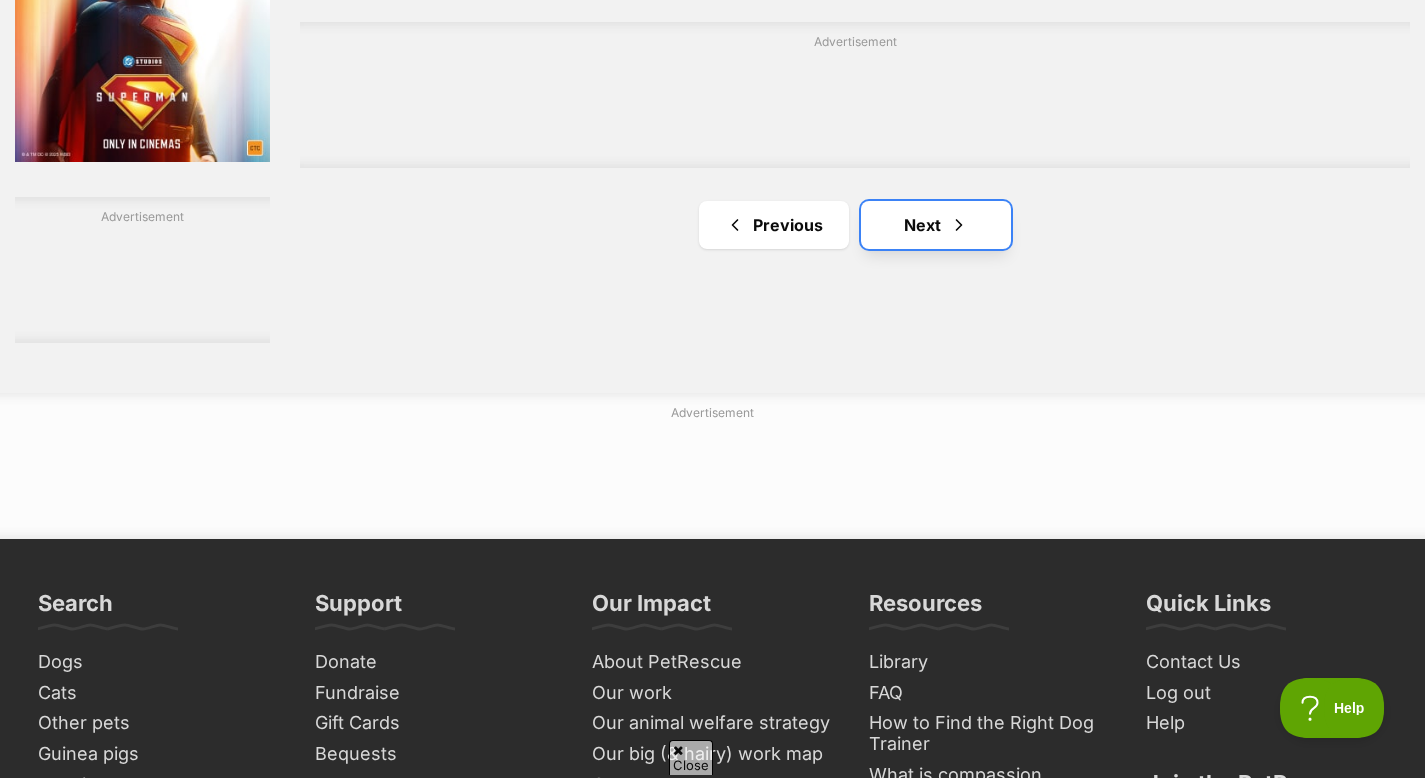 click on "Next" at bounding box center (936, 225) 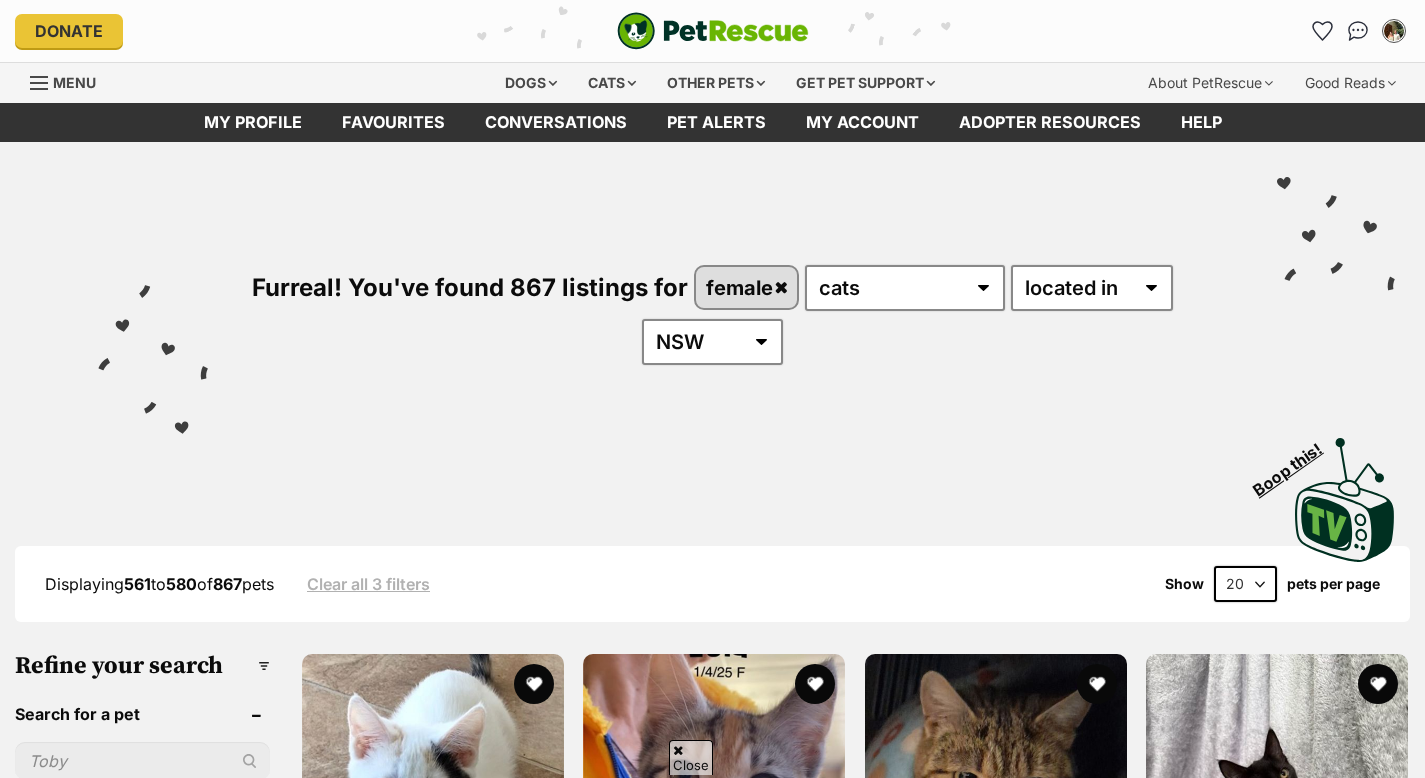 scroll, scrollTop: 292, scrollLeft: 0, axis: vertical 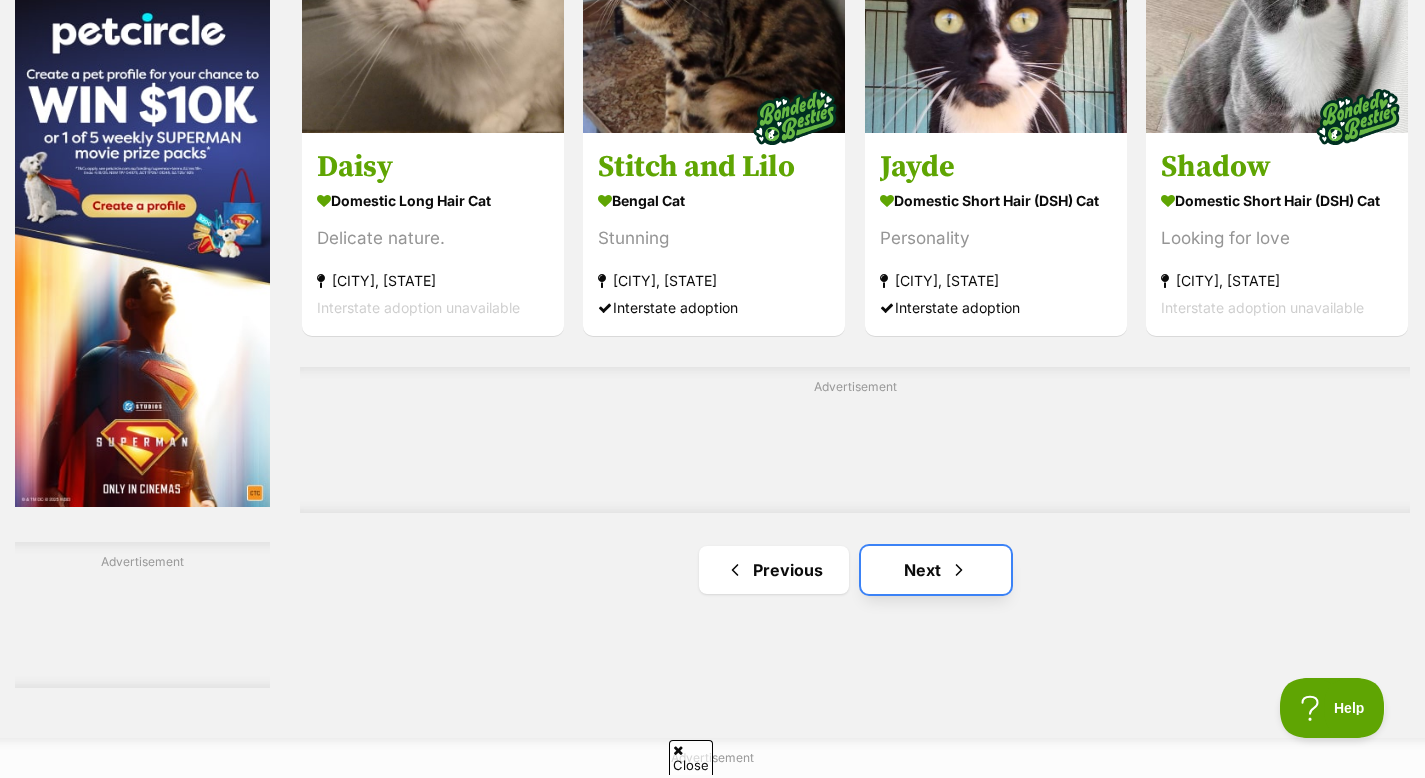 click at bounding box center (959, 570) 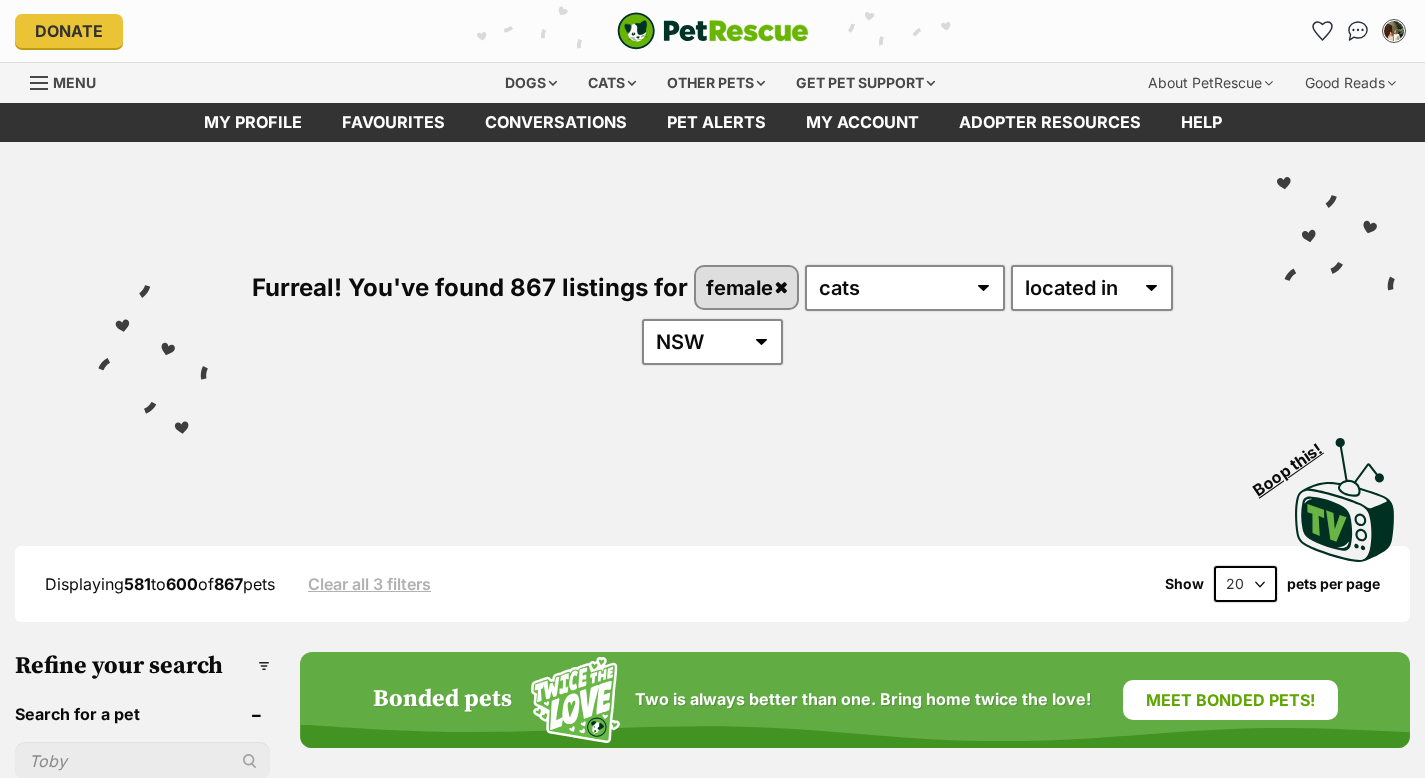 scroll, scrollTop: 216, scrollLeft: 0, axis: vertical 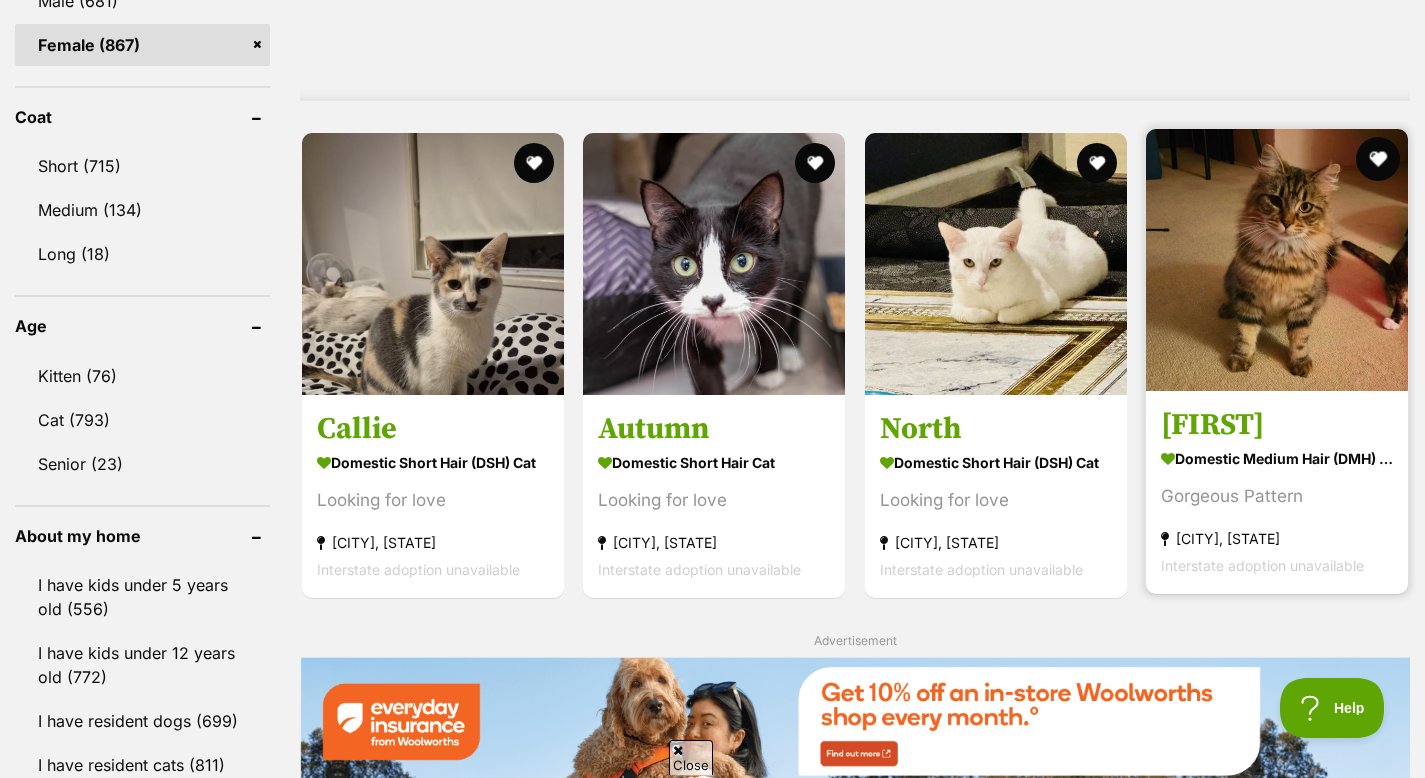click at bounding box center [1378, 159] 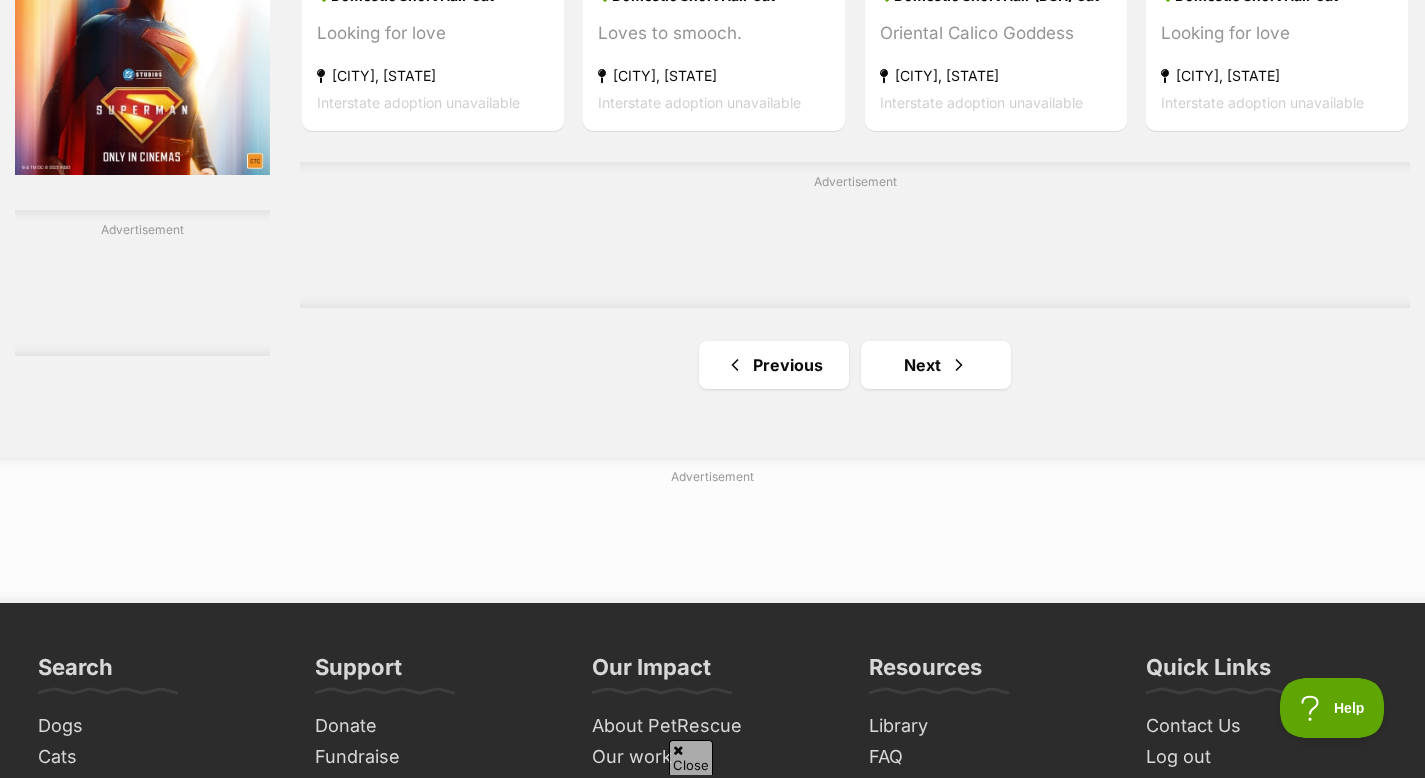 scroll, scrollTop: 3444, scrollLeft: 0, axis: vertical 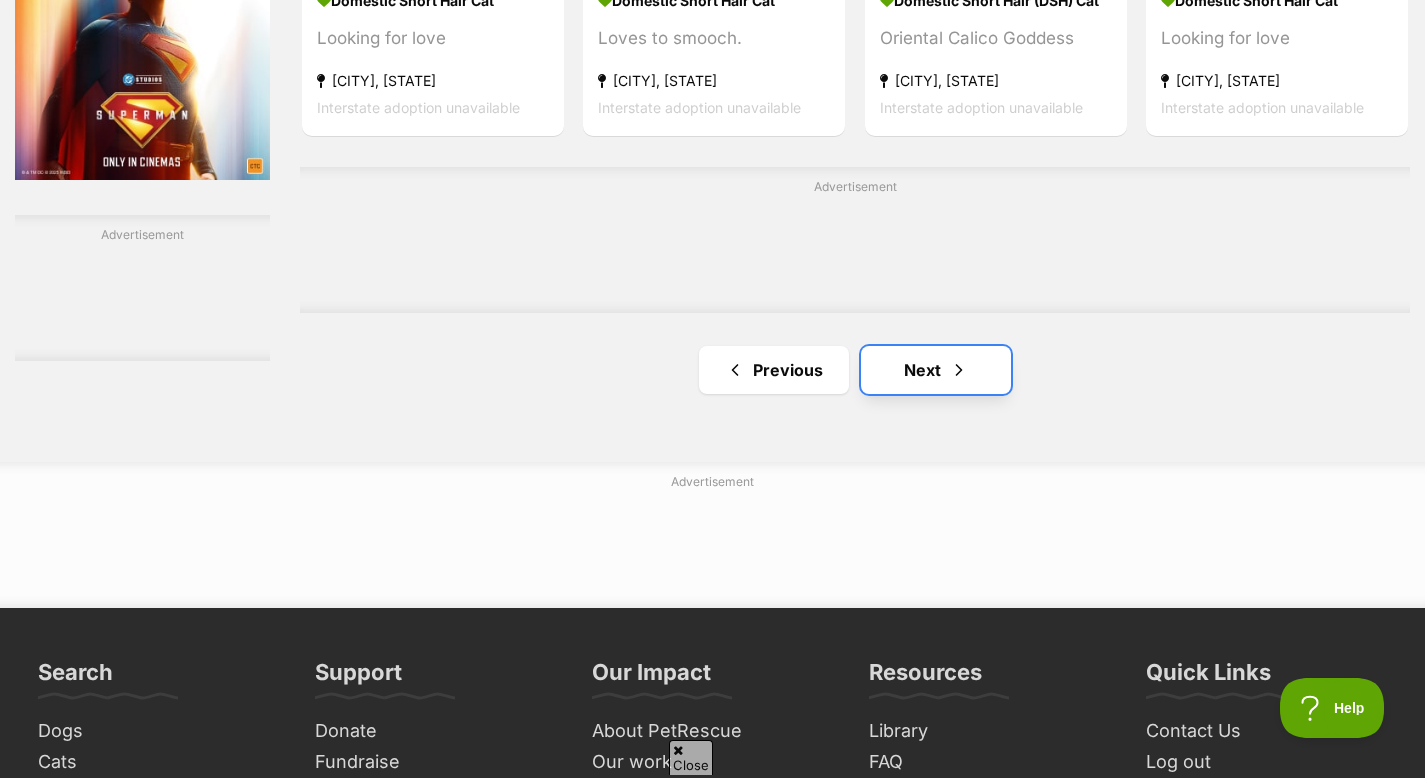click on "Next" at bounding box center [936, 370] 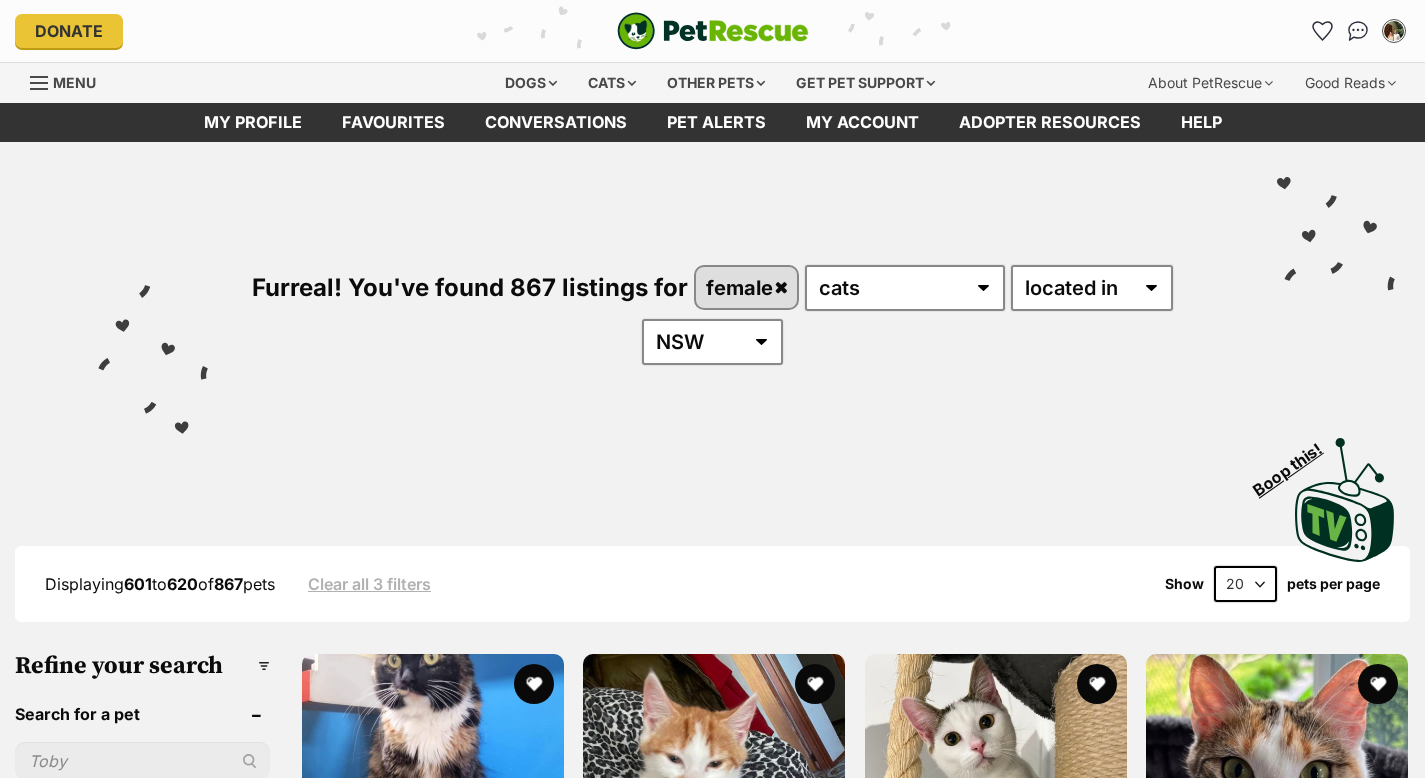 scroll, scrollTop: 0, scrollLeft: 0, axis: both 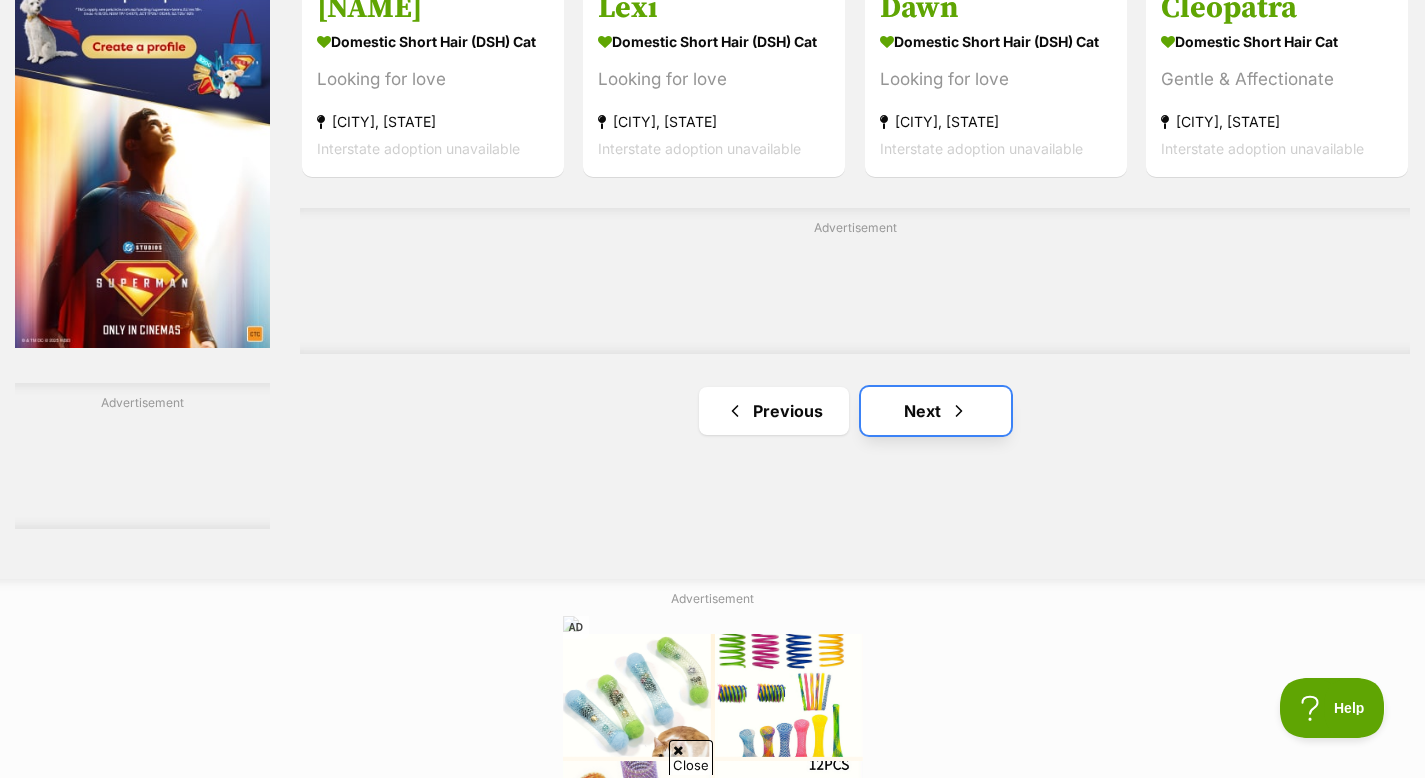 click at bounding box center (959, 411) 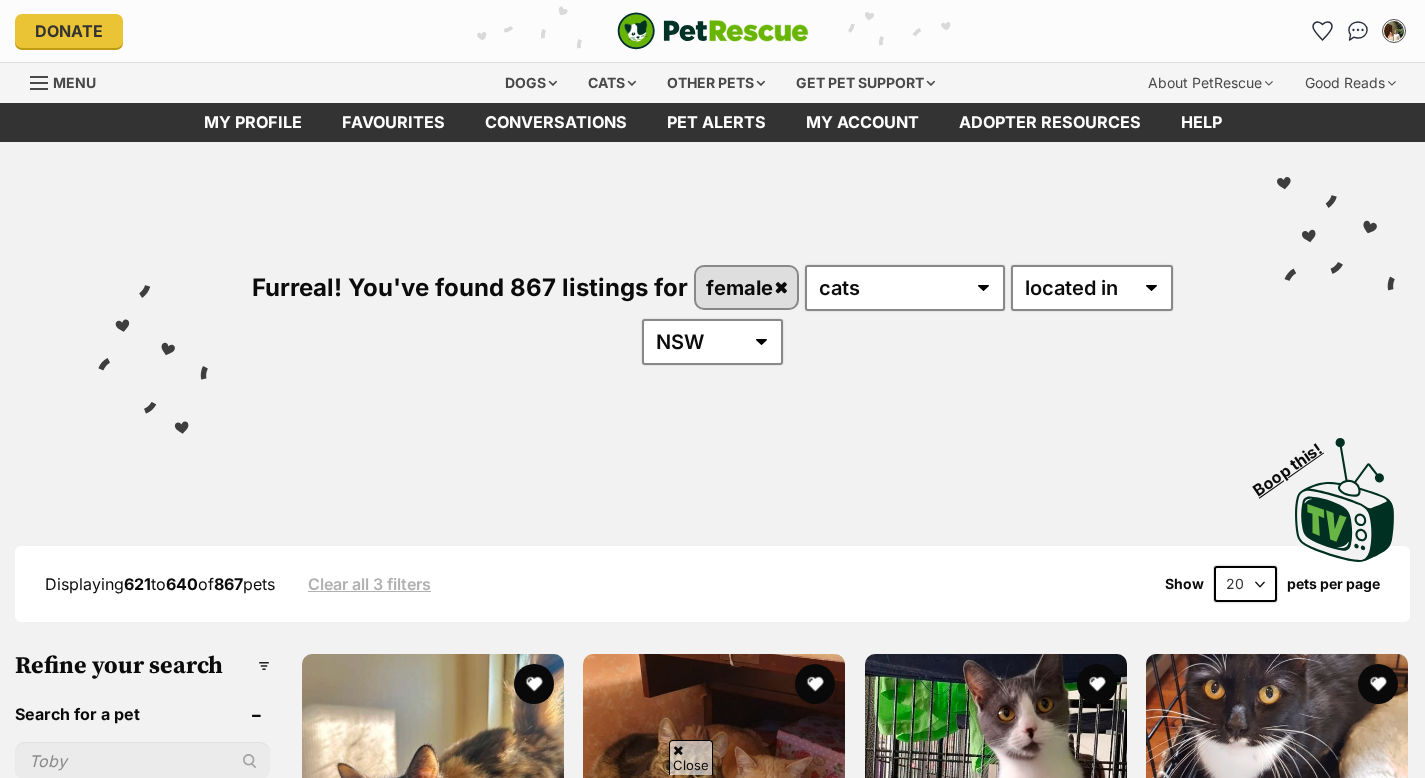 scroll, scrollTop: 293, scrollLeft: 0, axis: vertical 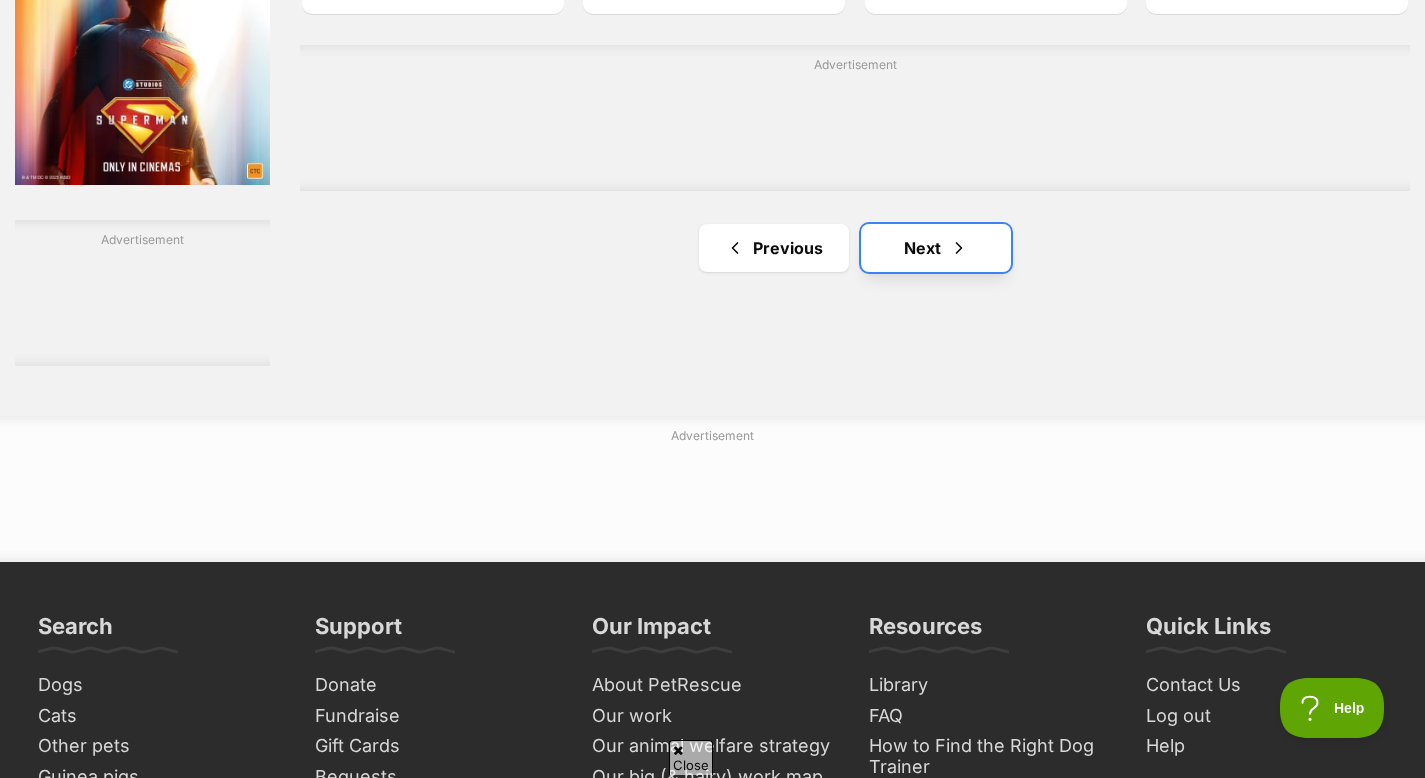click on "Next" at bounding box center [936, 248] 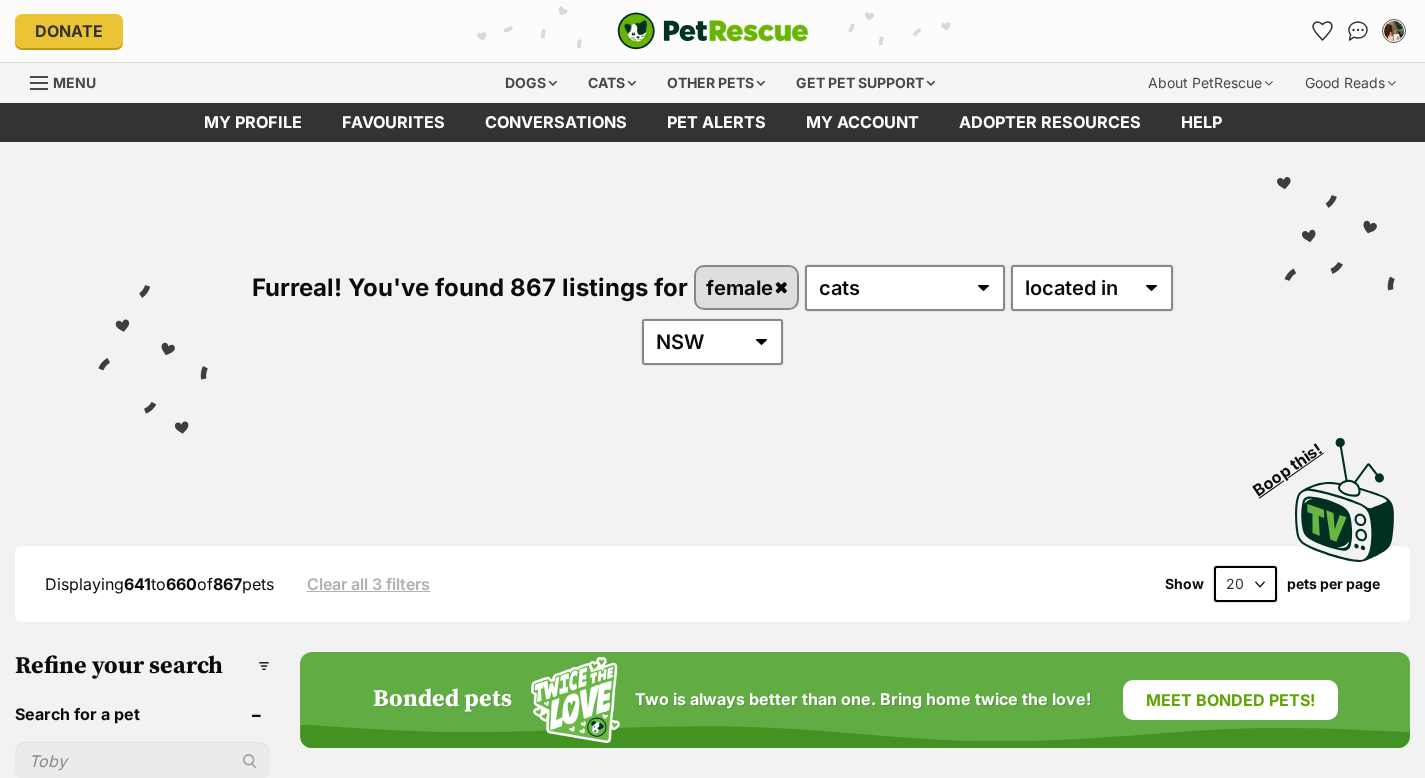 scroll, scrollTop: 0, scrollLeft: 0, axis: both 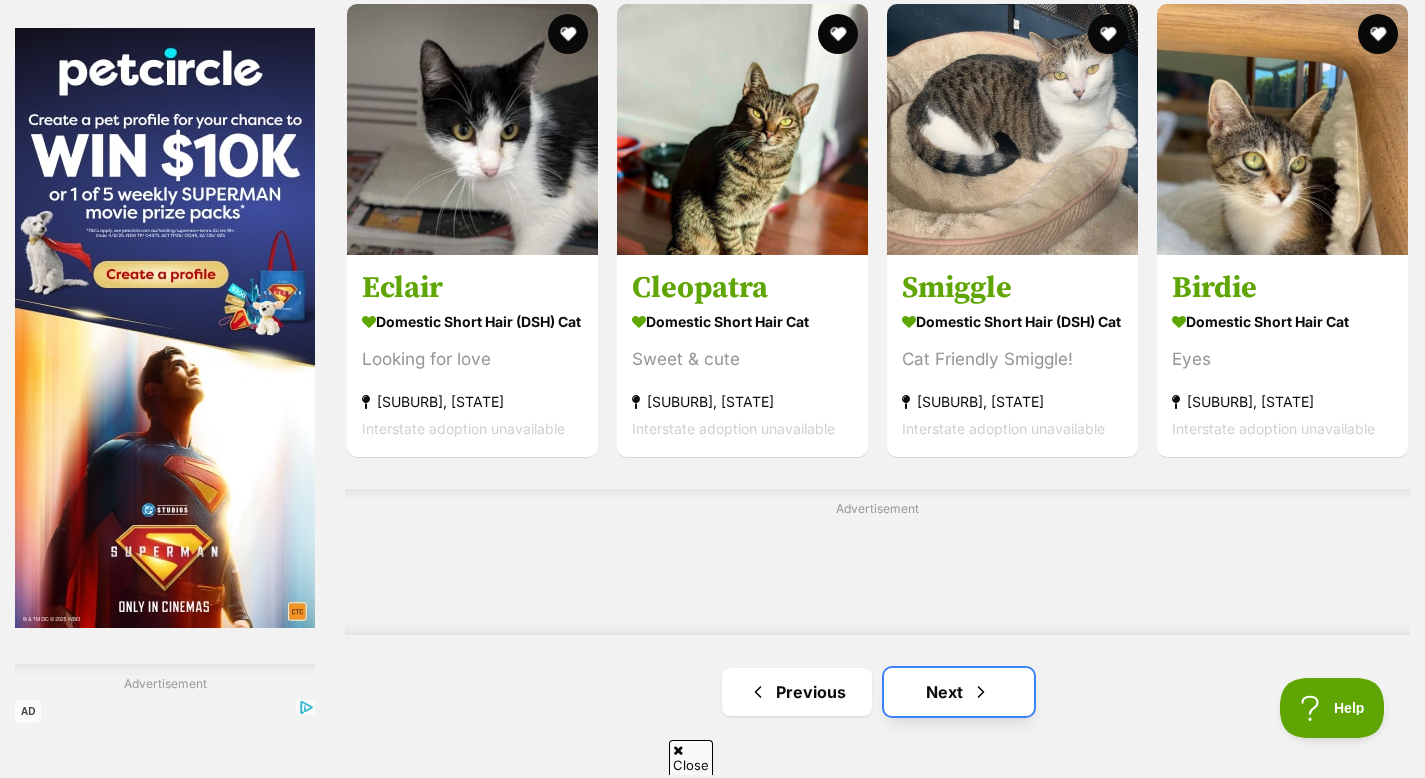 click on "Next" at bounding box center (959, 692) 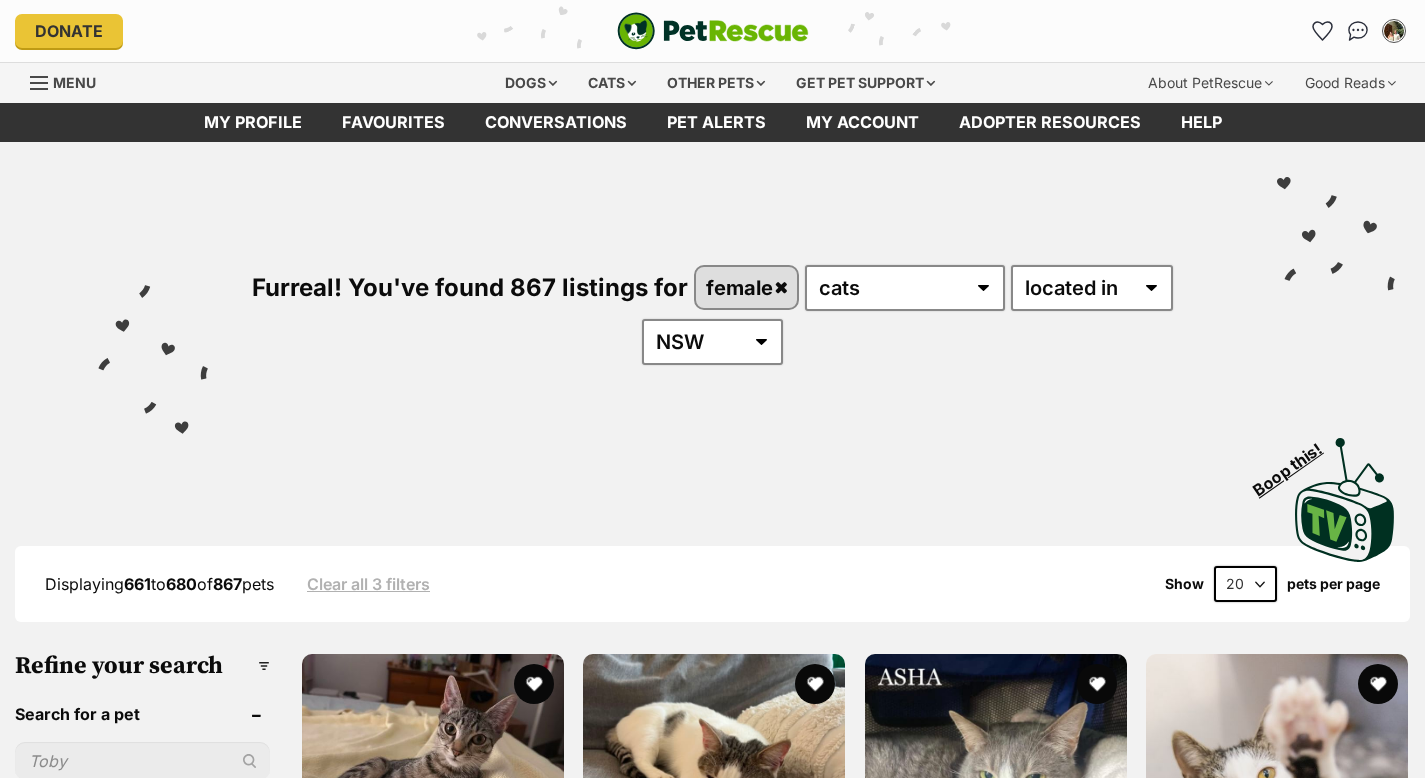 scroll, scrollTop: 0, scrollLeft: 0, axis: both 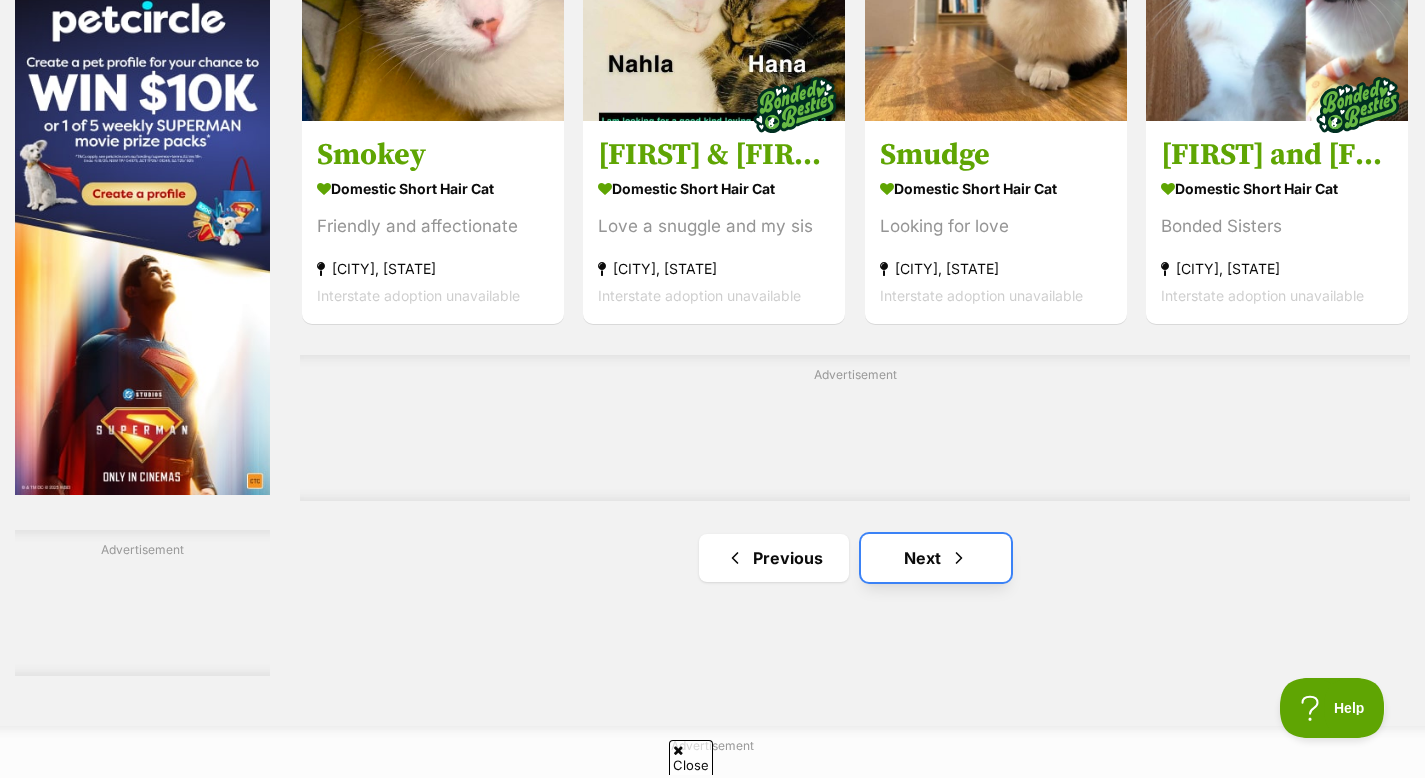 click at bounding box center (959, 558) 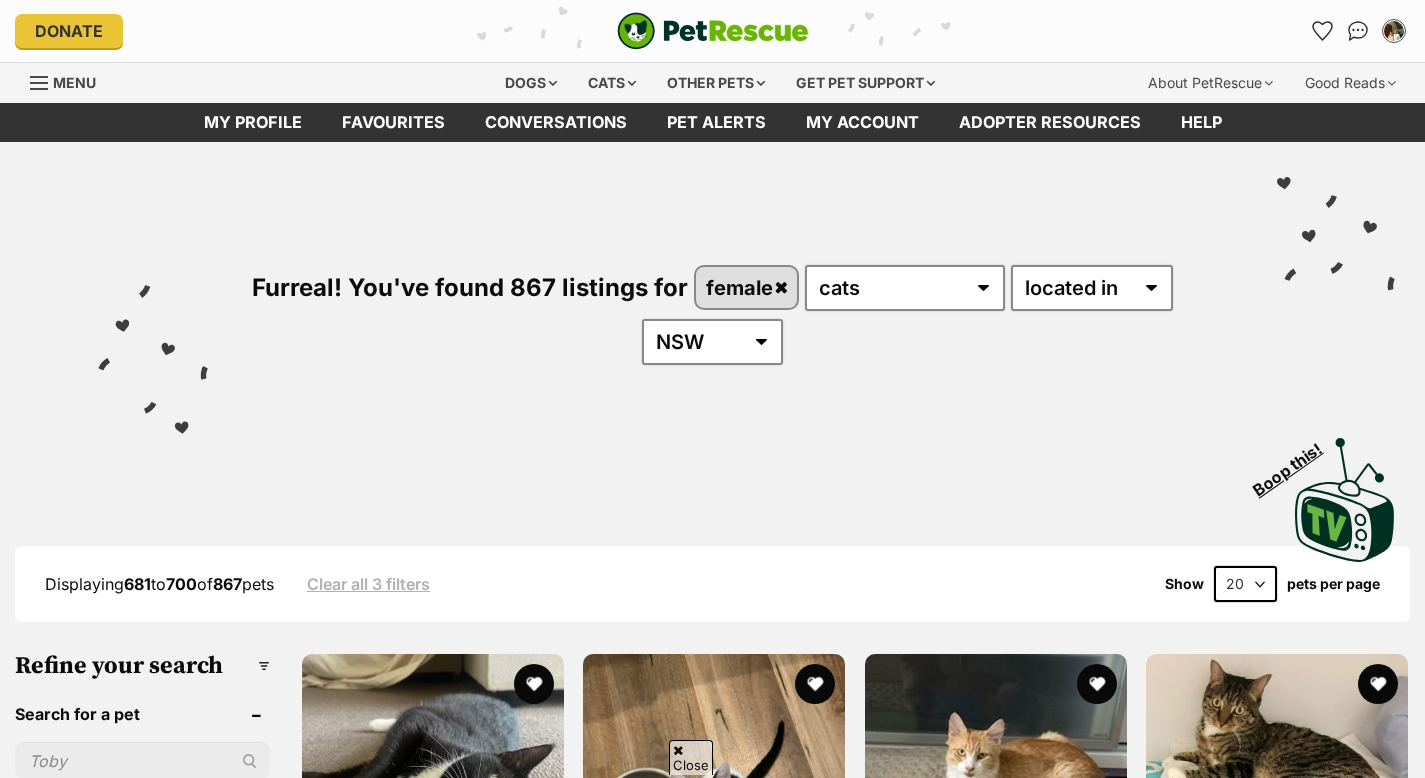 scroll, scrollTop: 365, scrollLeft: 0, axis: vertical 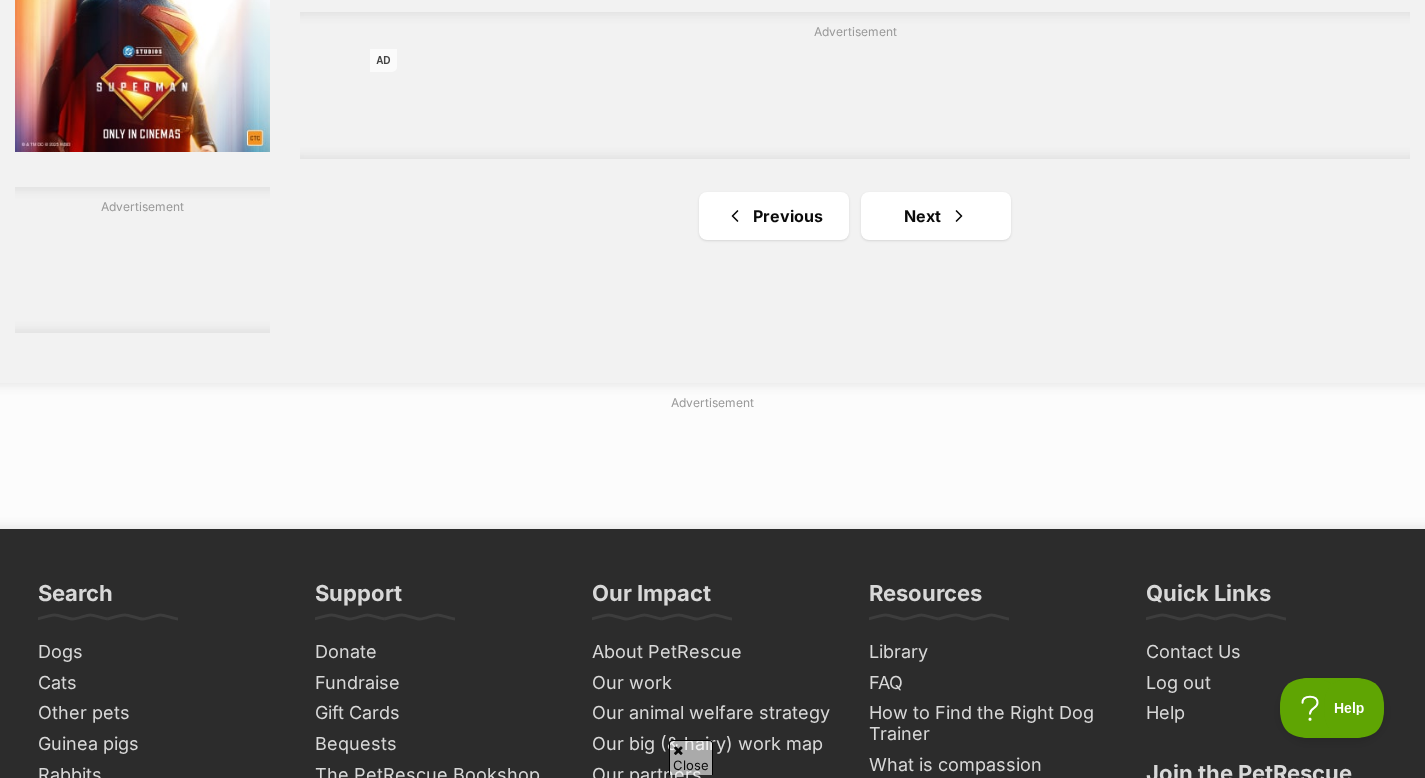 click on "[NAME]
Domestic Short Hair (DSH) Cat
Looking for love
[CITY], [STATE]
Interstate adoption unavailable
[NAME]
Domestic Short Hair Cat
Divine and dog friendly
[CITY], [STATE]
Interstate adoption unavailable
[NAME]
Domestic Short Hair (DSH) Cat
Looking for love
[CITY], [STATE]
Interstate adoption unavailable
[NAME]
Domestic Short Hair (DSH) Cat
Loving Gentle soul
[CITY], [STATE]
Interstate adoption
[NAME]
Domestic Short Hair (DSH) Cat
Shy but very loving
[CITY], [STATE]
Interstate adoption
[NAME]
Domestic Short Hair (DSH) Cat
Wonderful Companion
[CITY], [STATE]
Interstate adoption
Advertisement
[NAME]" at bounding box center [855, -1244] 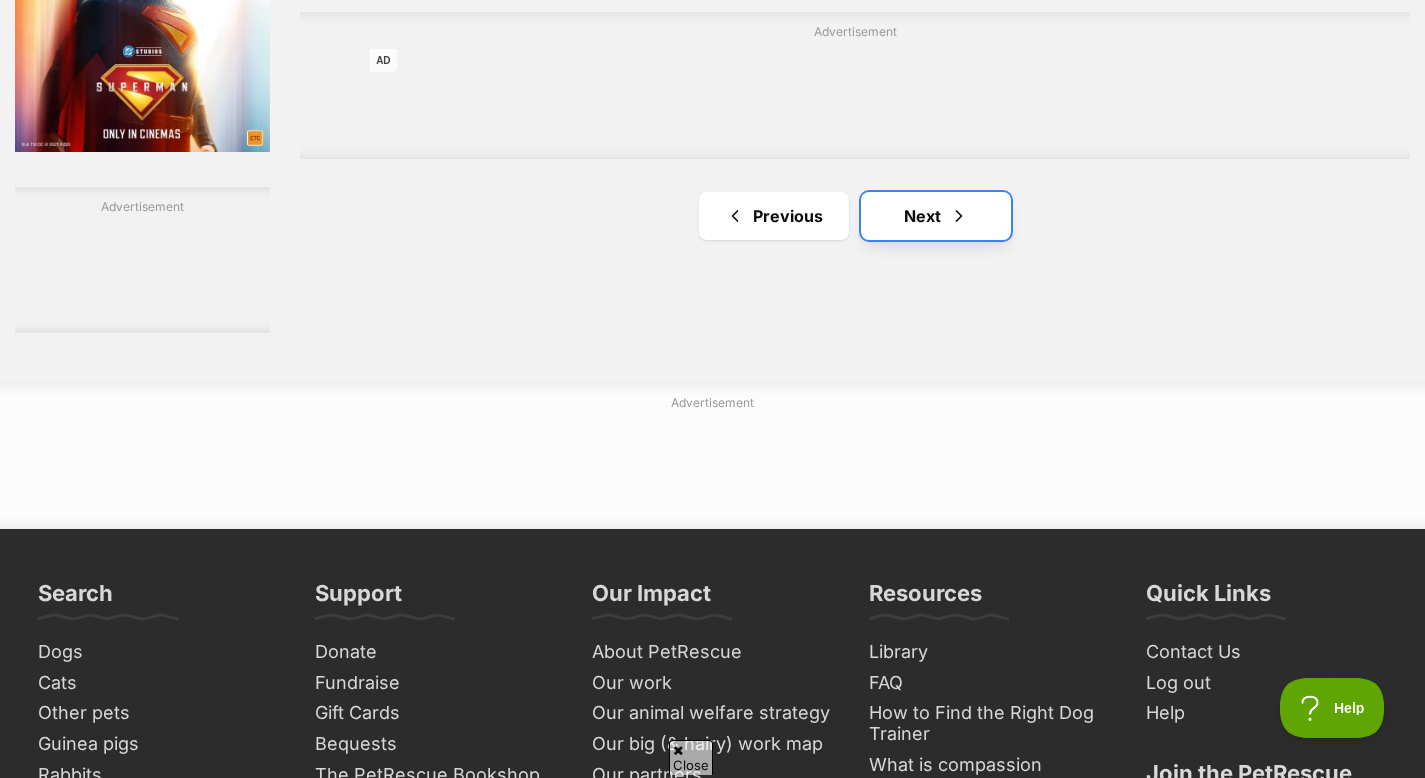 click at bounding box center (959, 216) 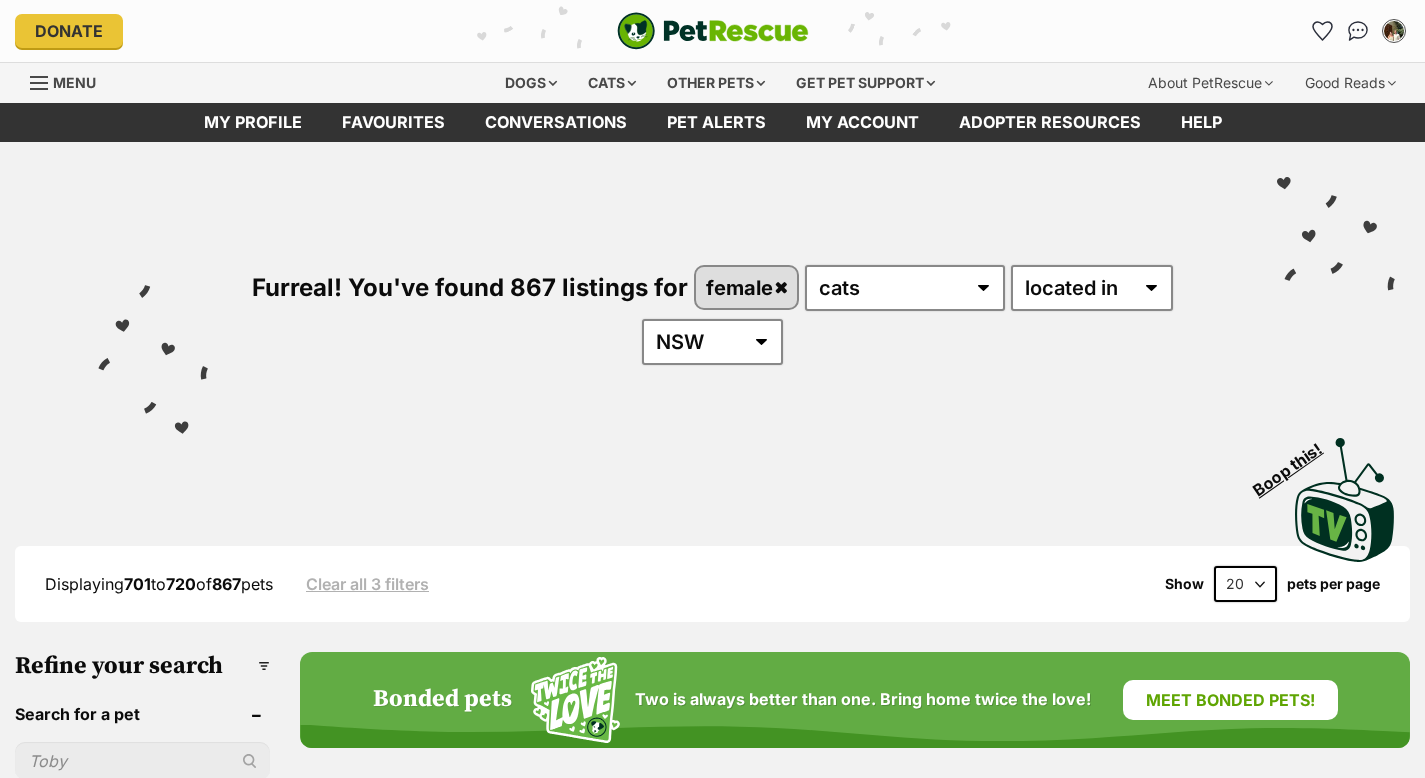 scroll, scrollTop: 0, scrollLeft: 0, axis: both 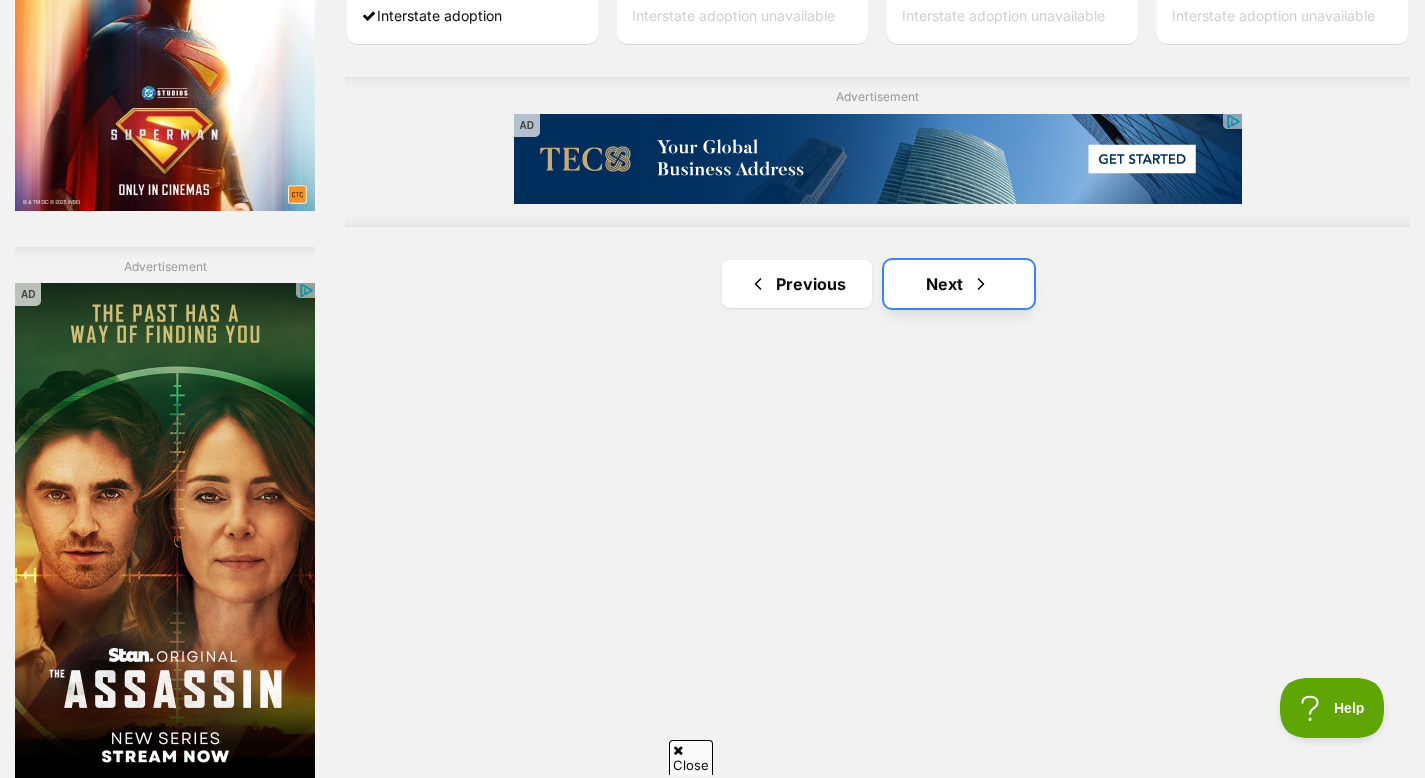 click on "Next" at bounding box center (959, 284) 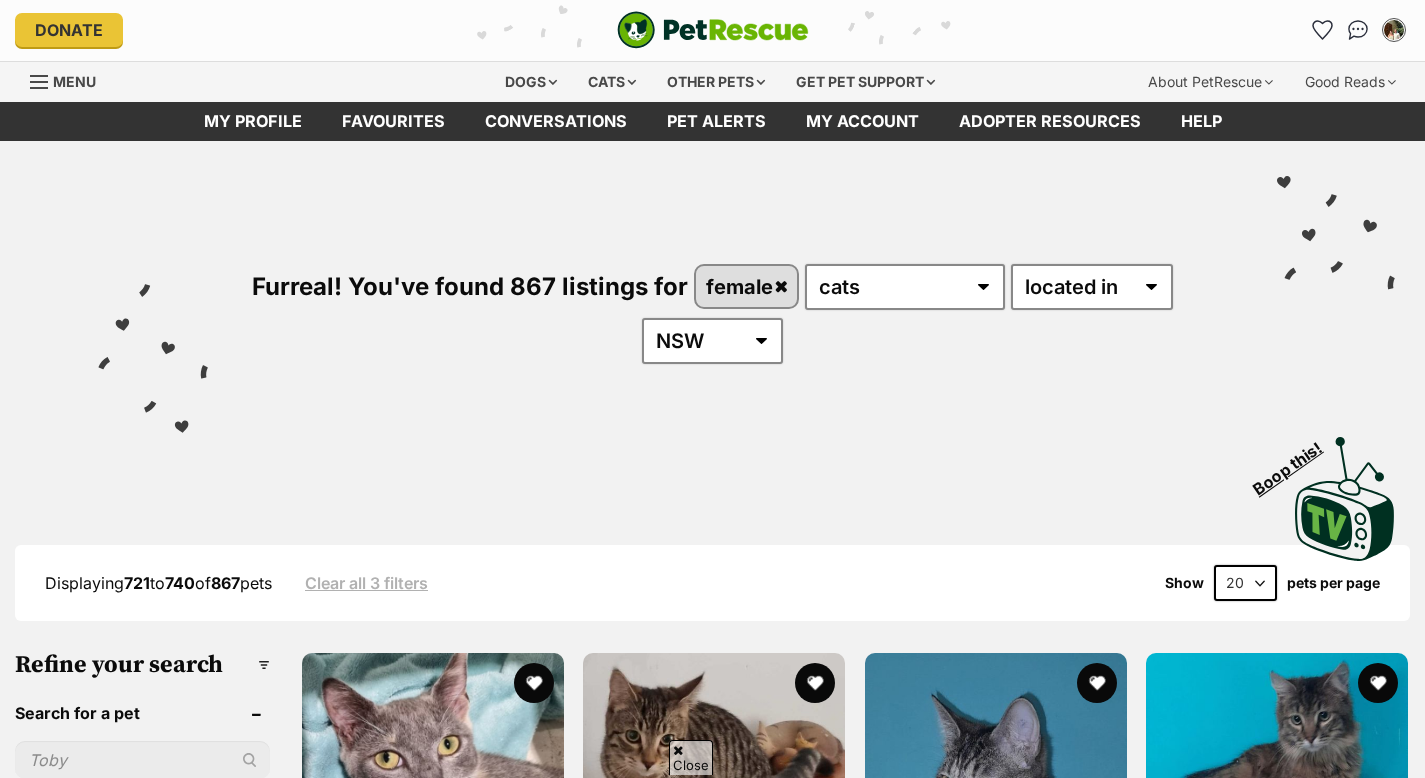 scroll, scrollTop: 398, scrollLeft: 0, axis: vertical 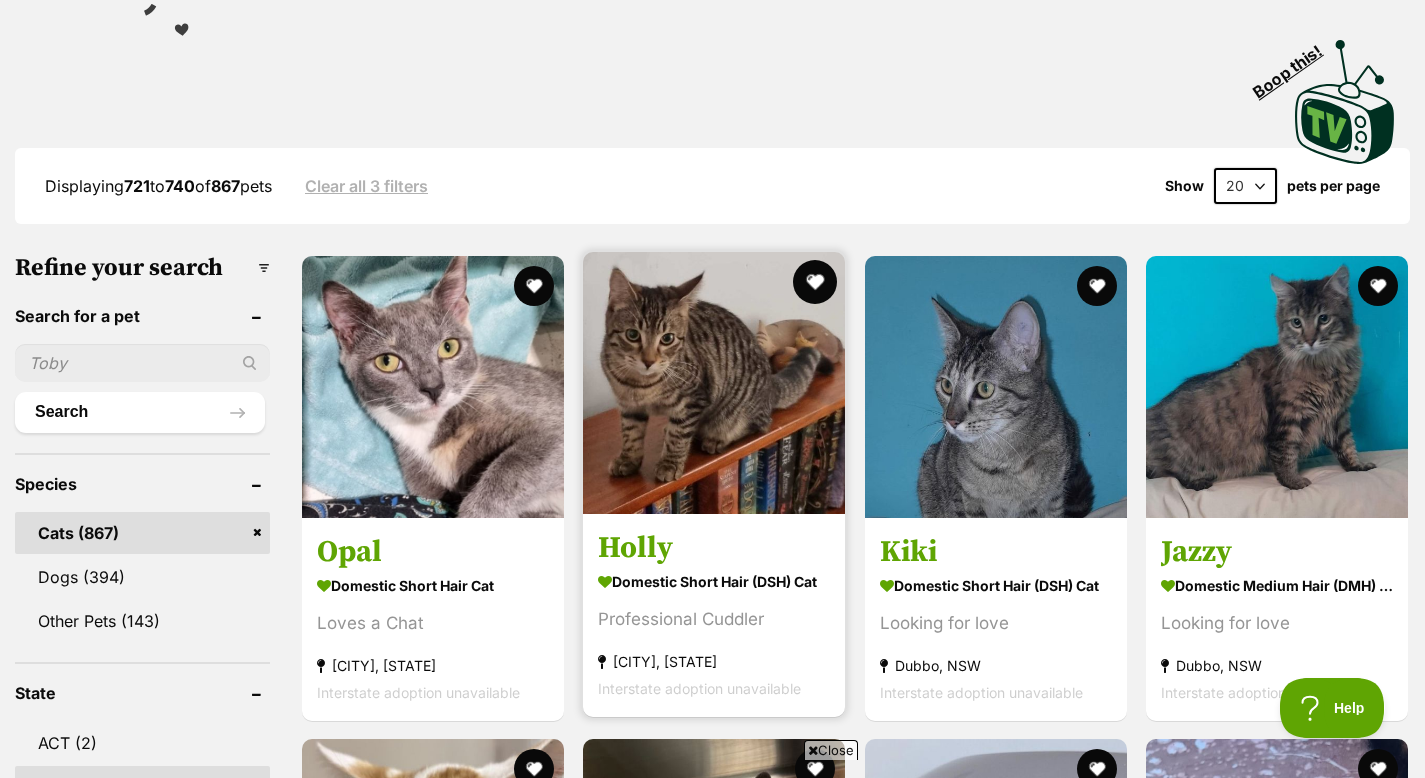 click at bounding box center [816, 282] 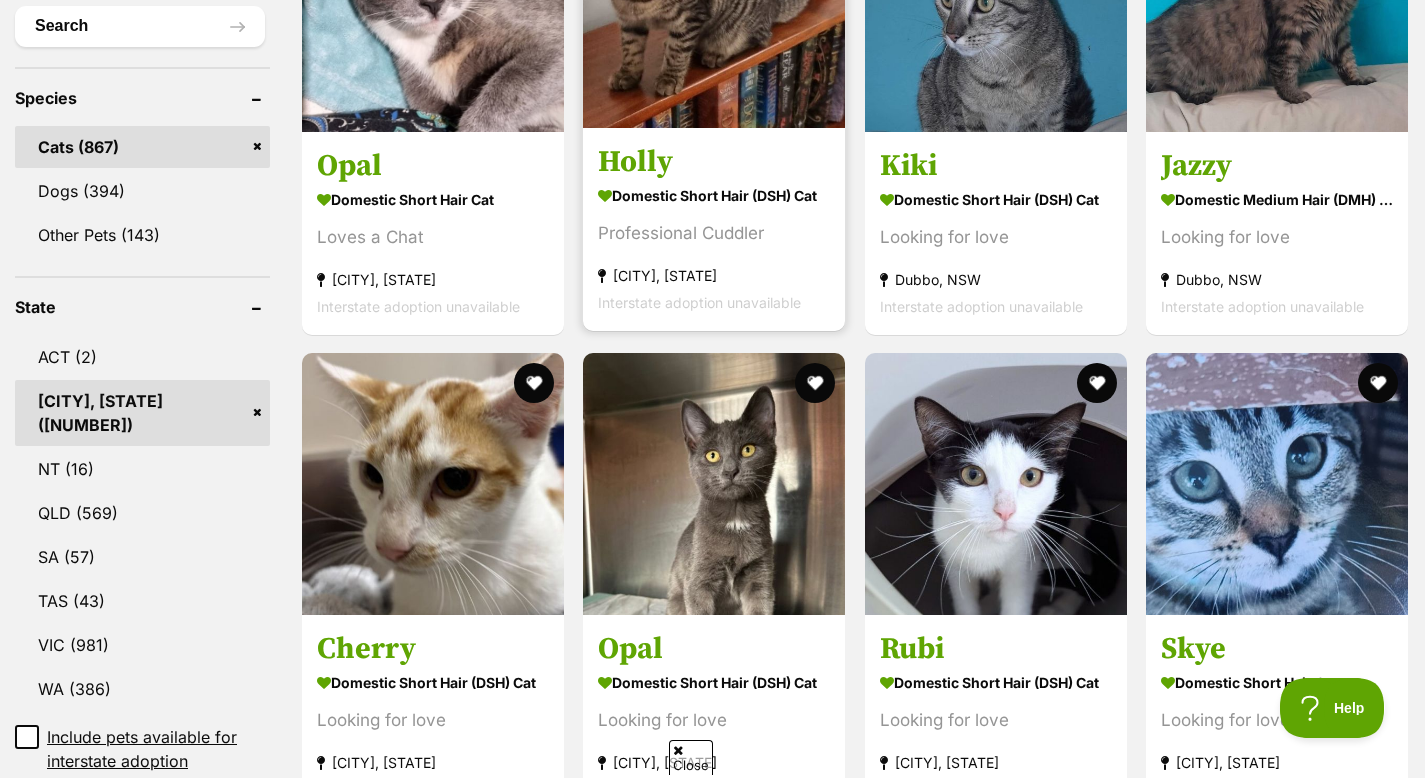 scroll, scrollTop: 485, scrollLeft: 0, axis: vertical 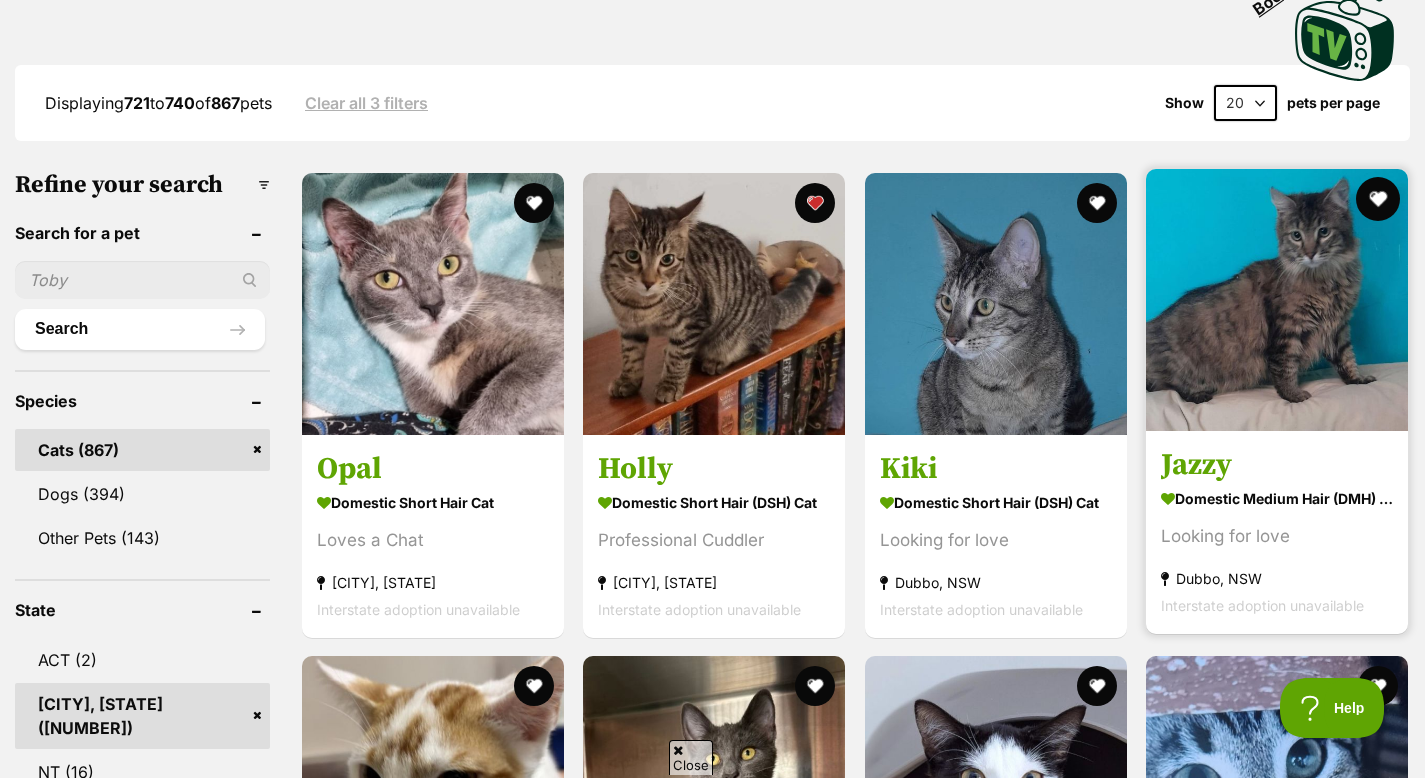 click at bounding box center [1378, 199] 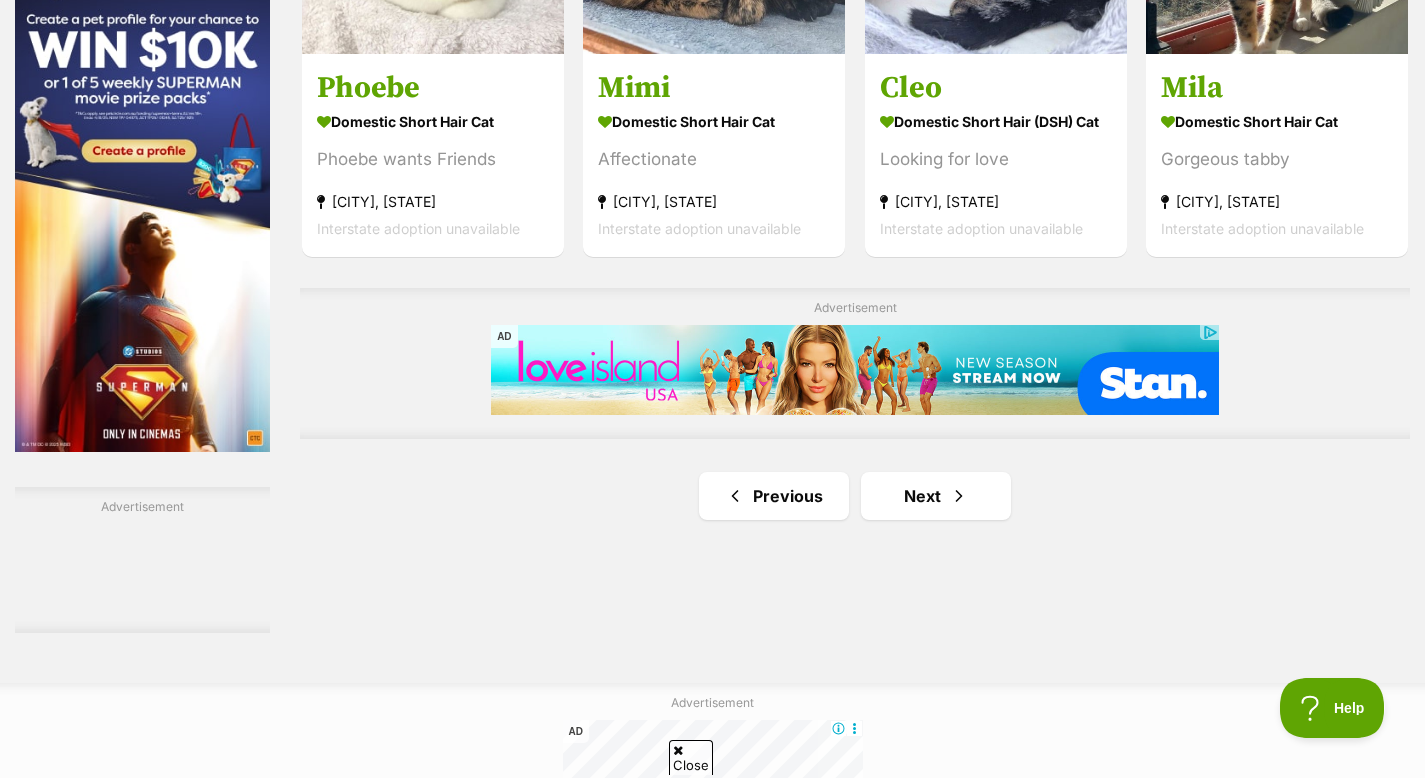 scroll, scrollTop: 3195, scrollLeft: 0, axis: vertical 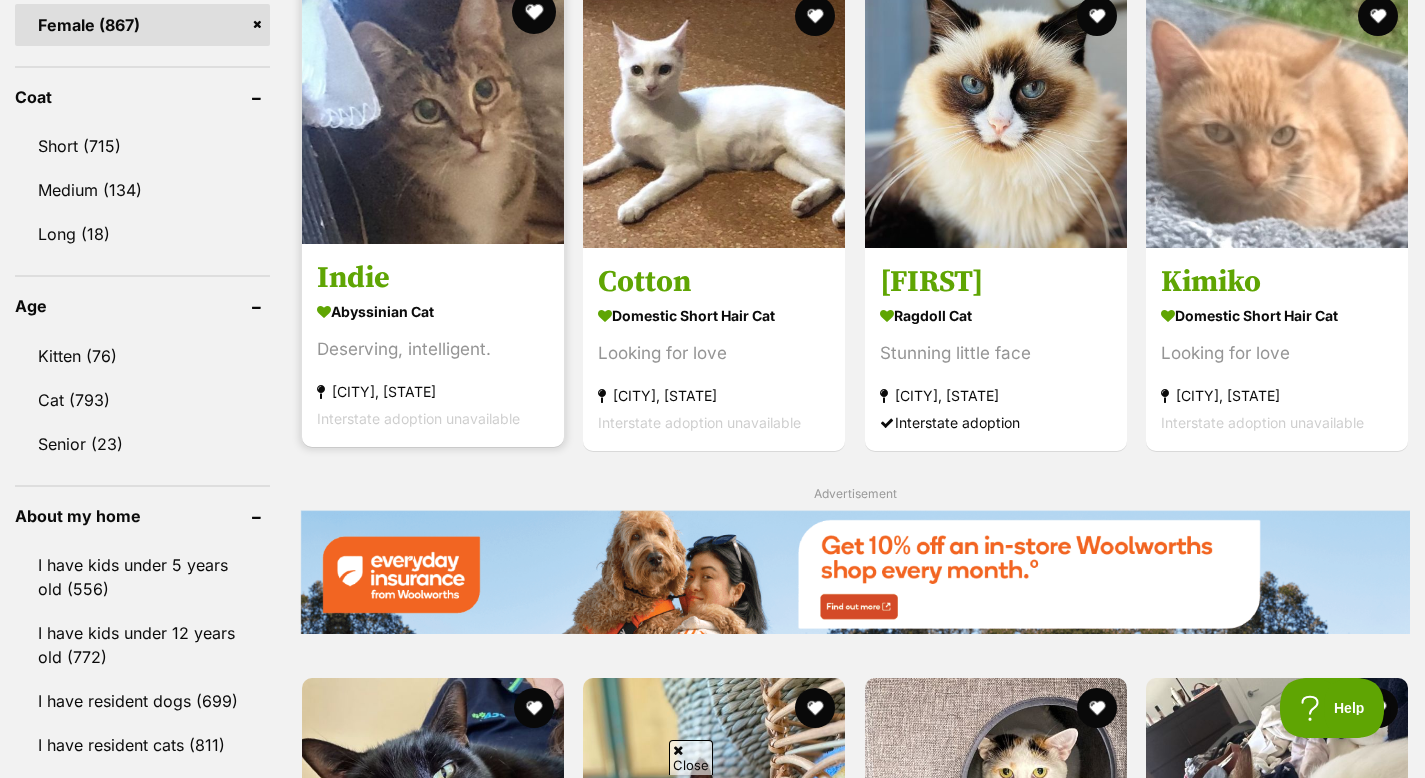click at bounding box center (534, 12) 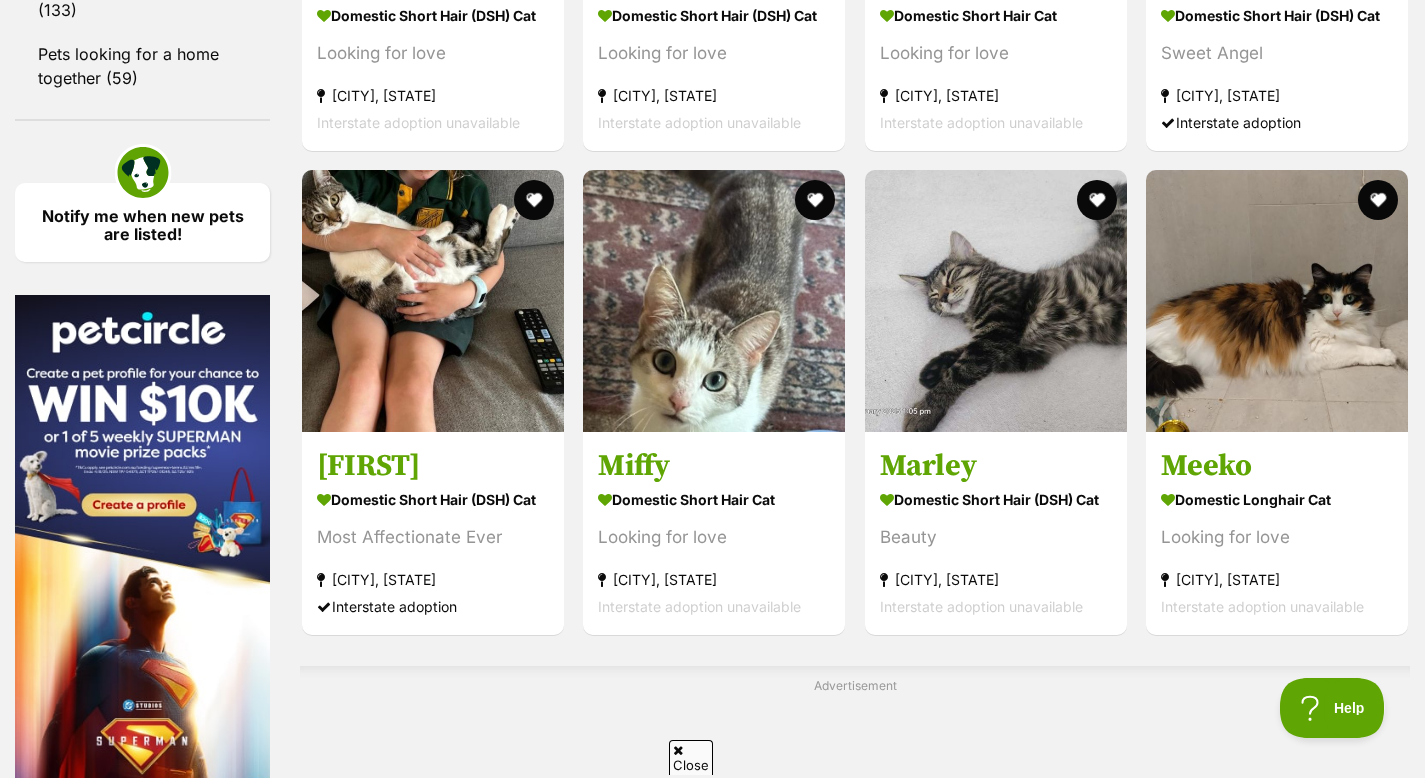 scroll, scrollTop: 2911, scrollLeft: 0, axis: vertical 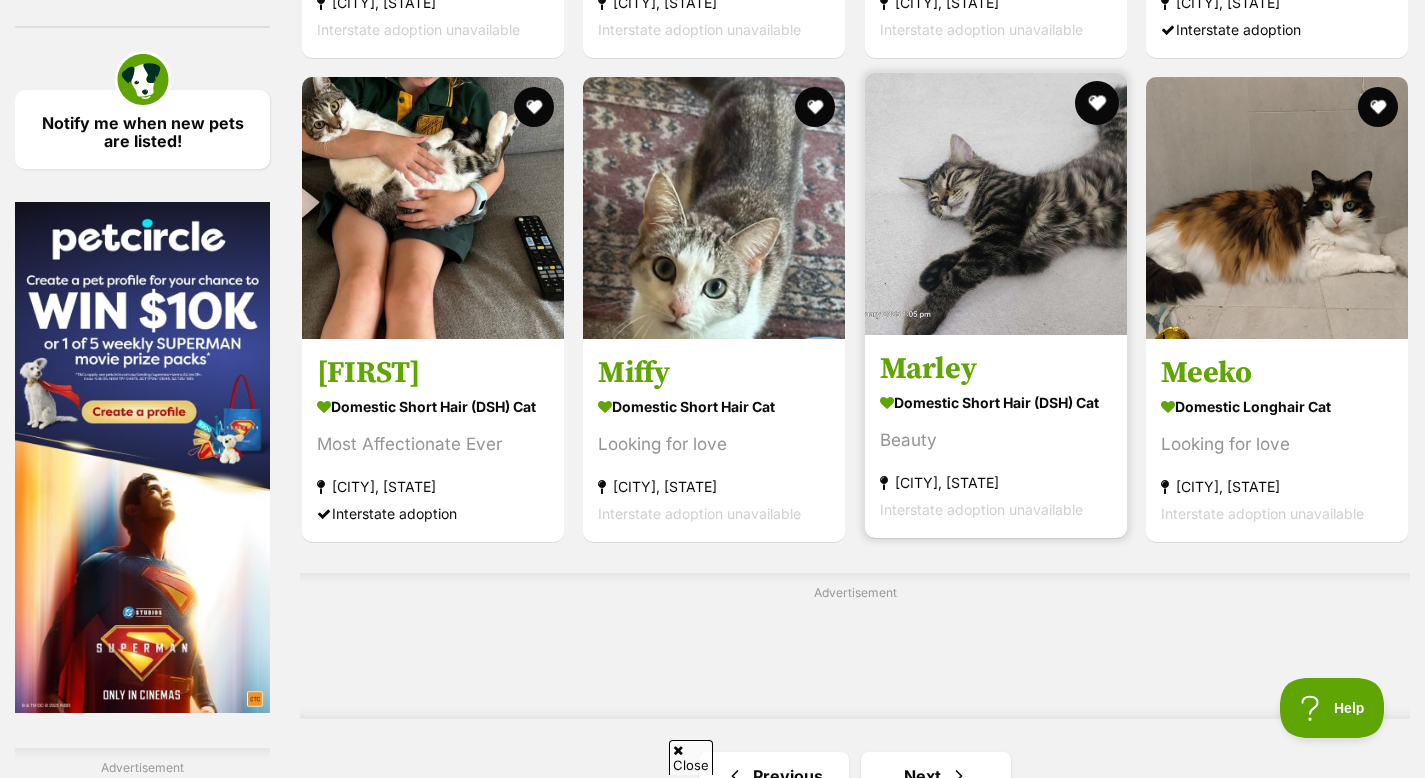 click at bounding box center (1097, 103) 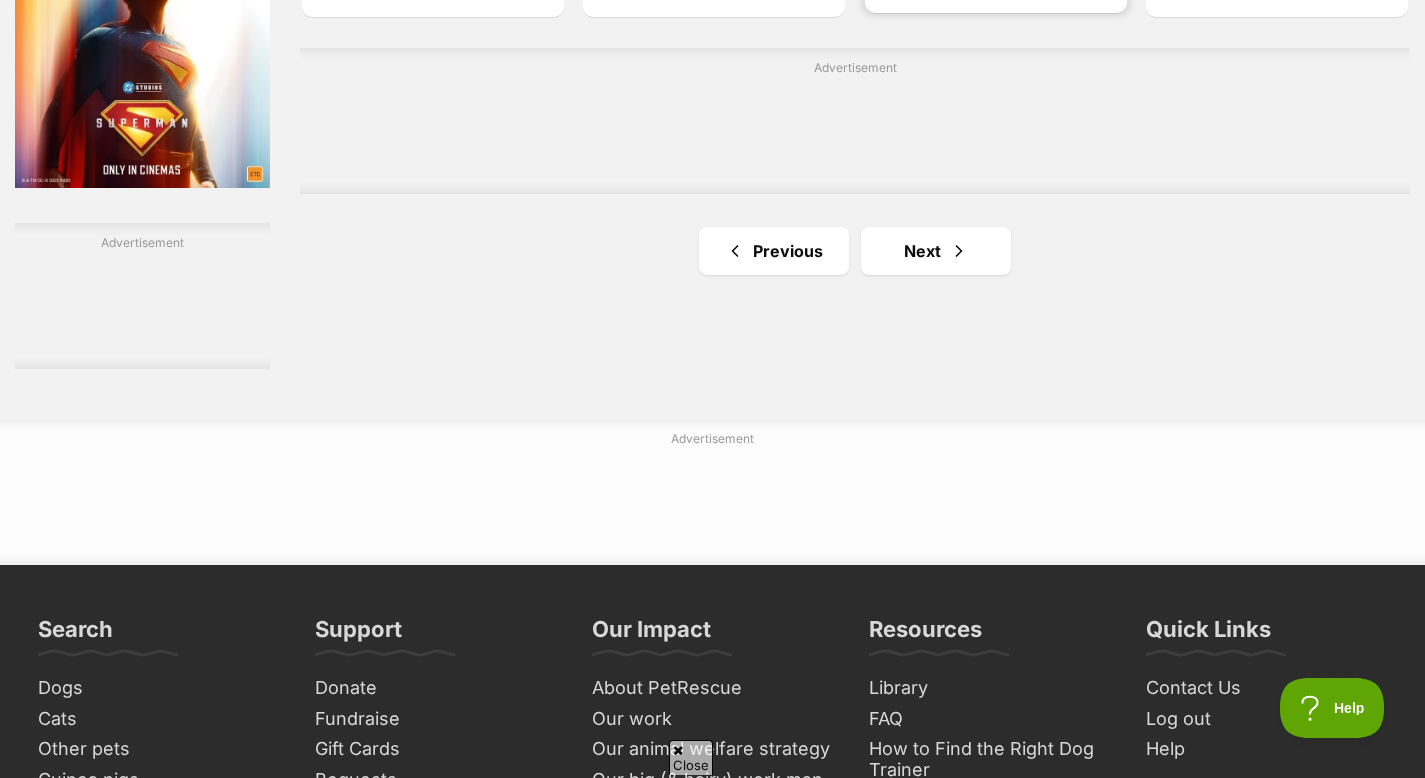 scroll, scrollTop: 3434, scrollLeft: 0, axis: vertical 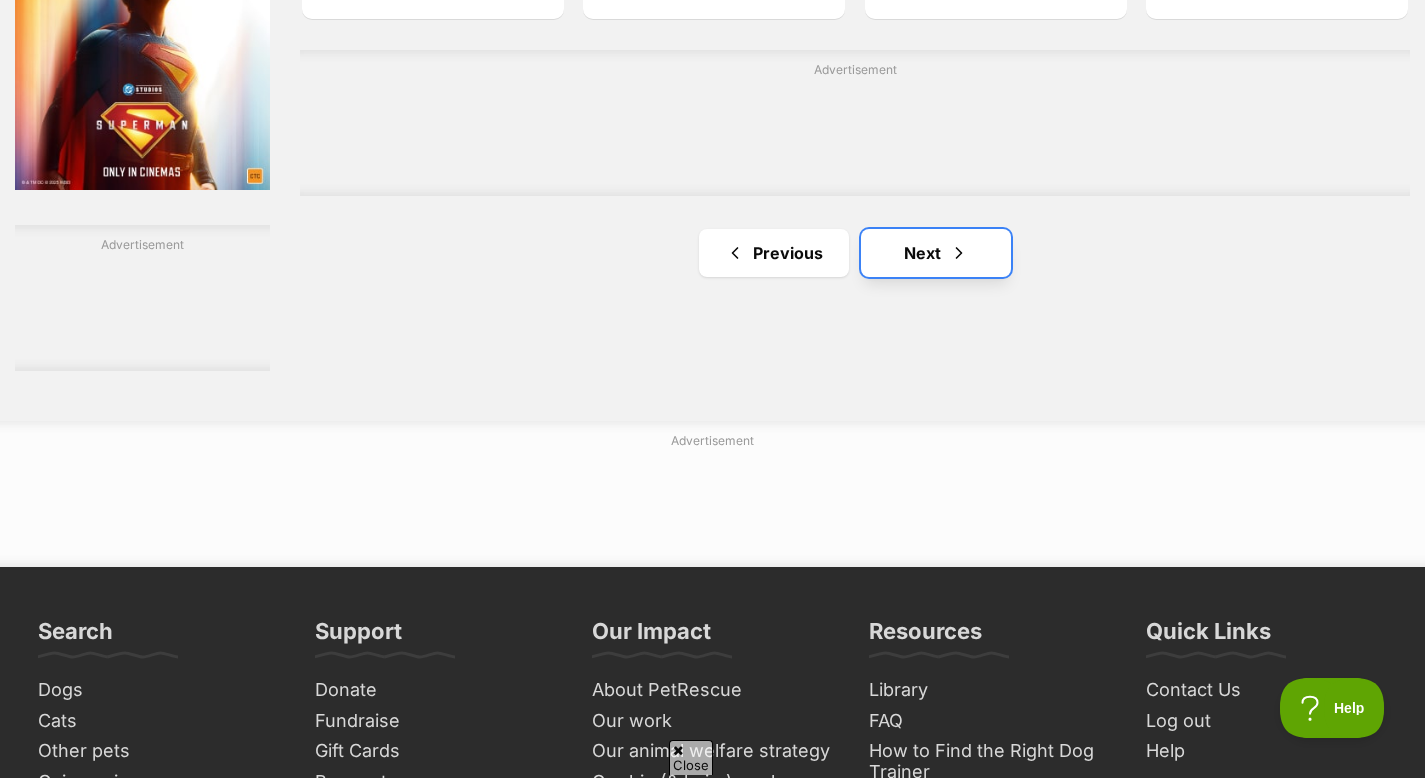 click at bounding box center (959, 253) 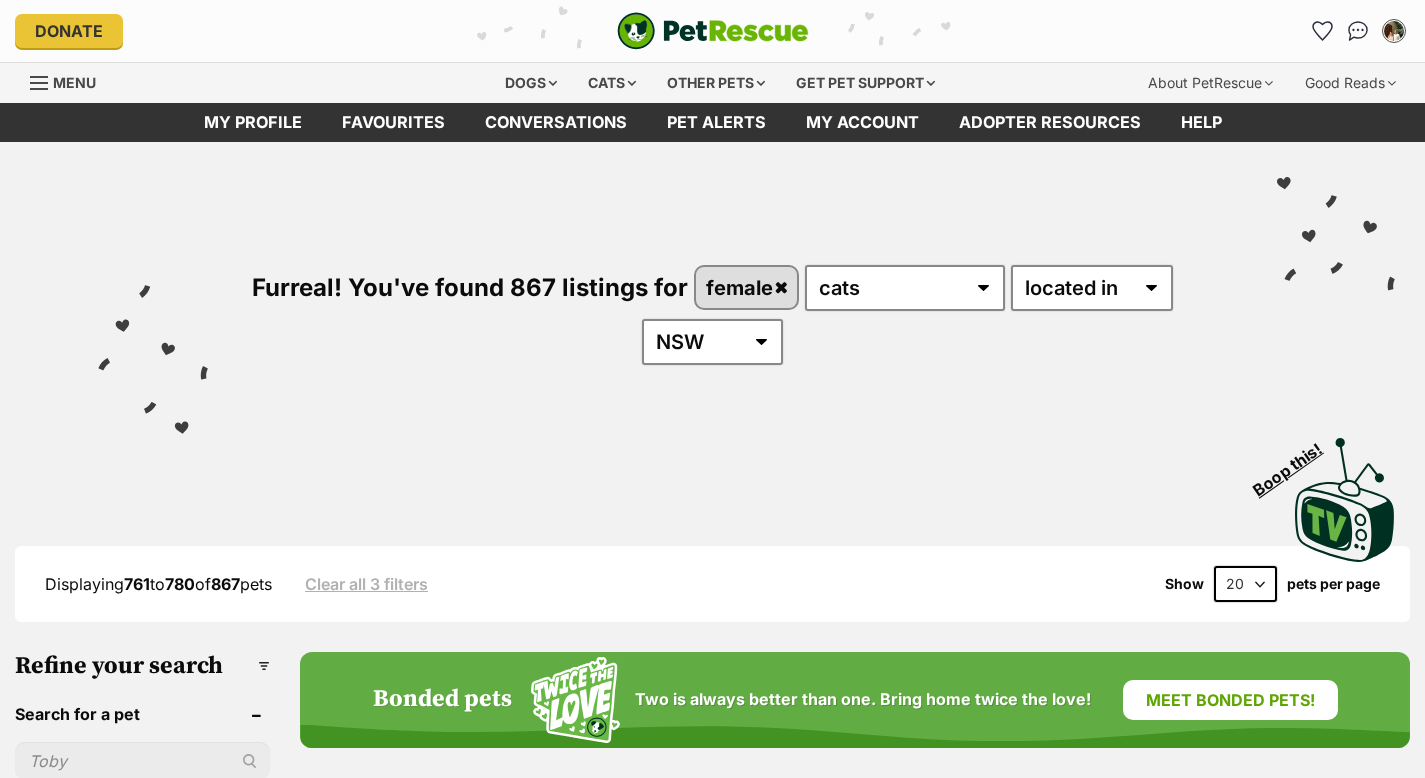 scroll, scrollTop: 0, scrollLeft: 0, axis: both 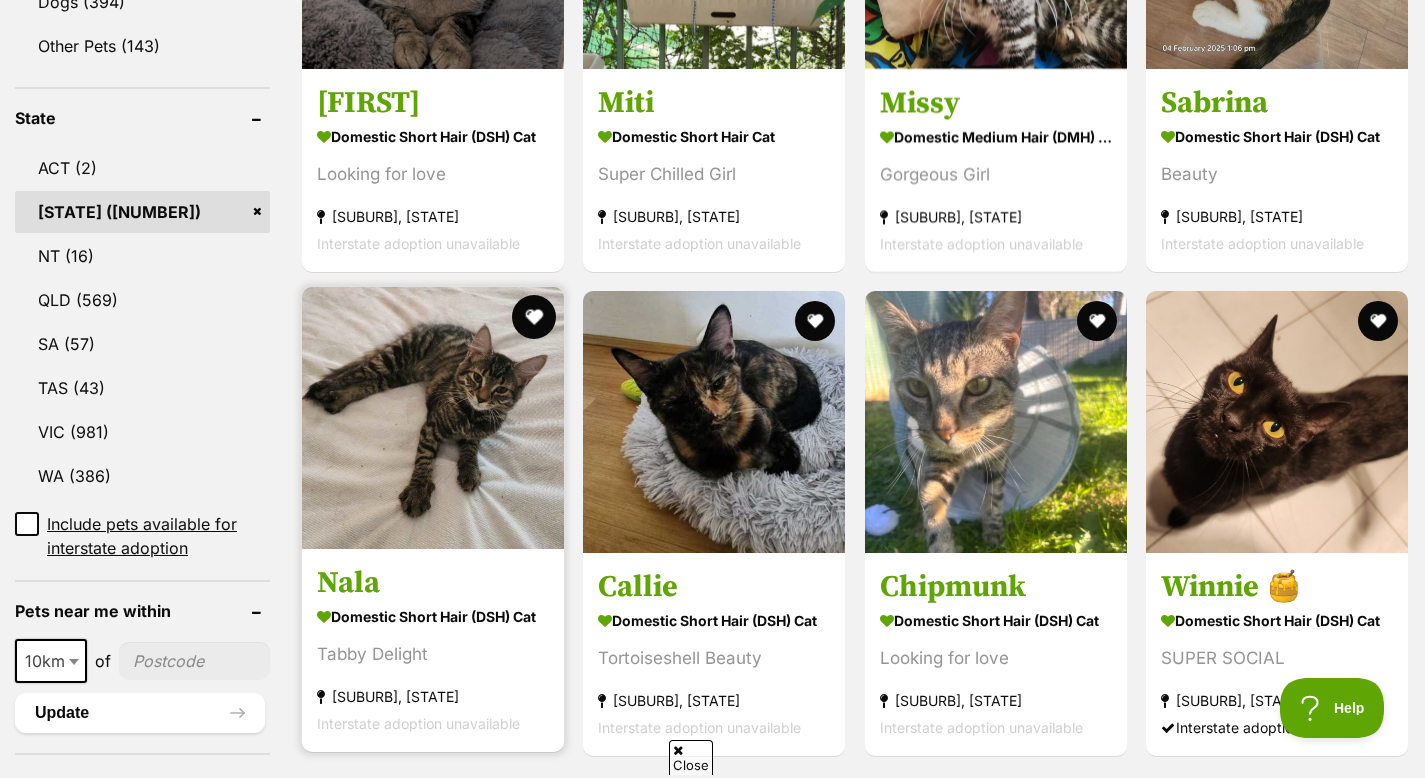 click at bounding box center (534, 317) 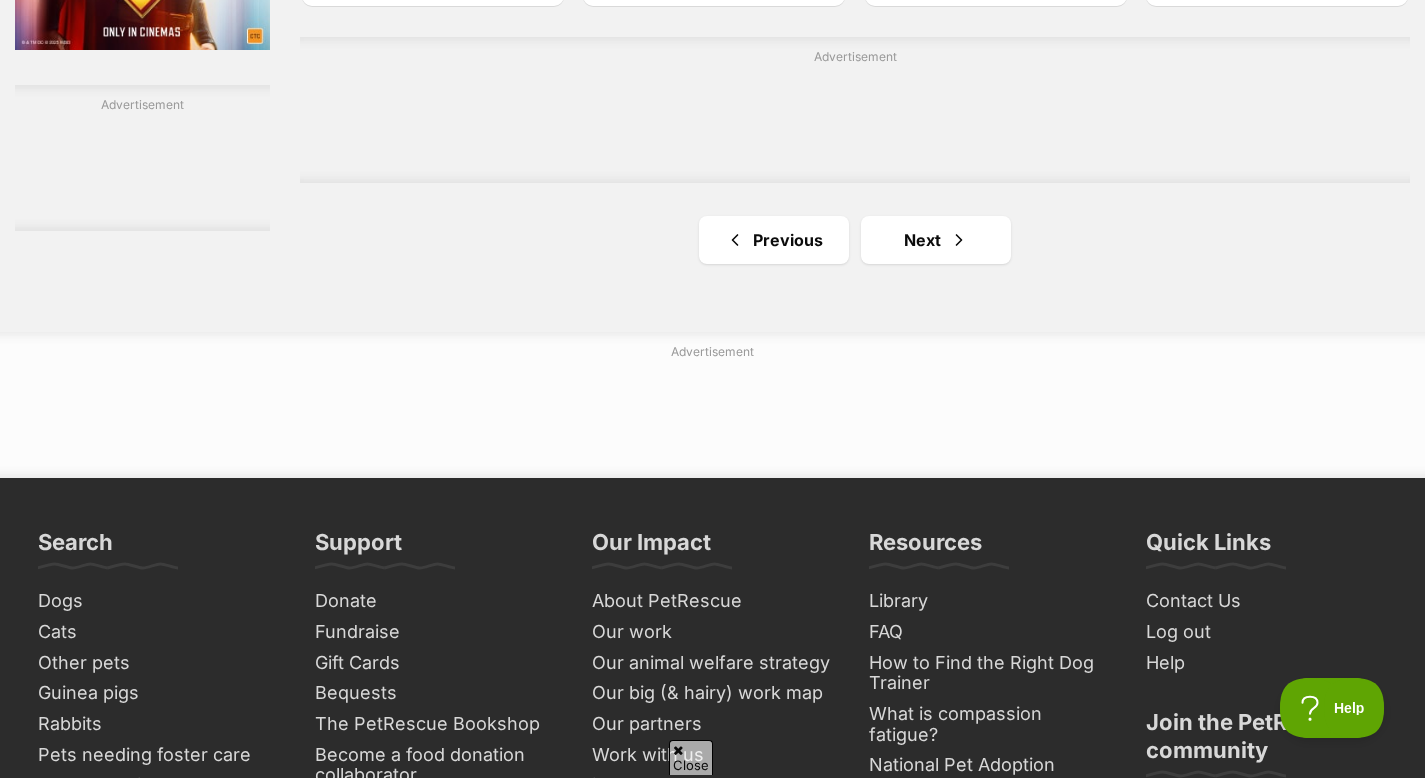 scroll, scrollTop: 3577, scrollLeft: 0, axis: vertical 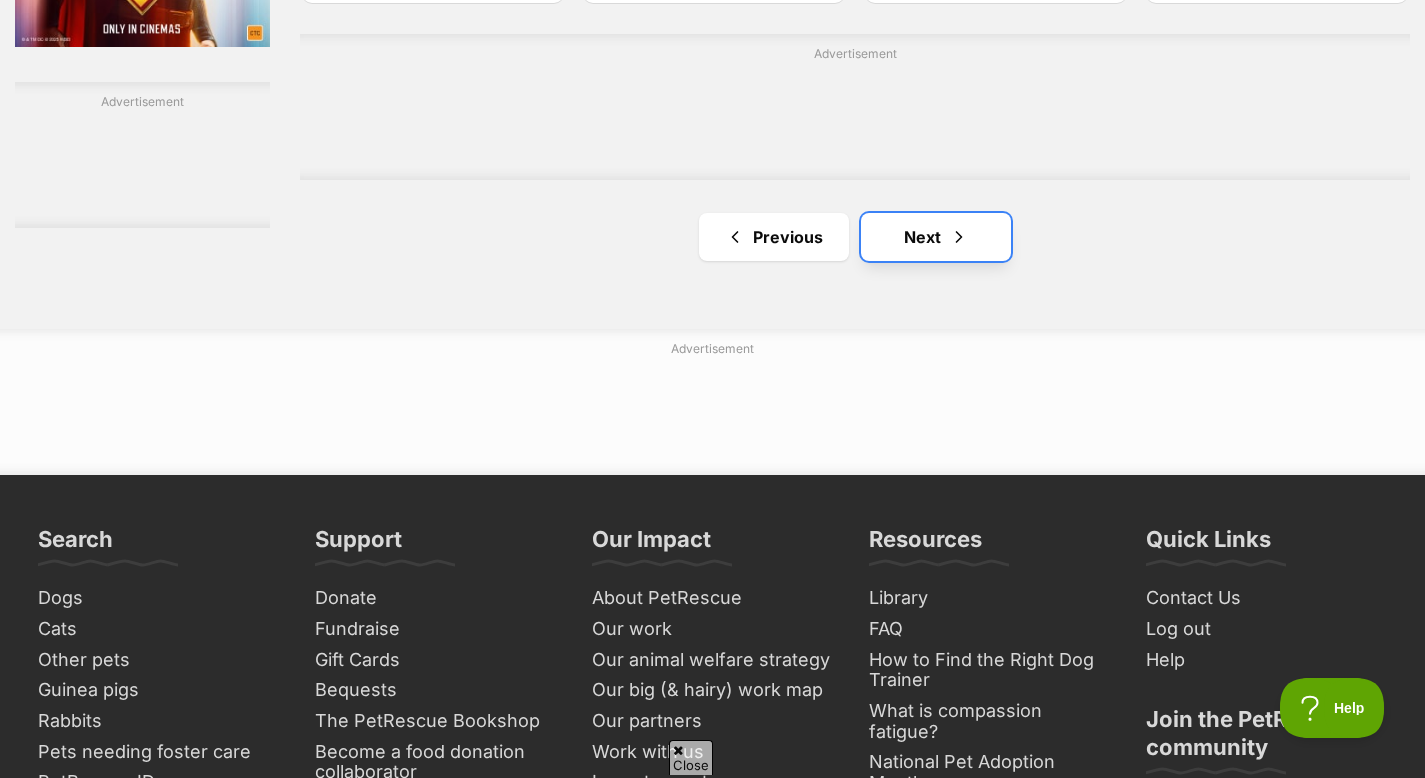 click on "Next" at bounding box center [936, 237] 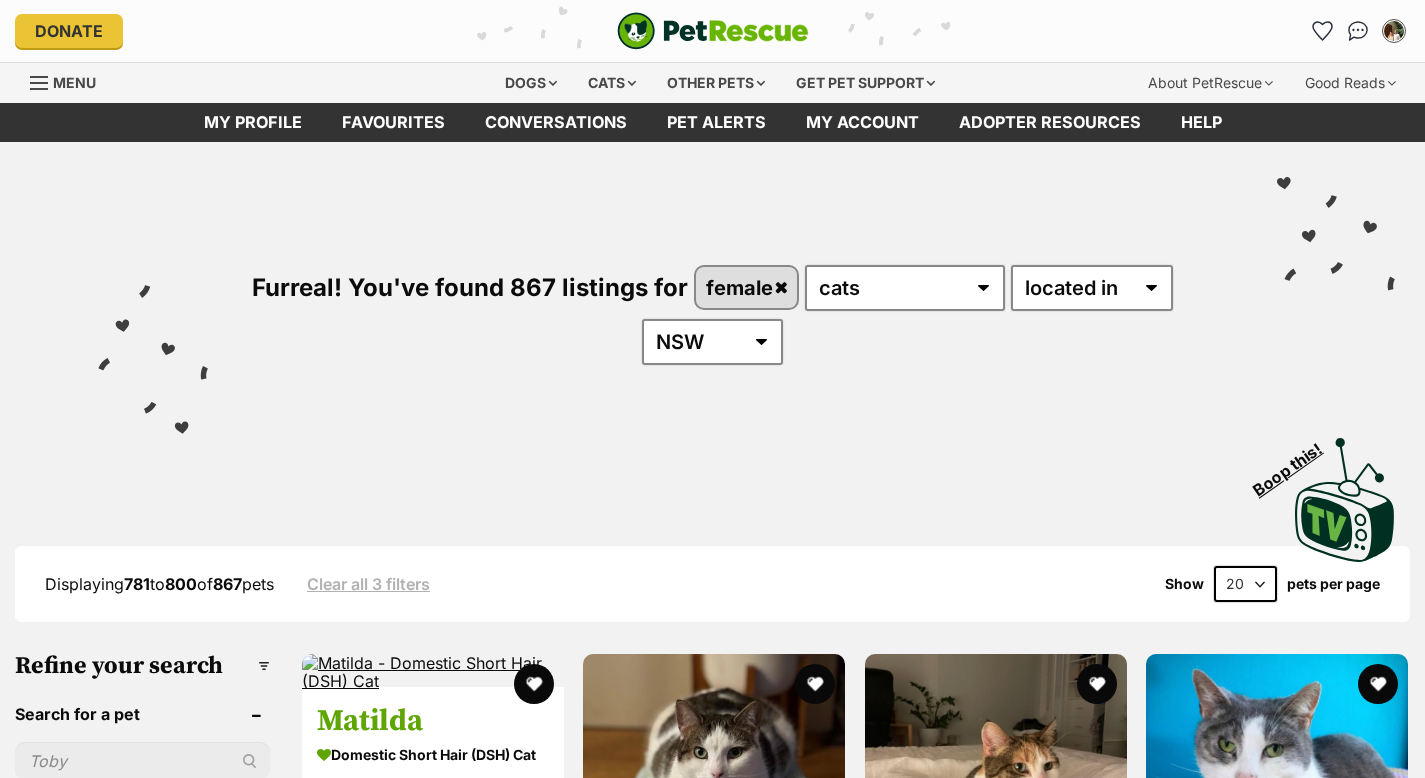 scroll, scrollTop: 0, scrollLeft: 0, axis: both 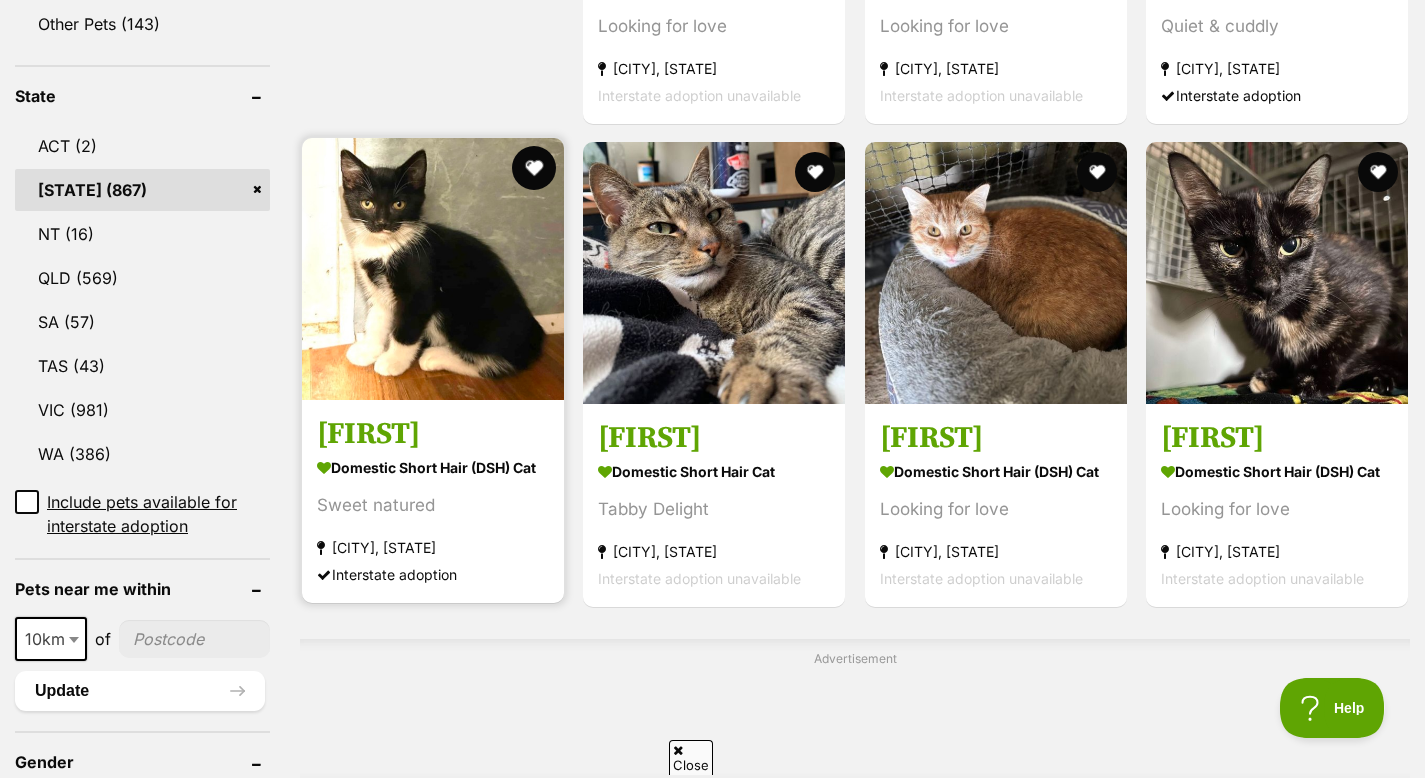 click at bounding box center (534, 168) 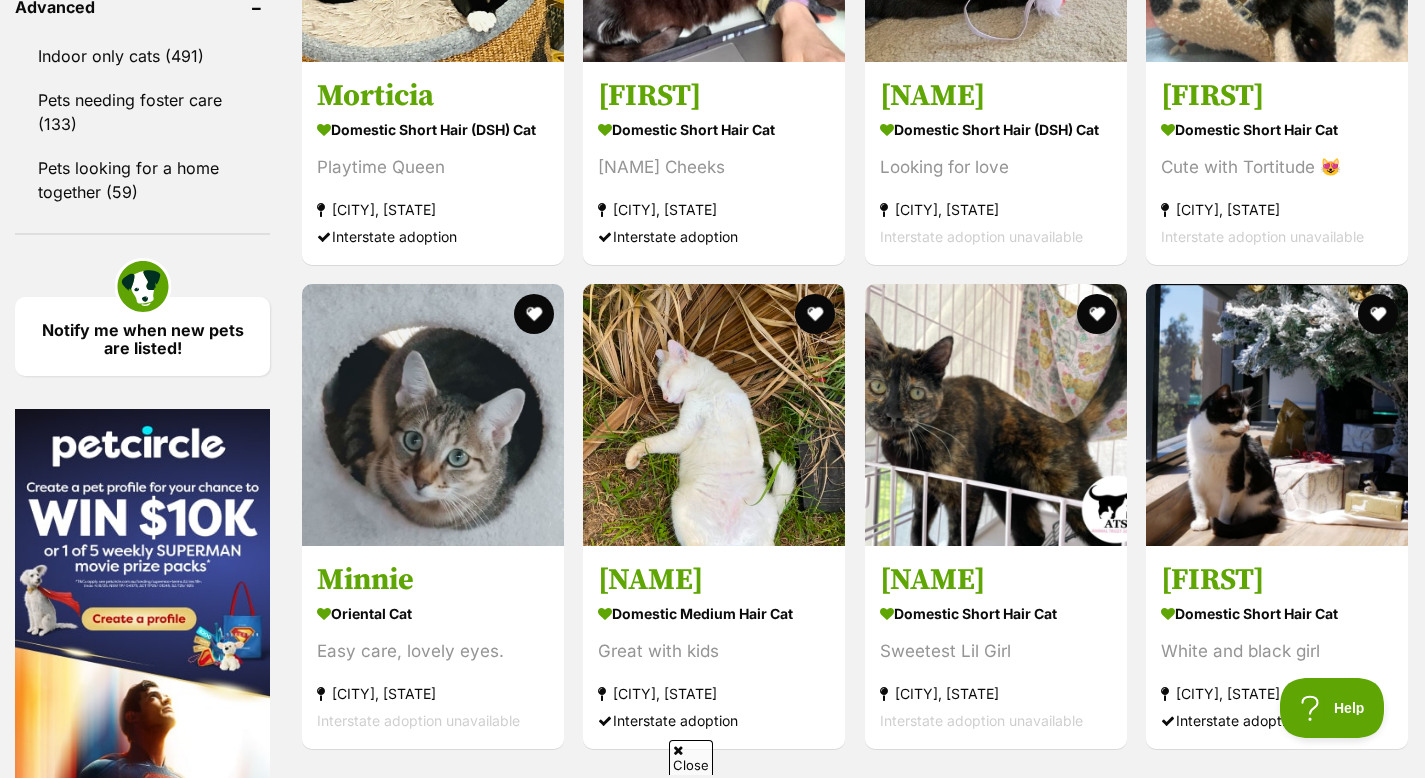 scroll, scrollTop: 2755, scrollLeft: 0, axis: vertical 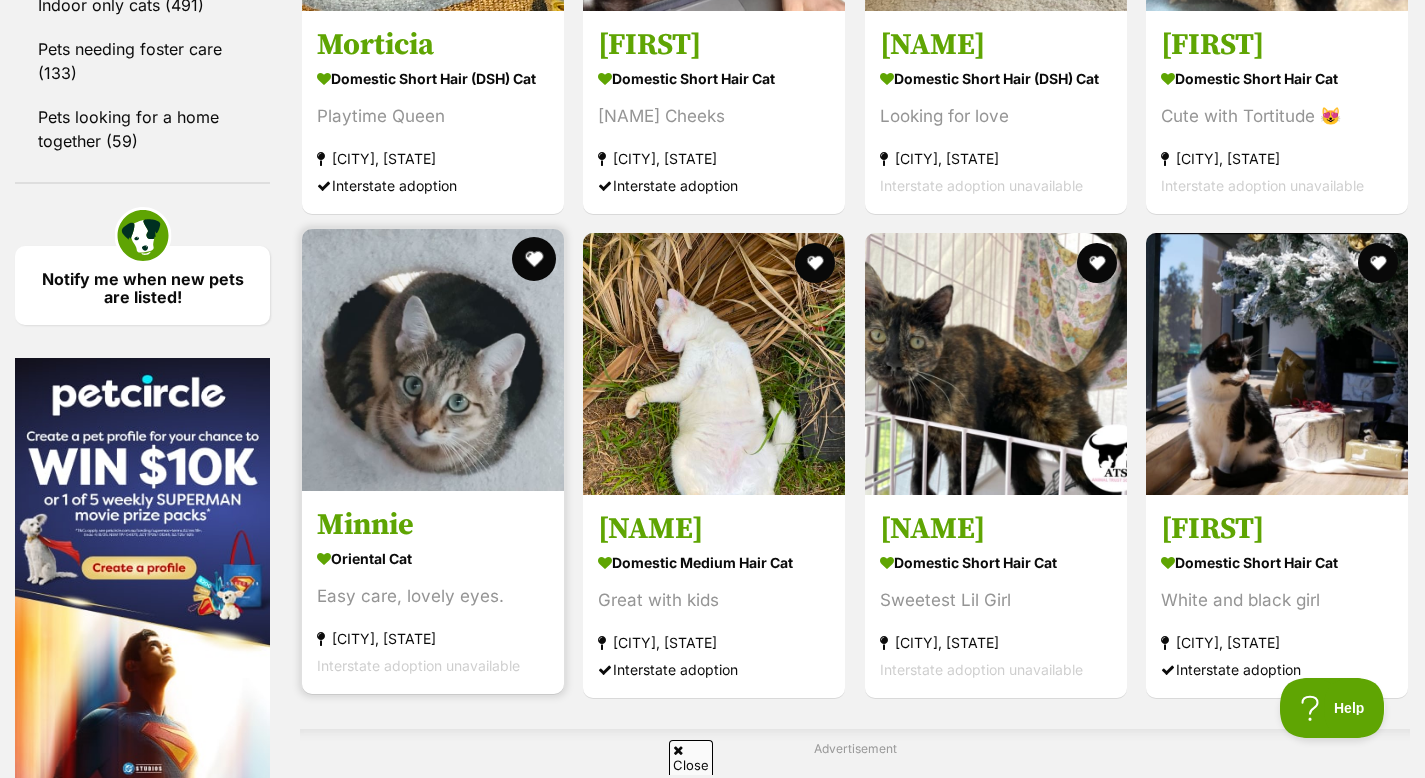 click at bounding box center (534, 259) 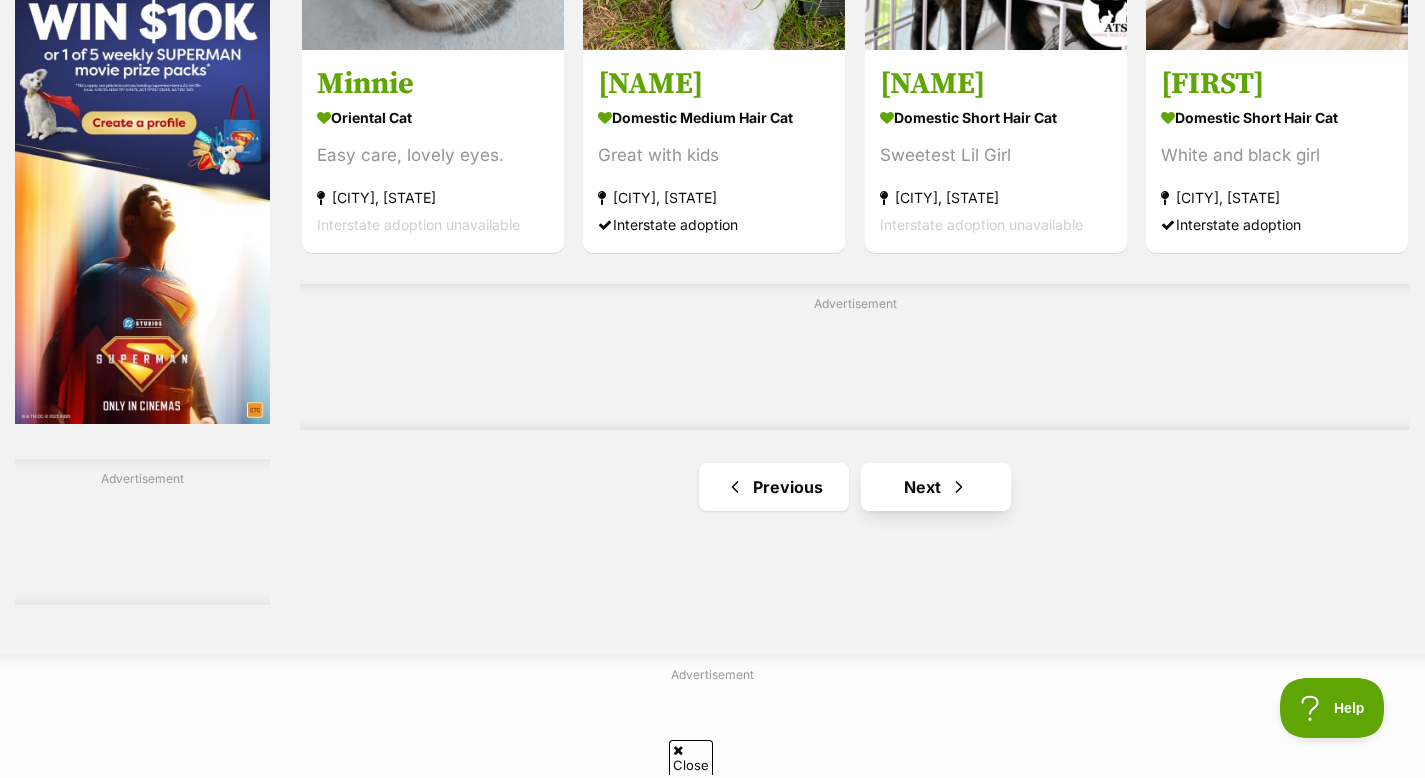 scroll, scrollTop: 3199, scrollLeft: 0, axis: vertical 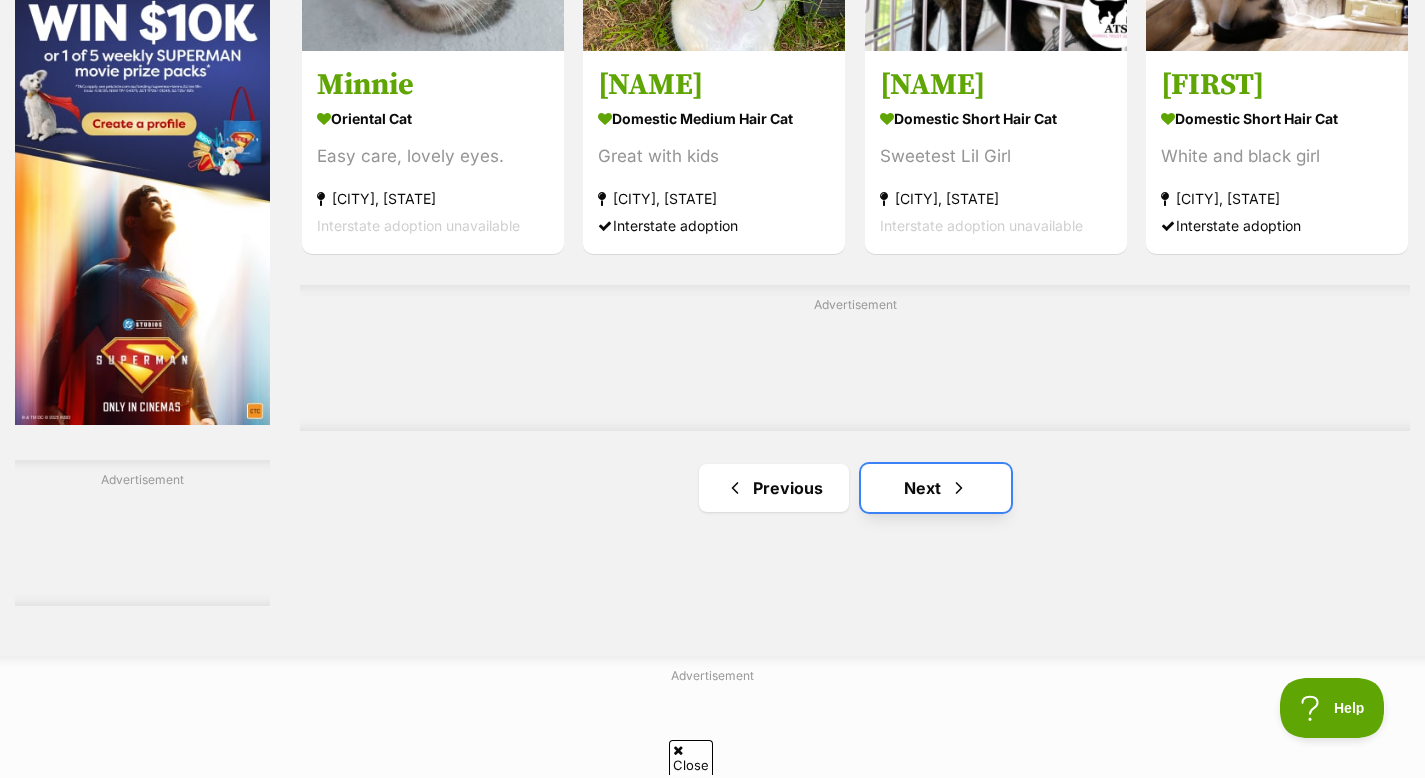 click at bounding box center [959, 488] 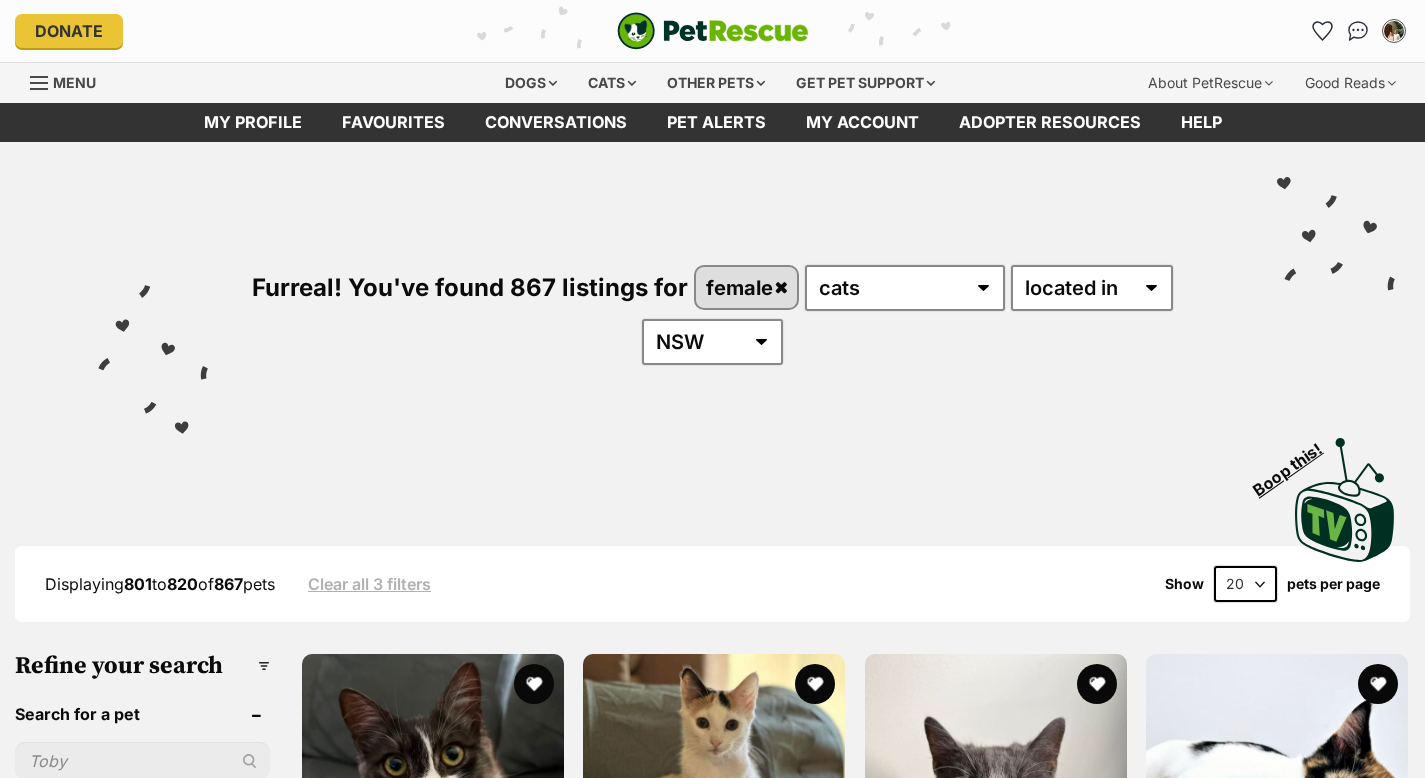 scroll, scrollTop: 0, scrollLeft: 0, axis: both 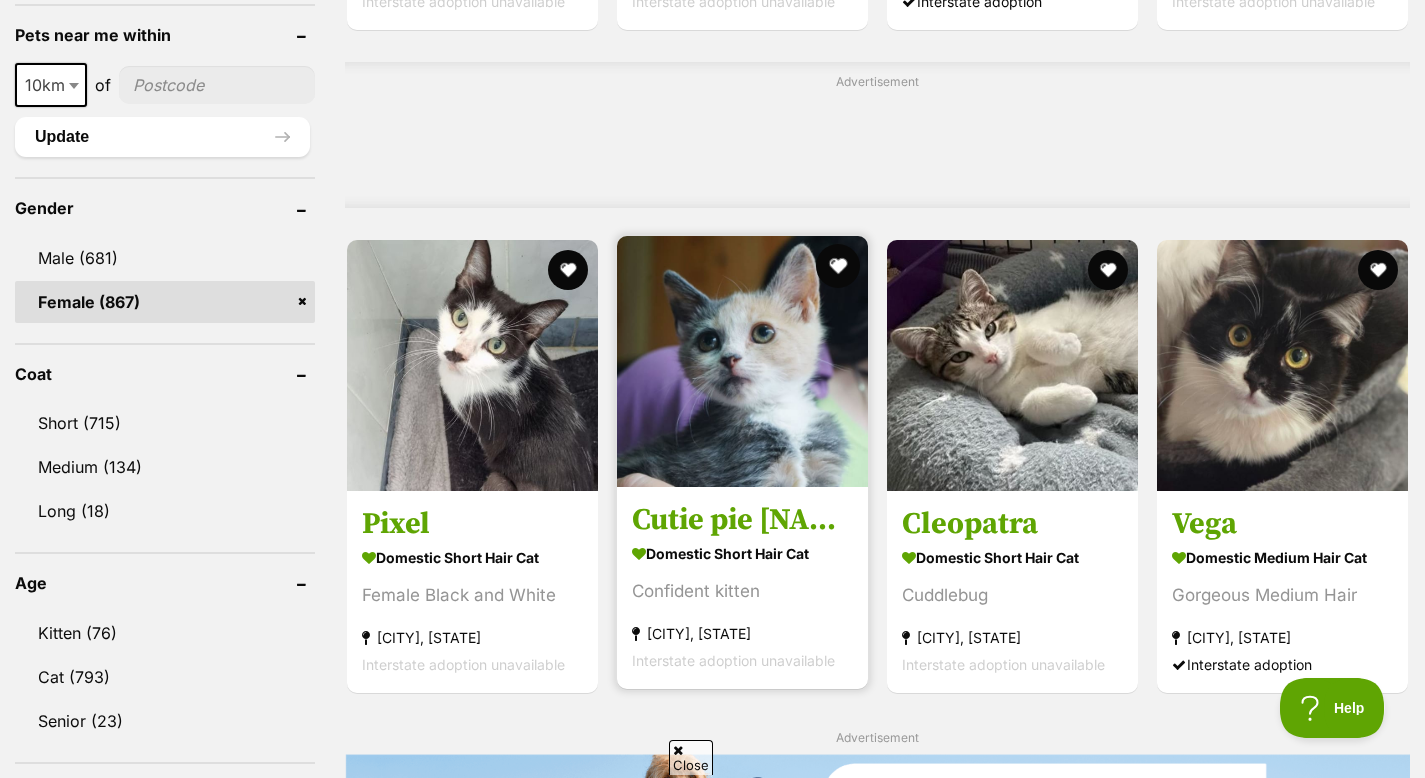 click at bounding box center [838, 266] 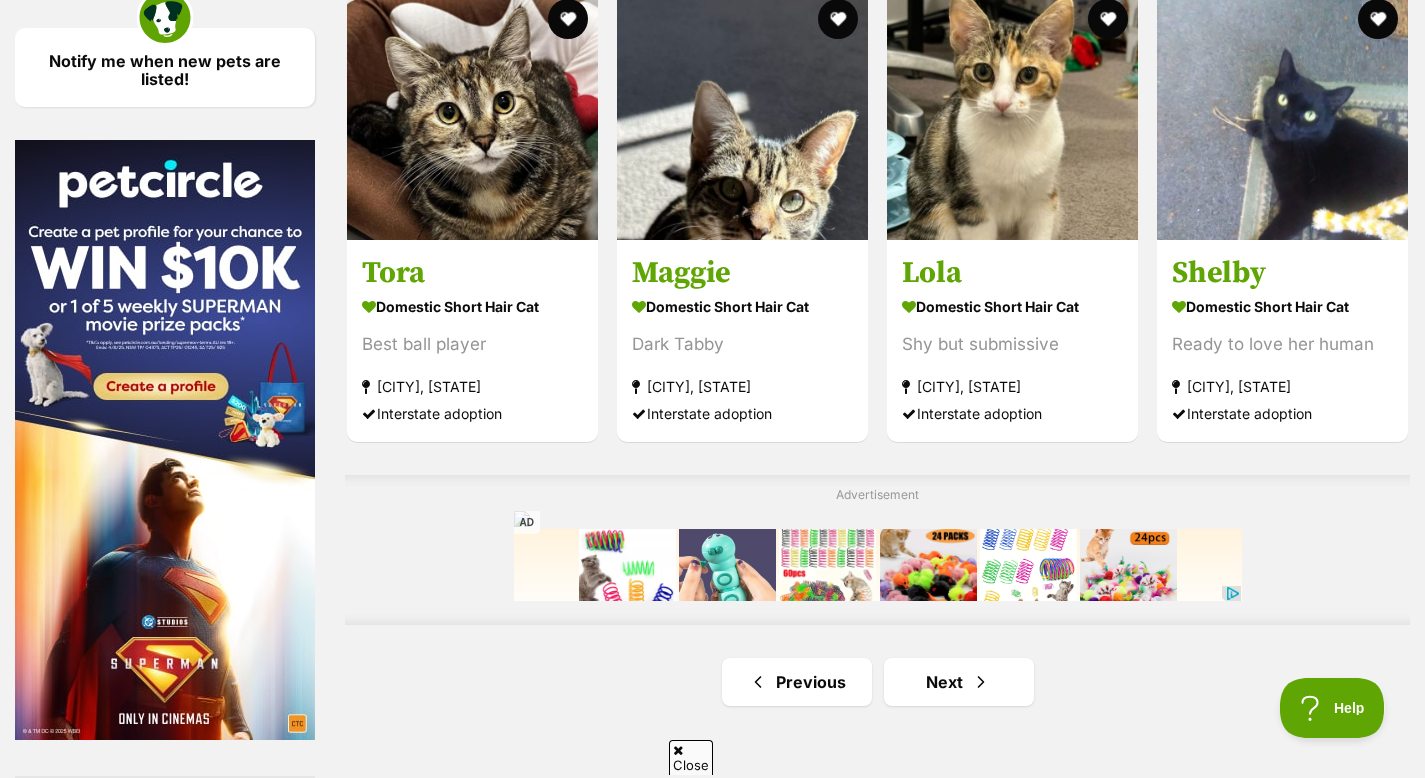 scroll, scrollTop: 2694, scrollLeft: 0, axis: vertical 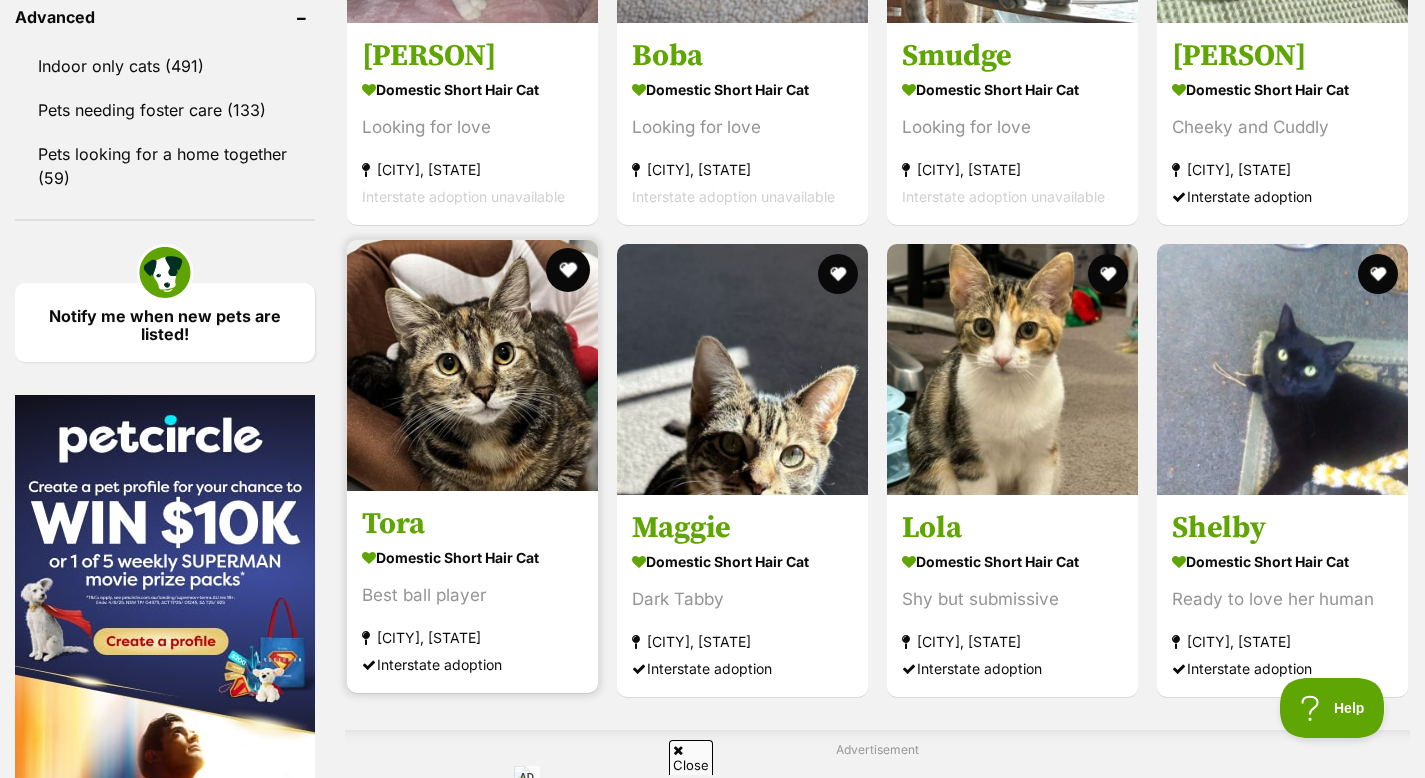click at bounding box center [568, 270] 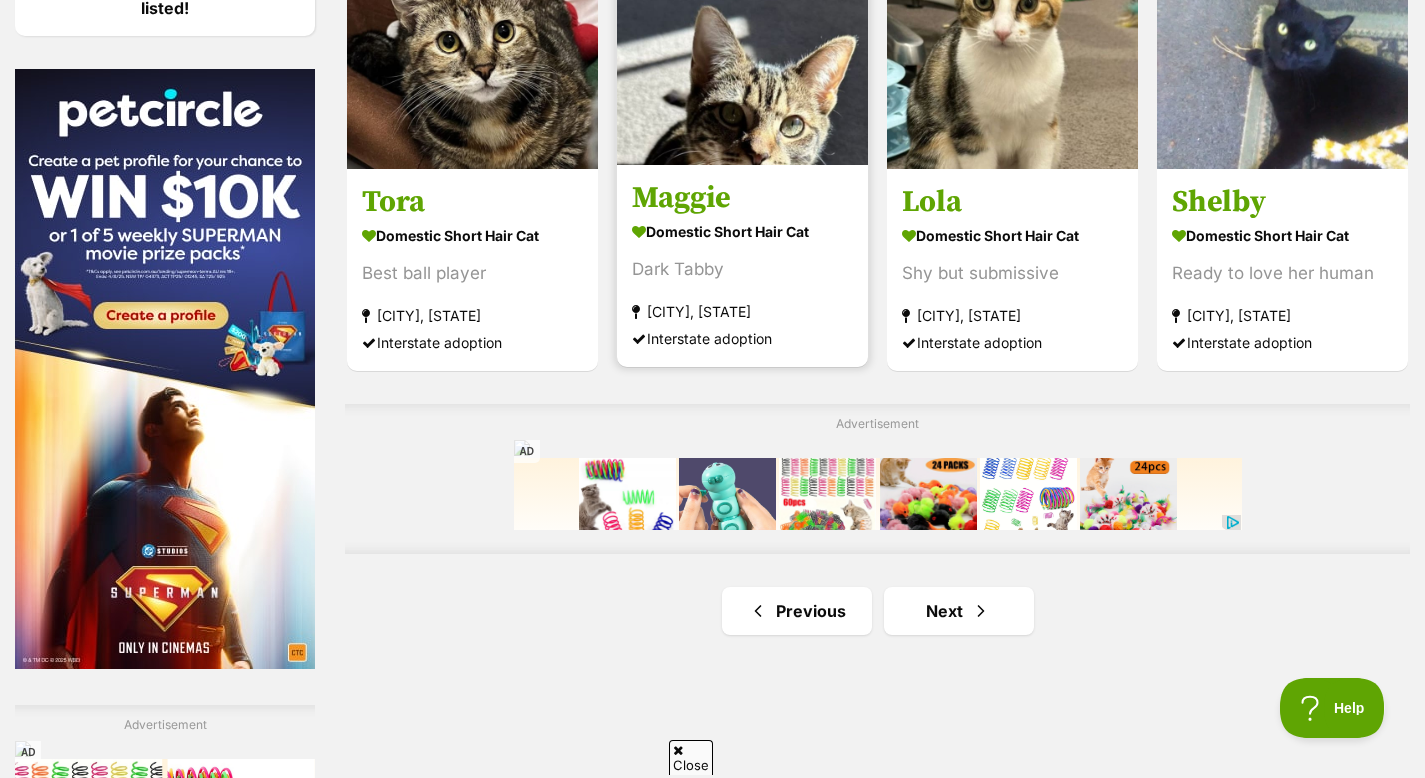scroll, scrollTop: 3025, scrollLeft: 0, axis: vertical 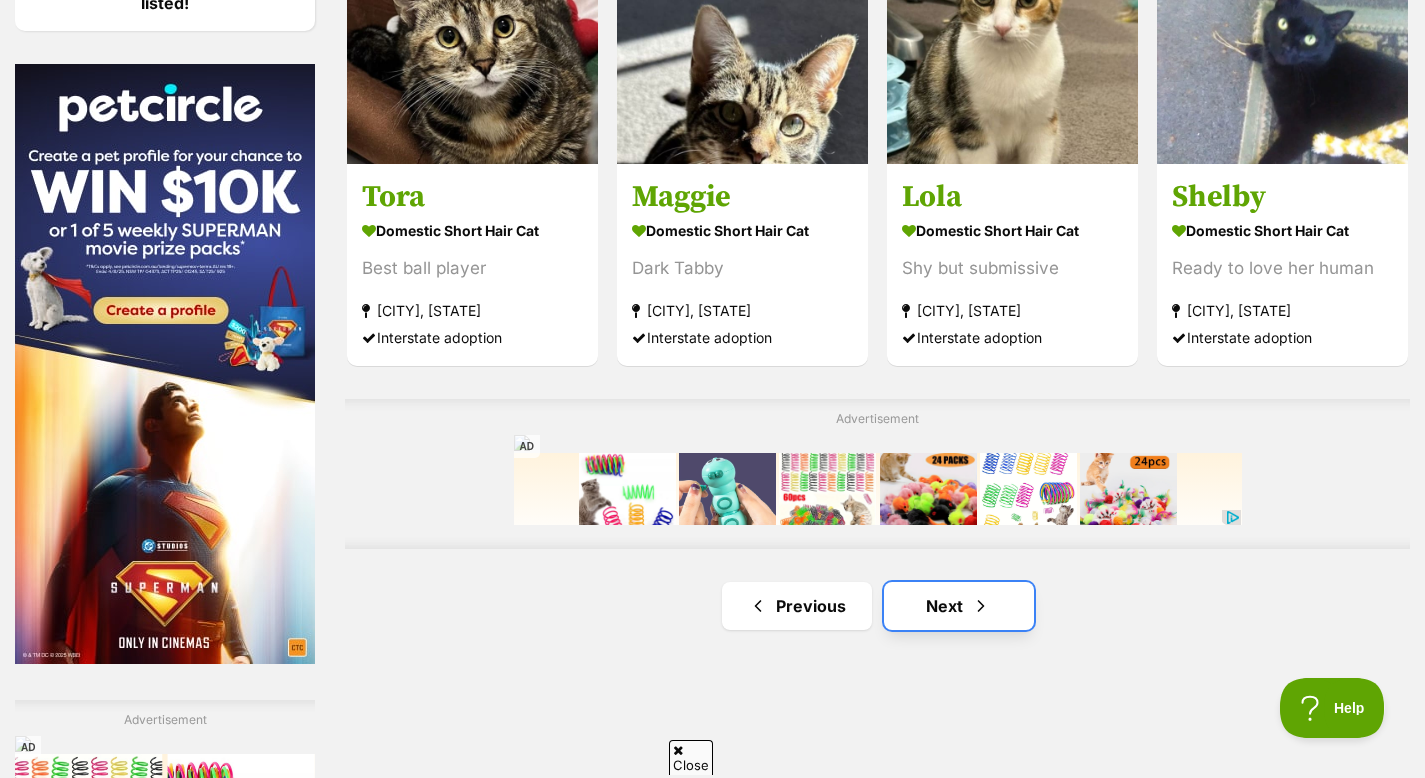 click on "Next" at bounding box center (959, 606) 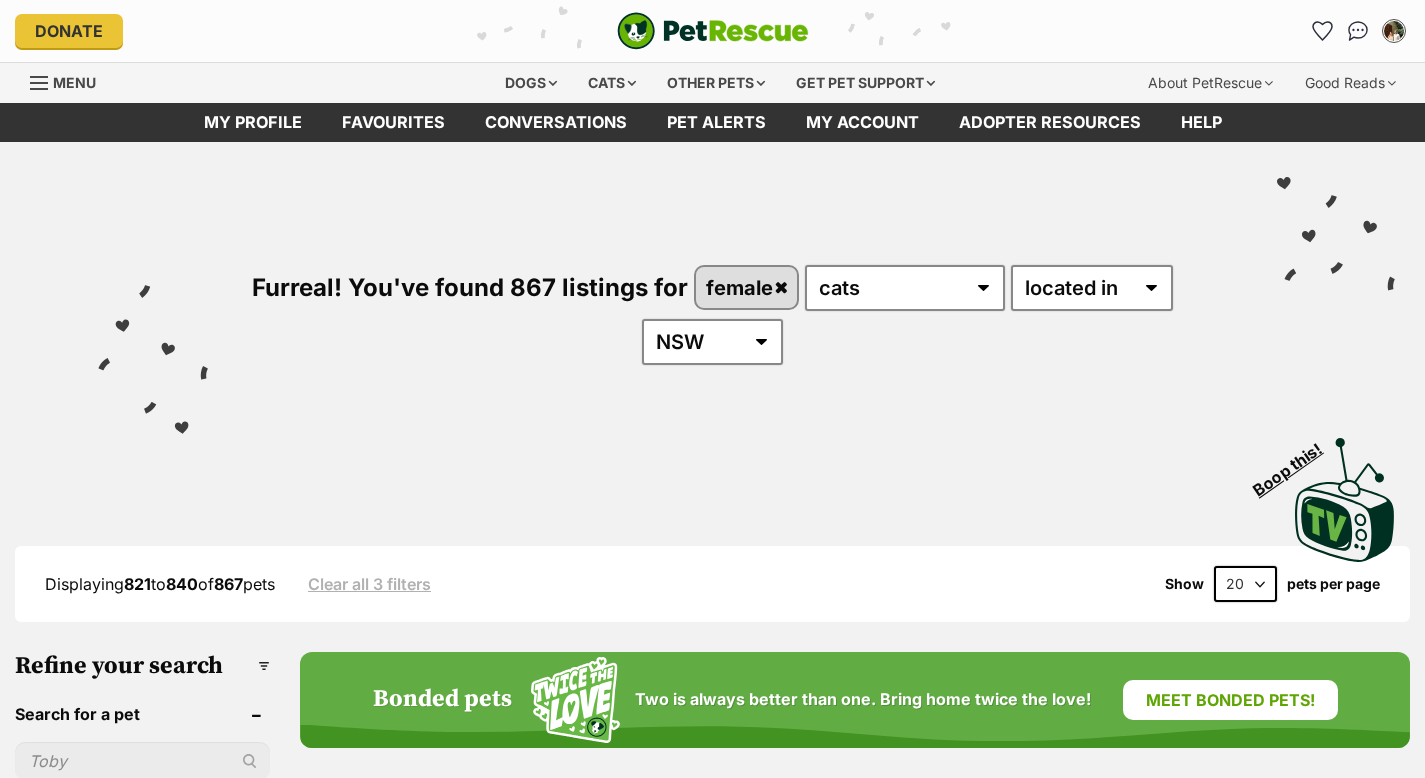 scroll, scrollTop: 0, scrollLeft: 0, axis: both 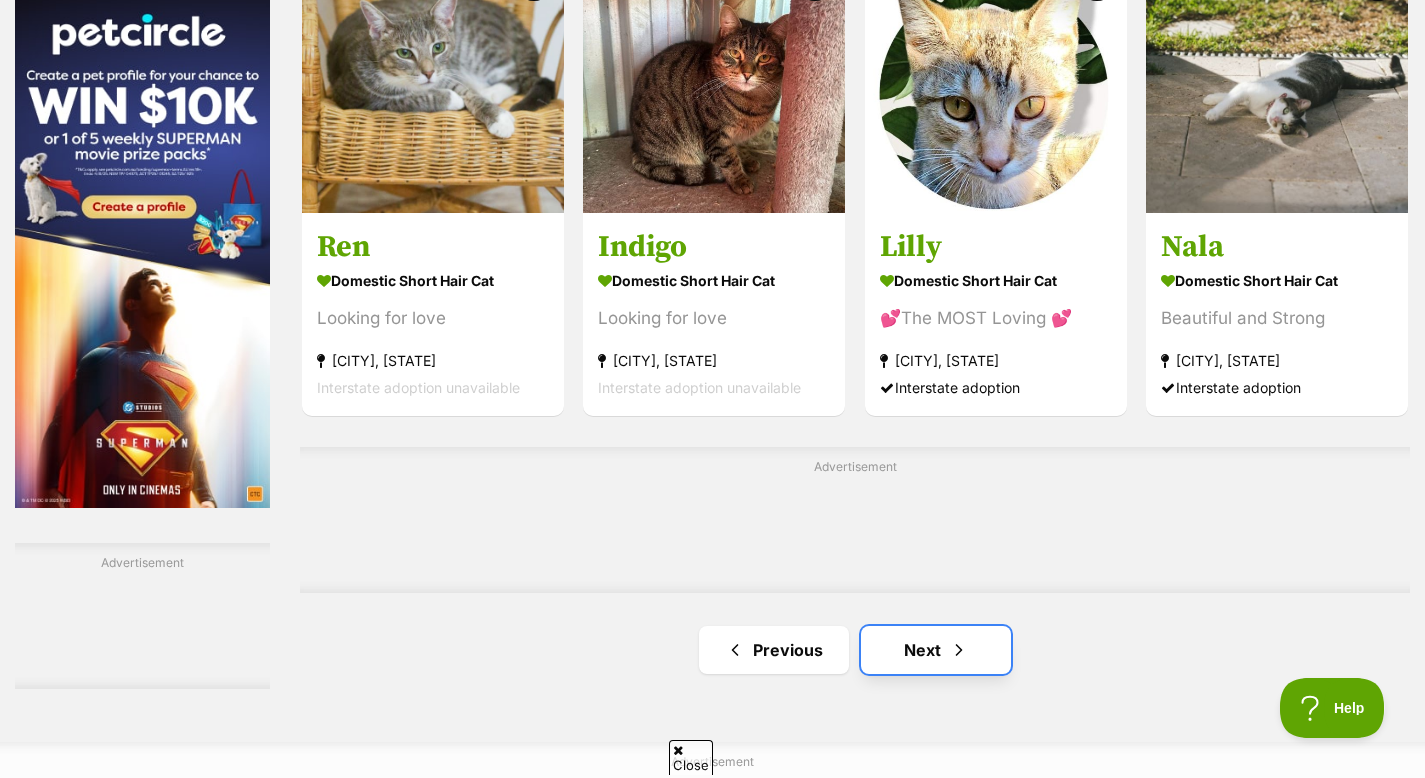 click on "Next" at bounding box center (936, 650) 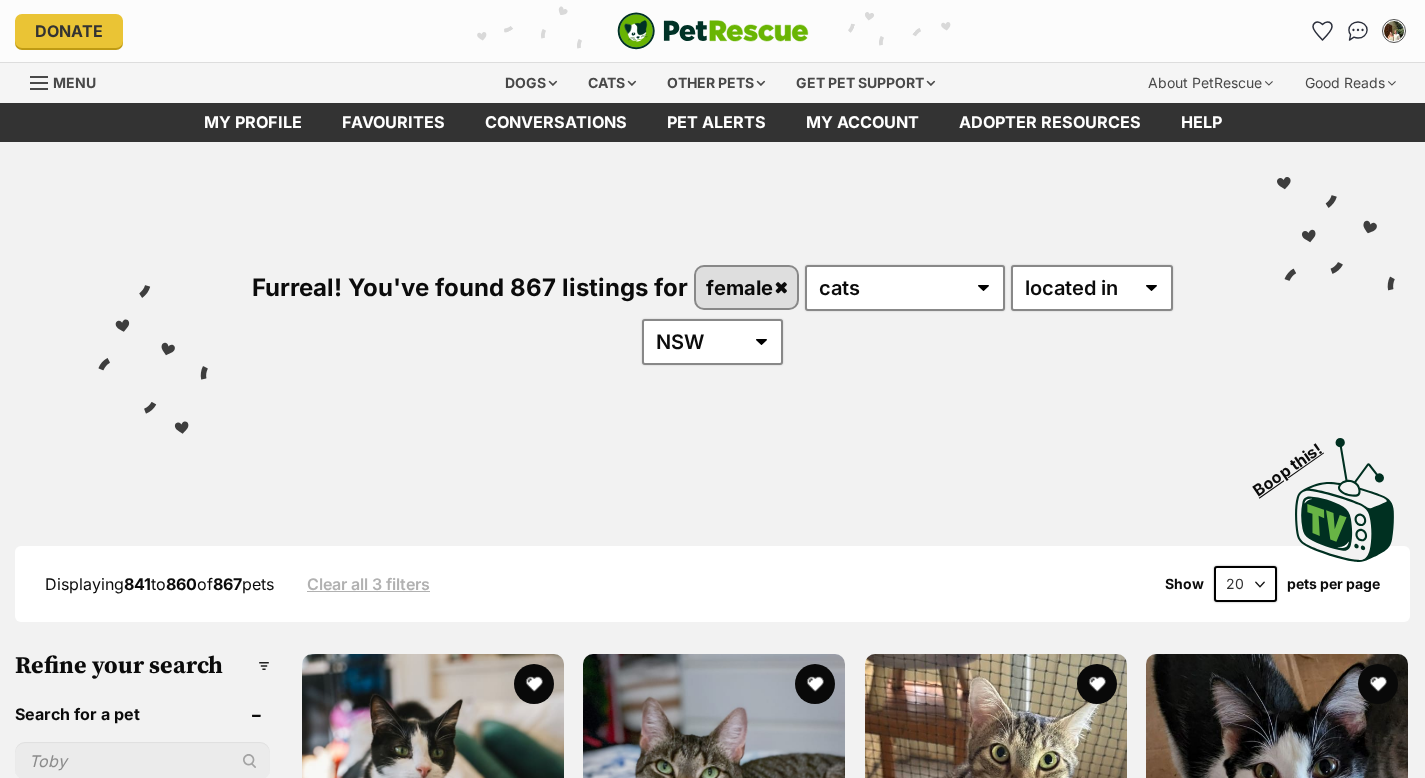 scroll, scrollTop: 325, scrollLeft: 0, axis: vertical 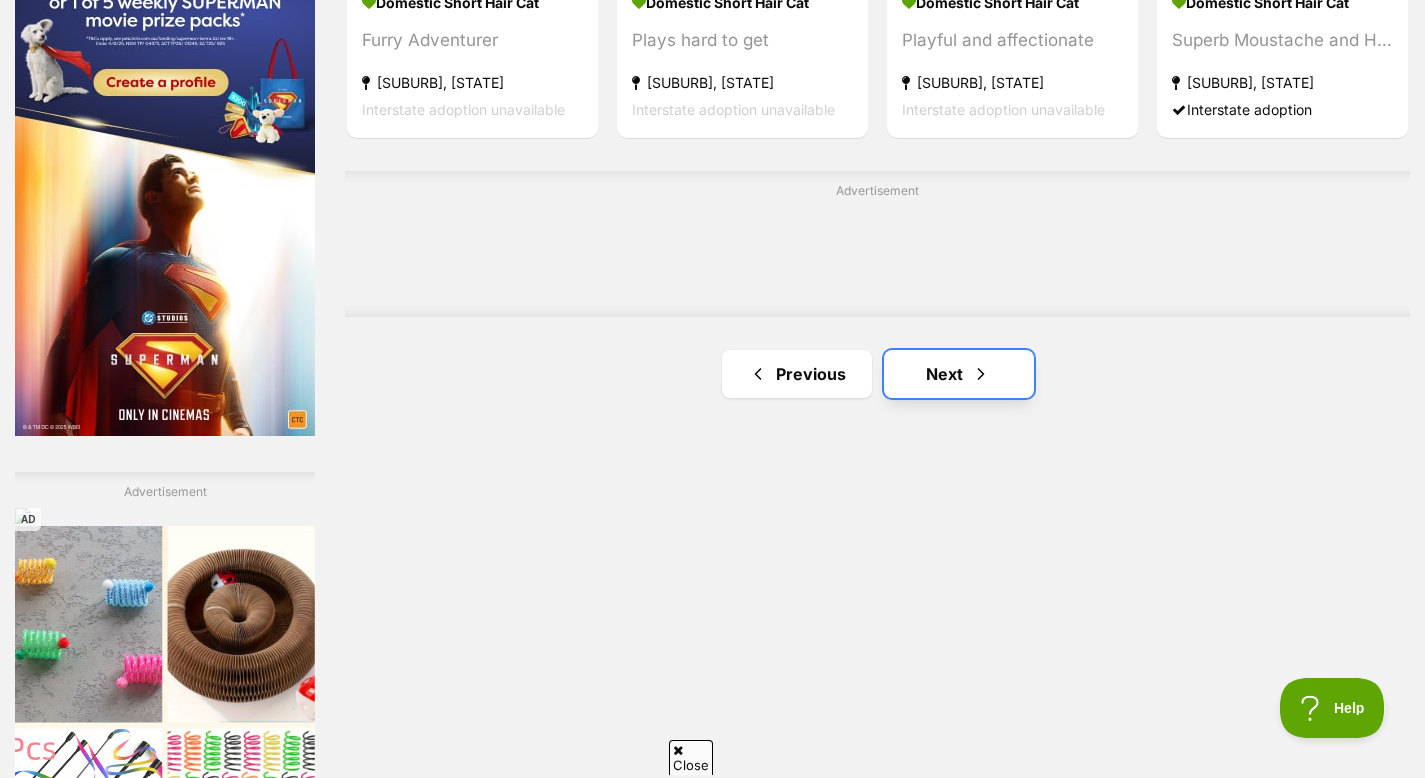 click on "Next" at bounding box center (959, 374) 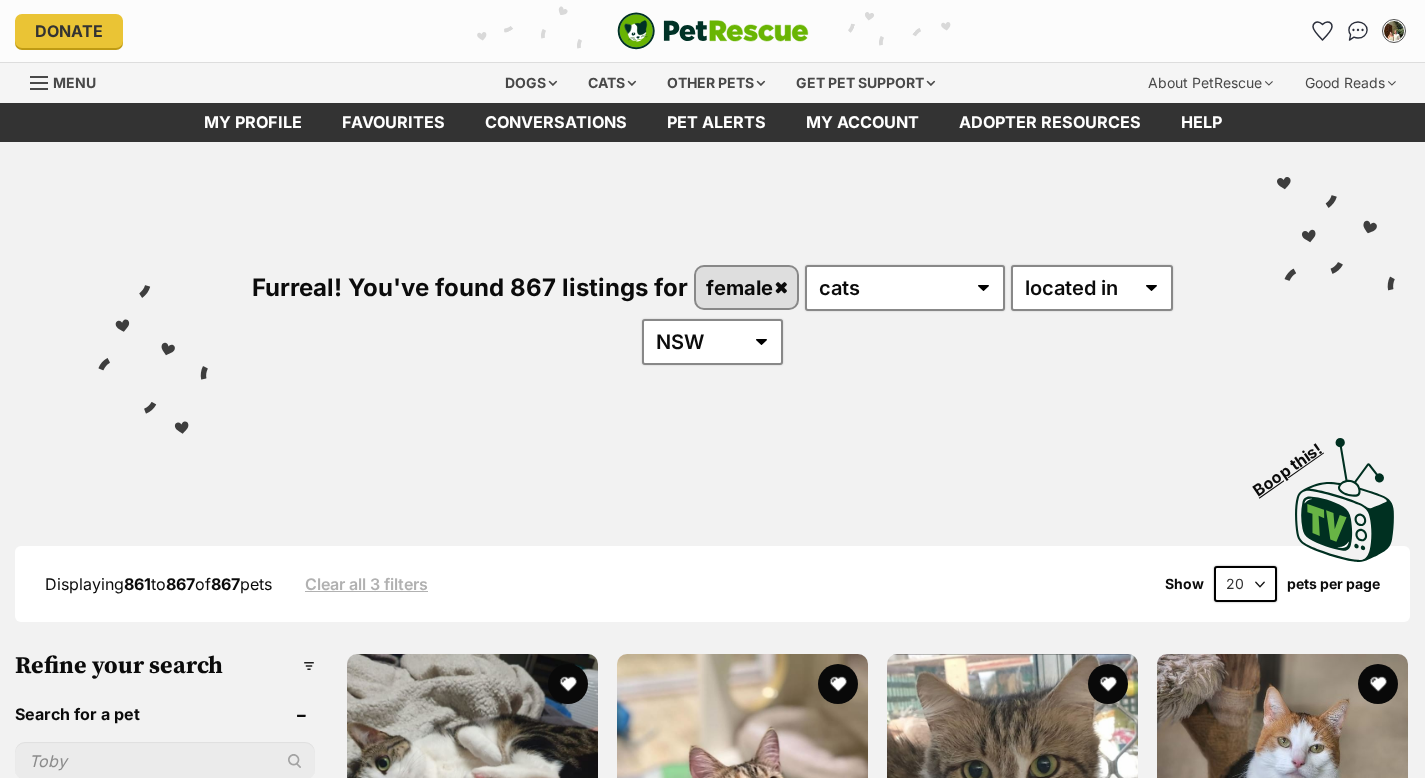 scroll, scrollTop: 0, scrollLeft: 0, axis: both 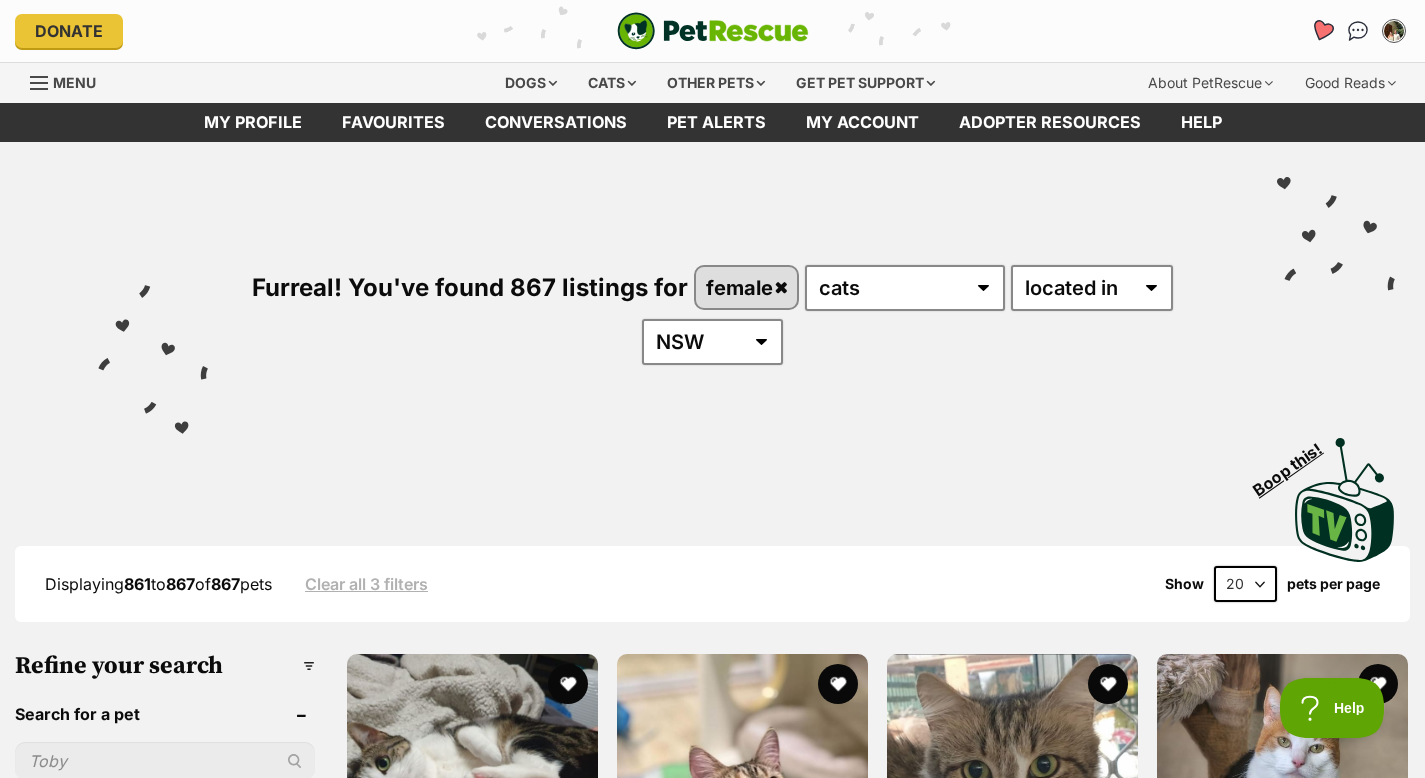 click 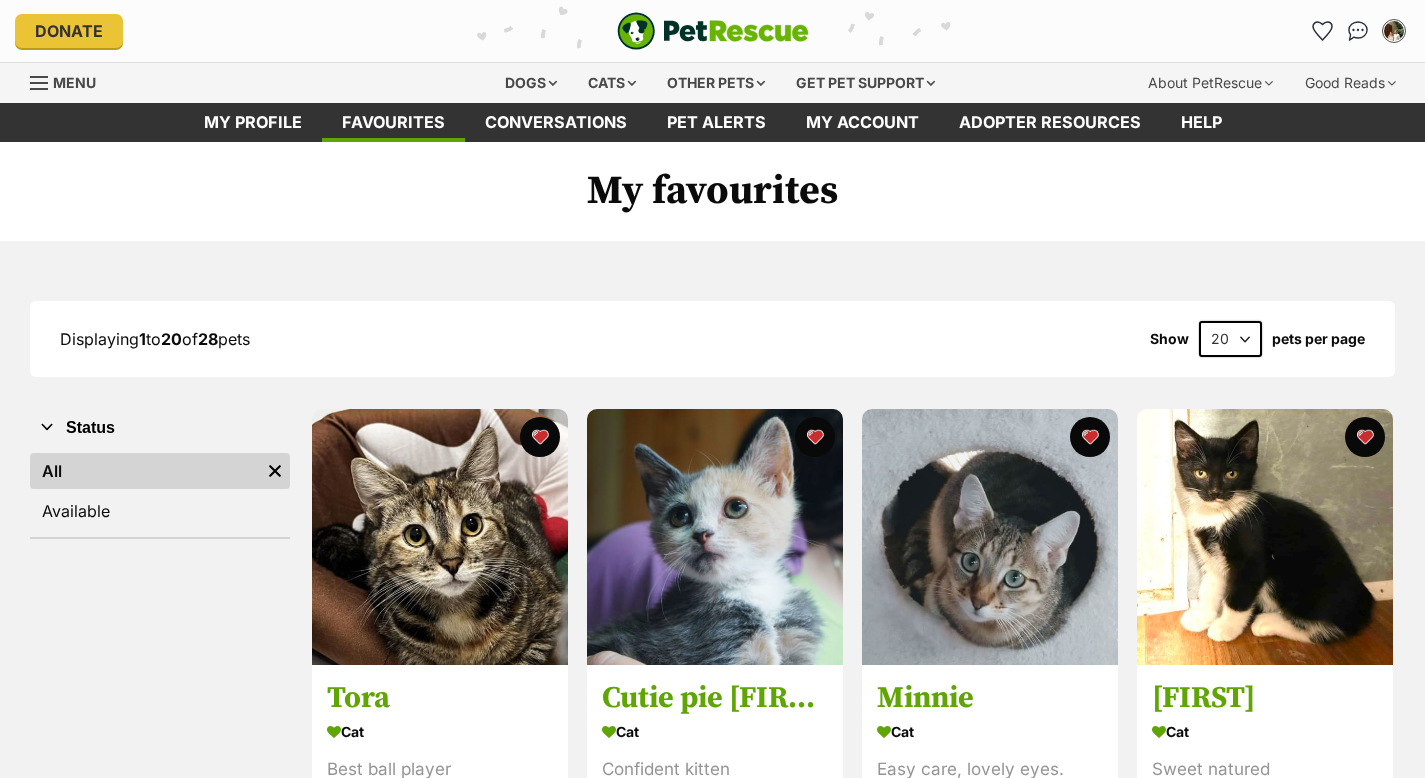 scroll, scrollTop: 0, scrollLeft: 0, axis: both 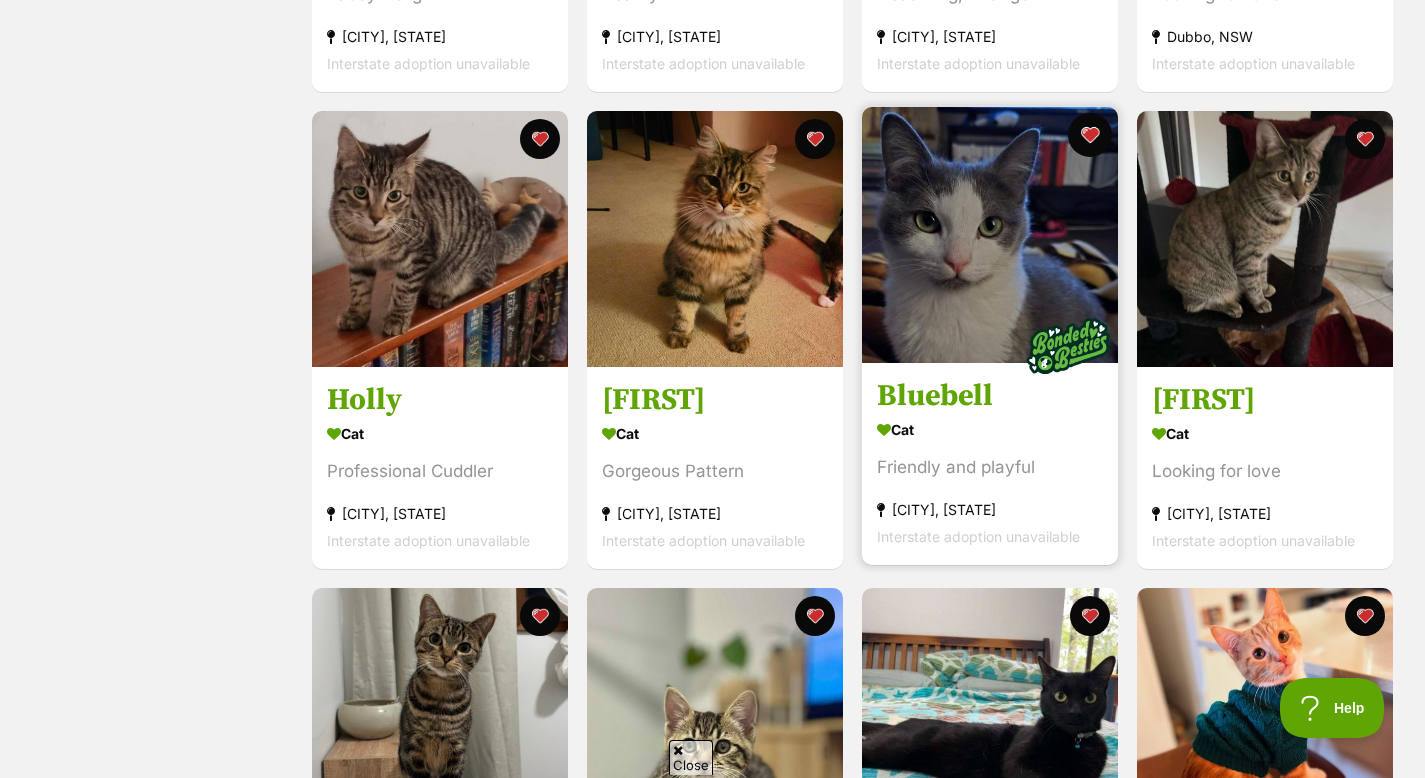 click at bounding box center [1090, 135] 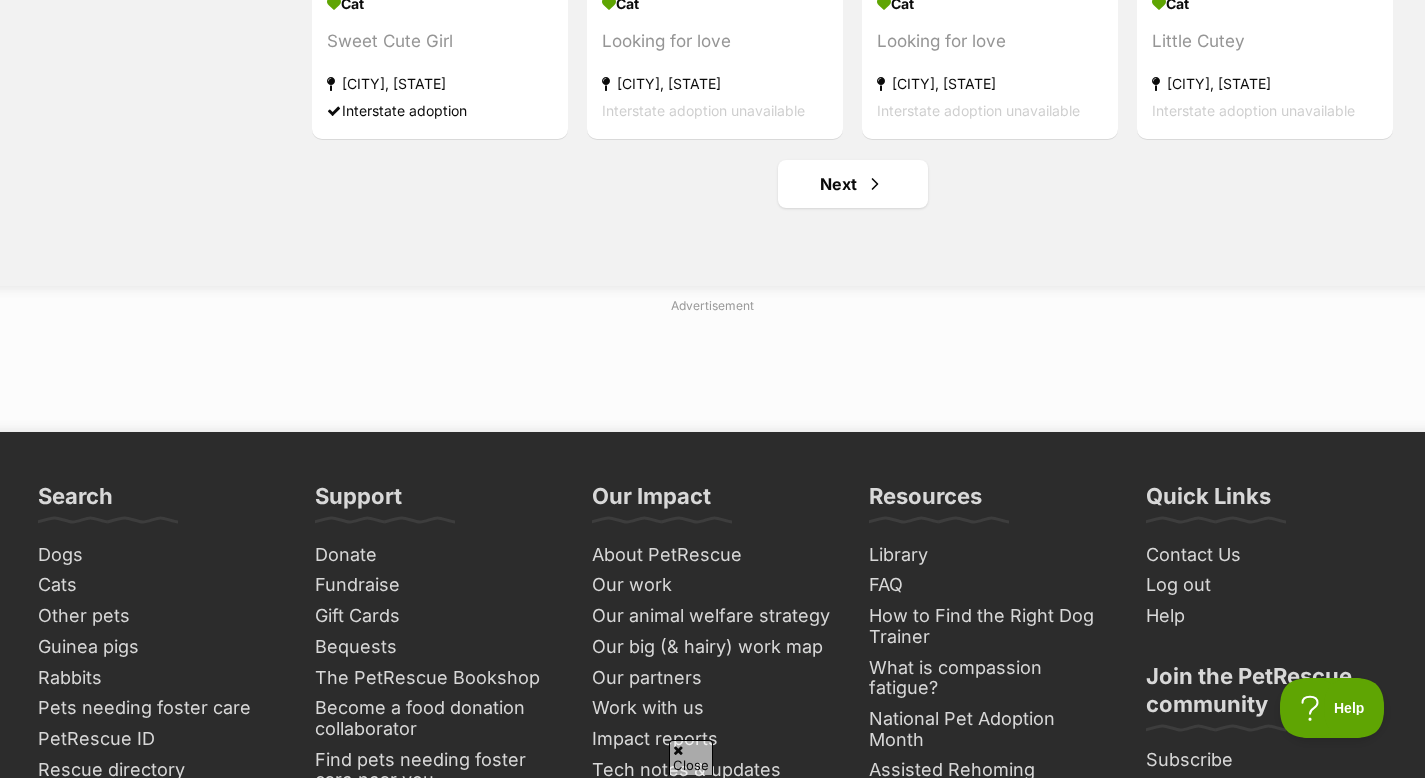 scroll, scrollTop: 2636, scrollLeft: 0, axis: vertical 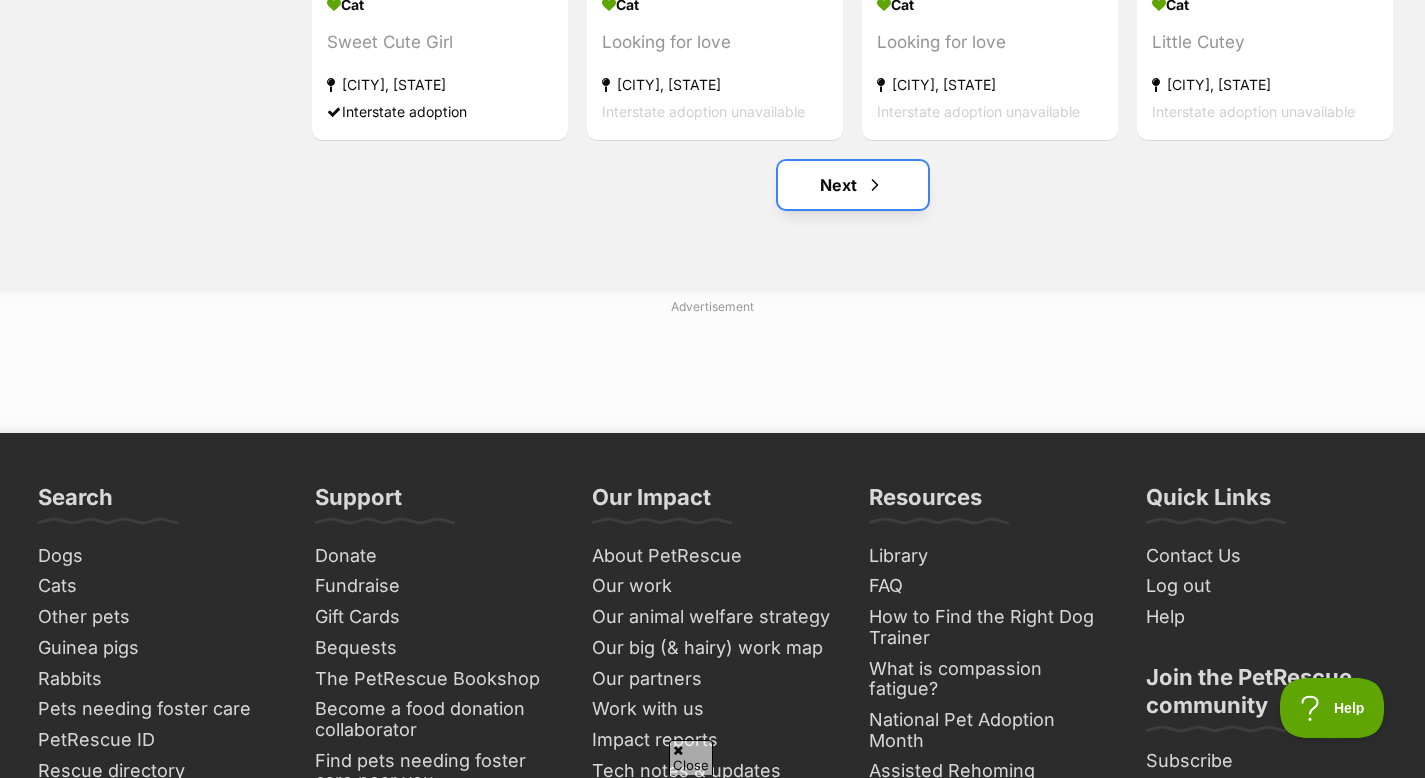 click at bounding box center (875, 185) 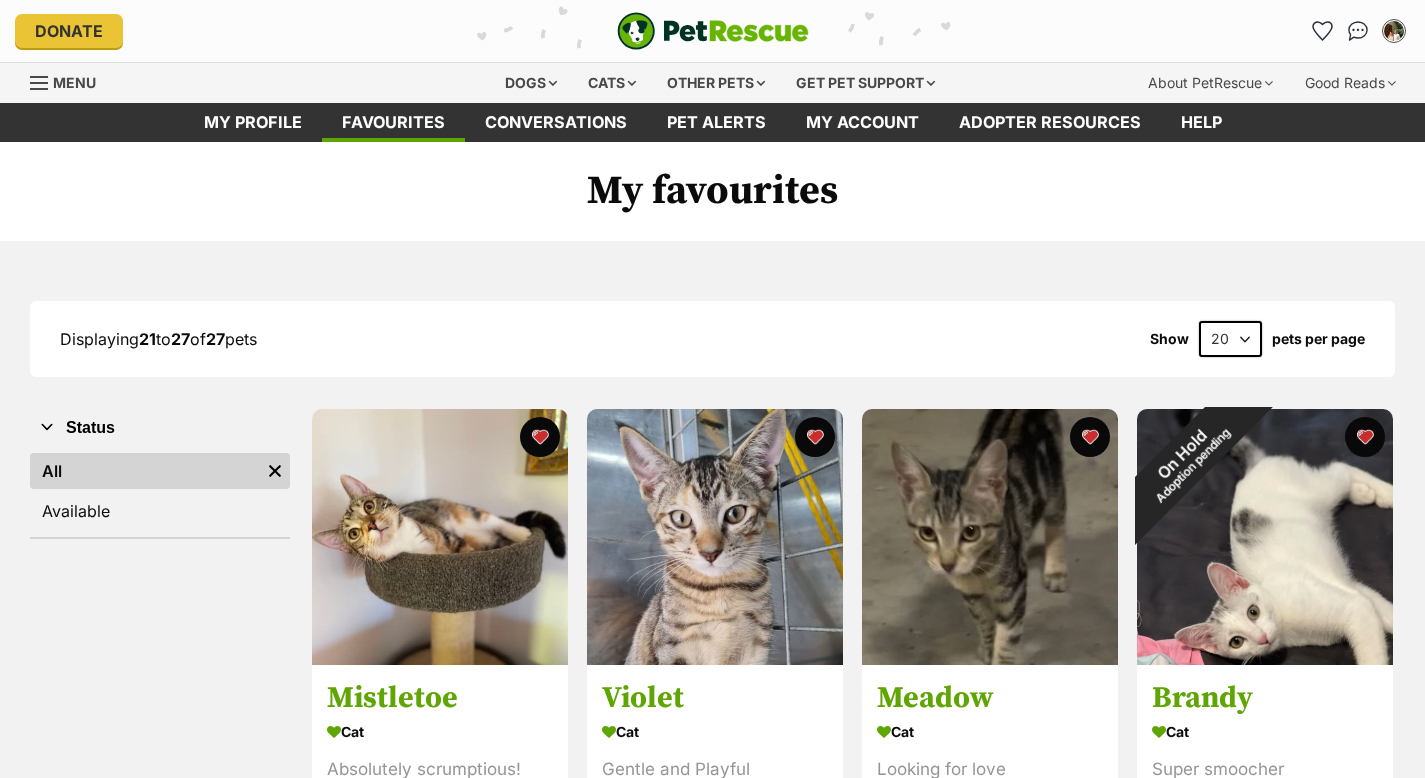 scroll, scrollTop: 205, scrollLeft: 0, axis: vertical 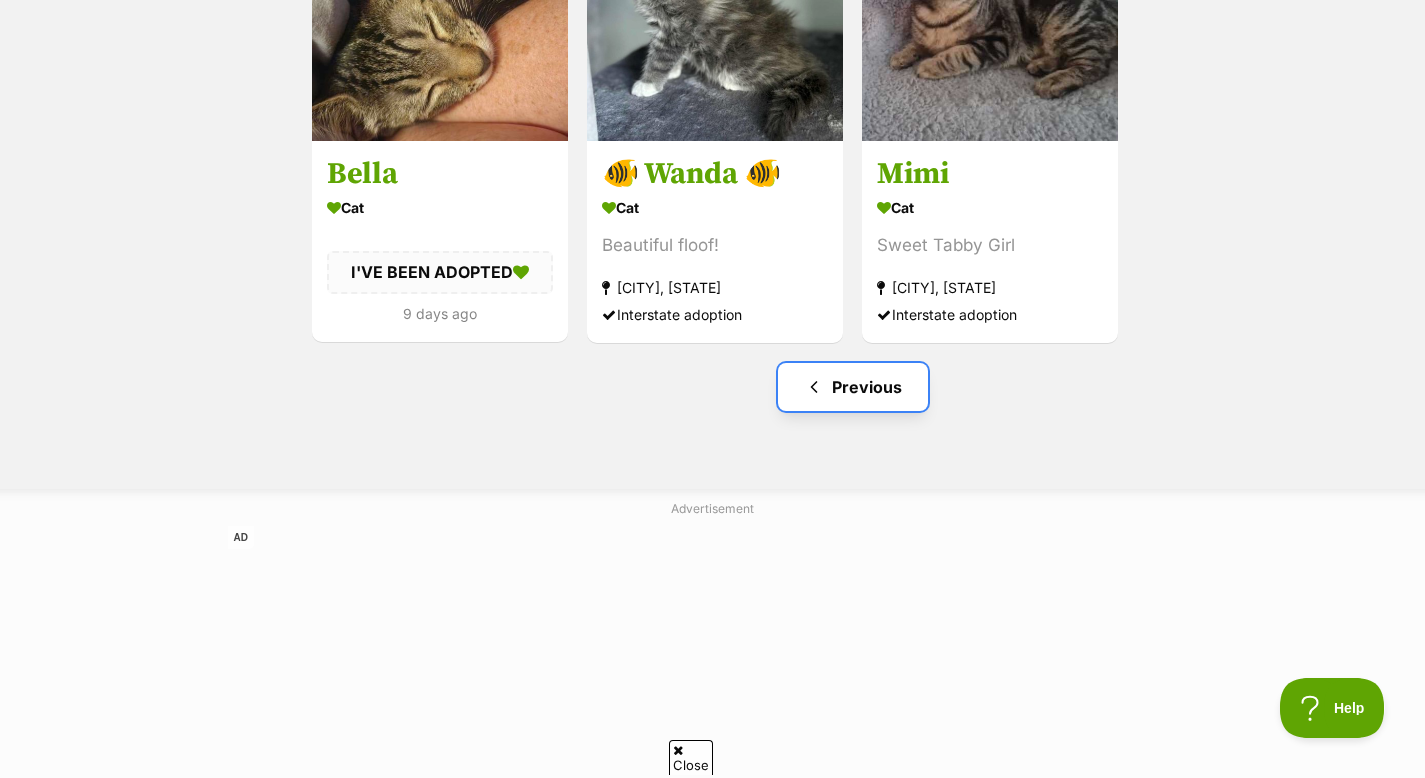 click on "Previous" at bounding box center (853, 387) 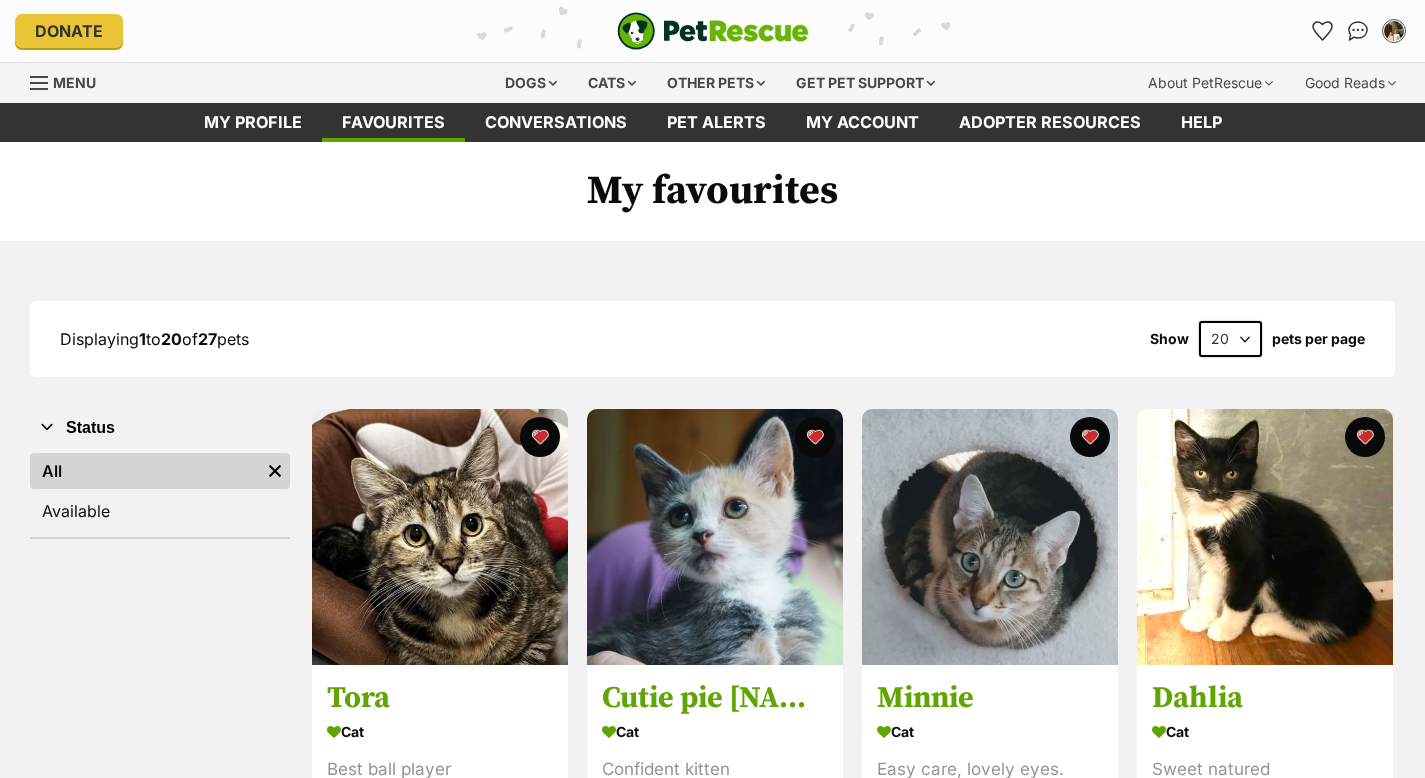 scroll, scrollTop: 228, scrollLeft: 0, axis: vertical 